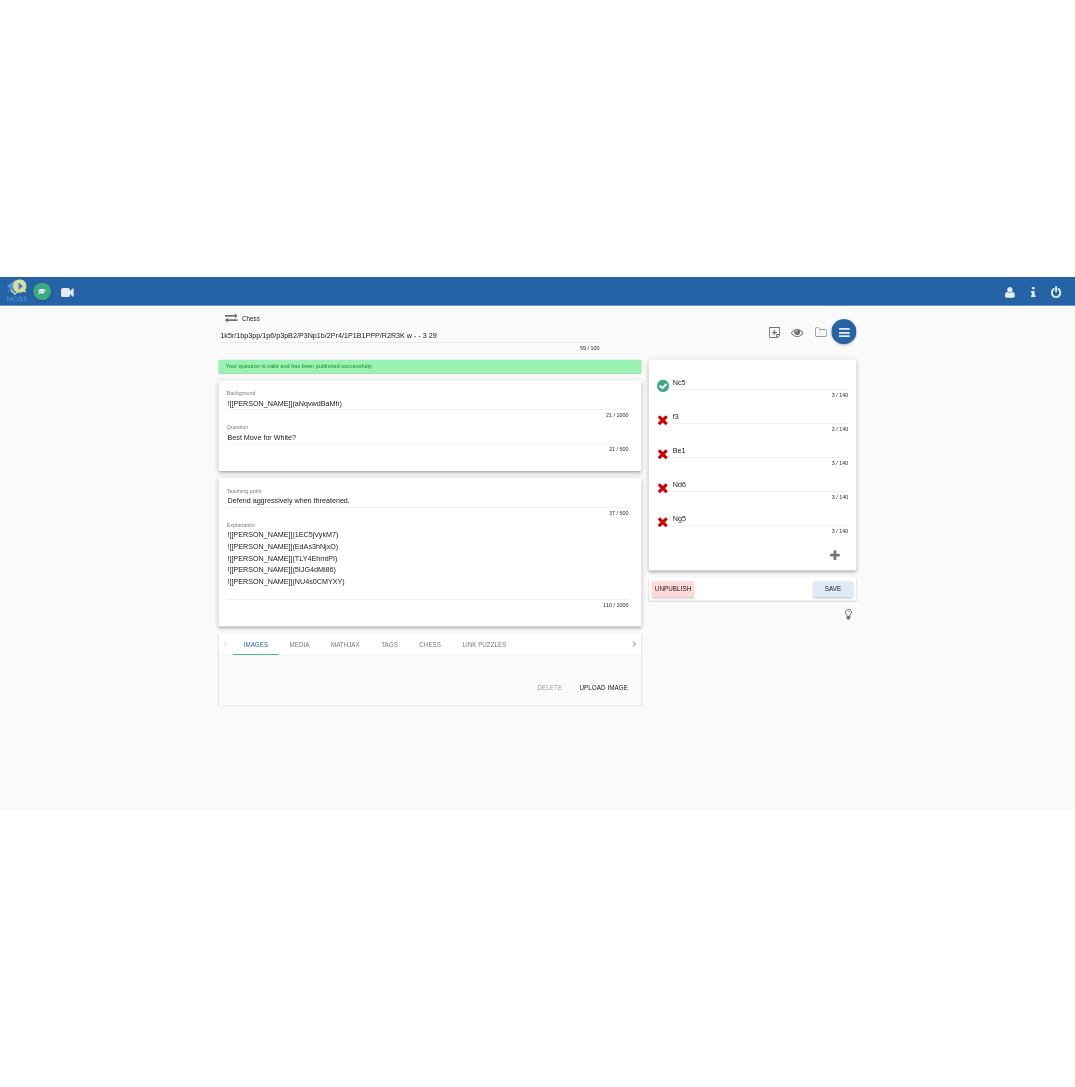 scroll, scrollTop: 0, scrollLeft: 0, axis: both 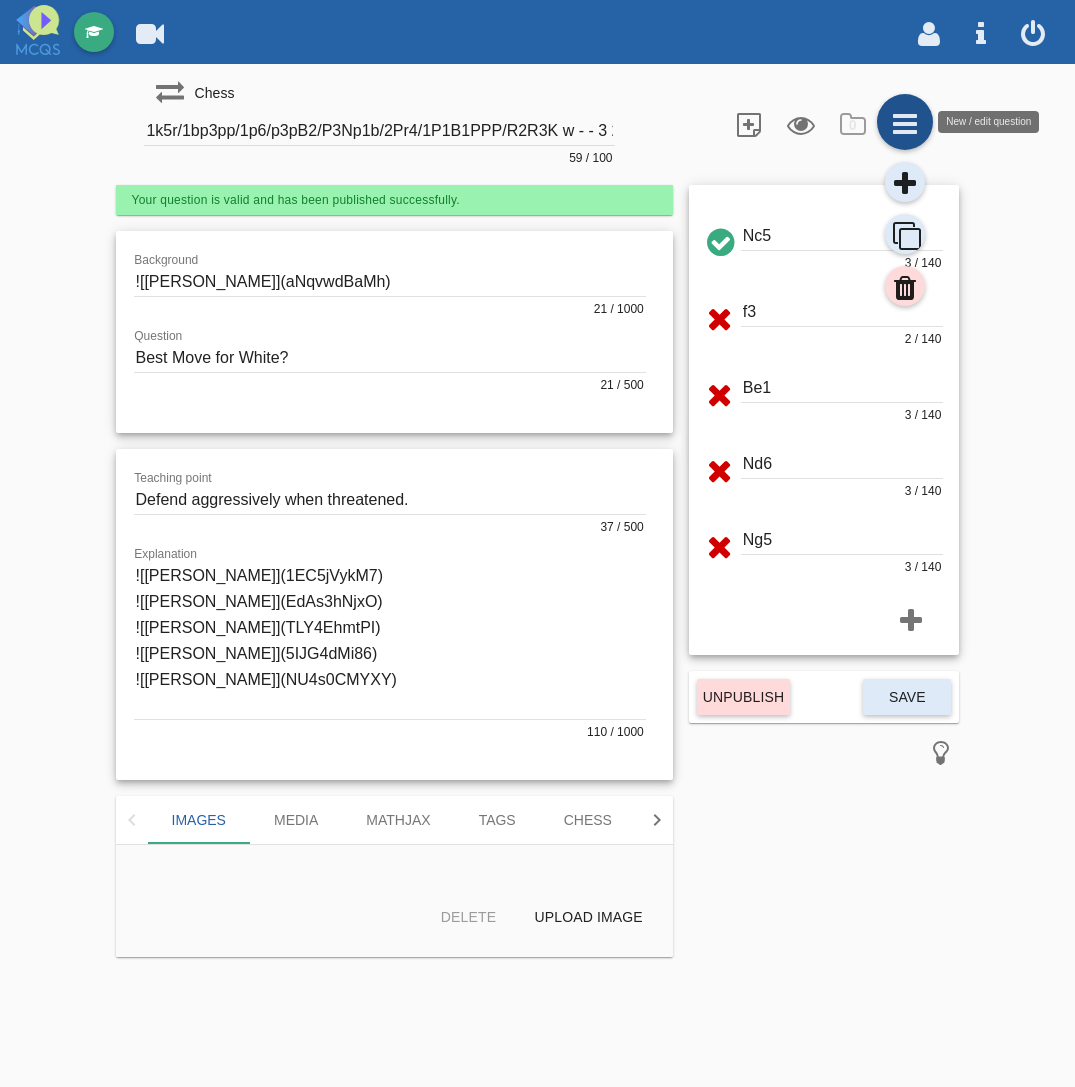 click at bounding box center (905, 122) 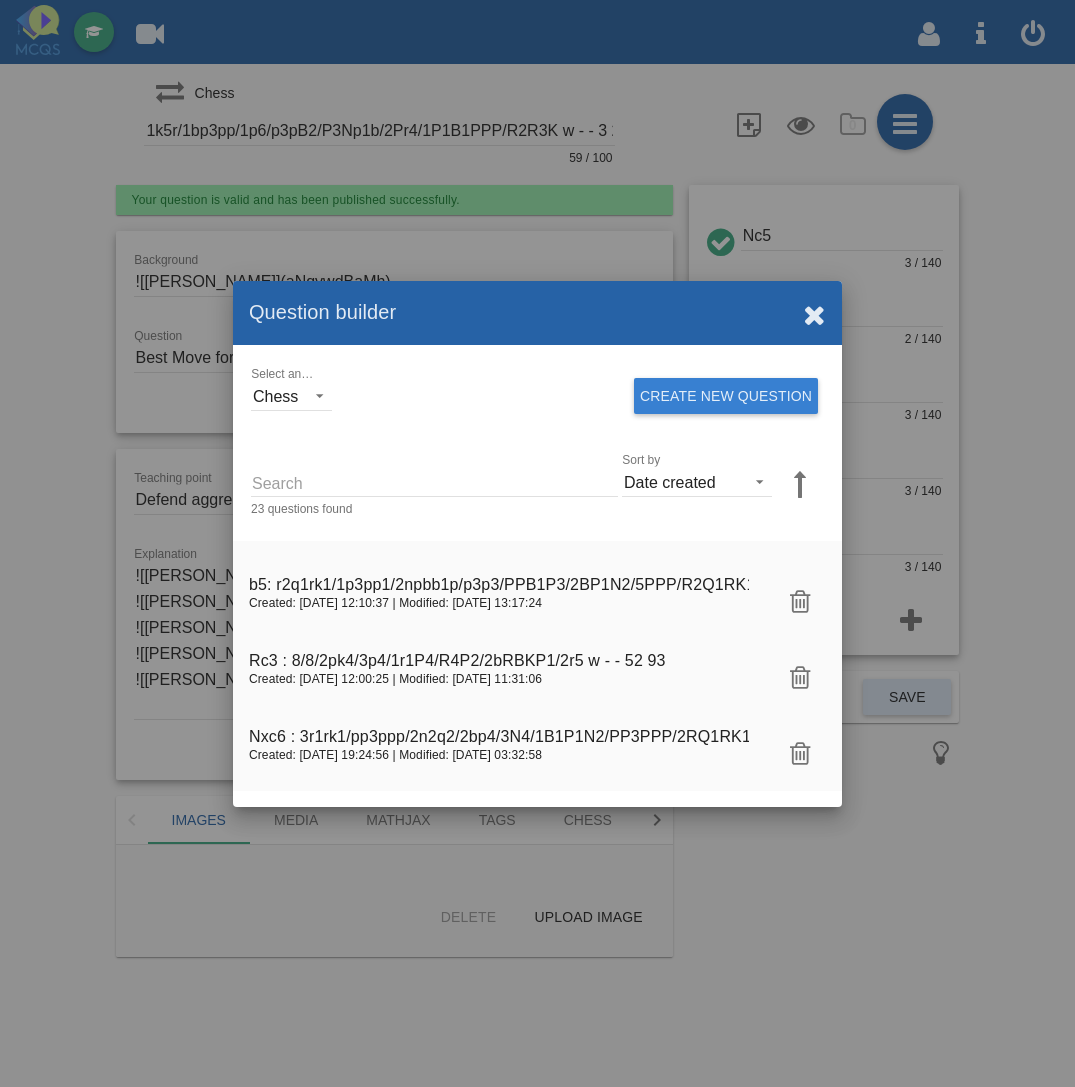 scroll, scrollTop: 0, scrollLeft: 0, axis: both 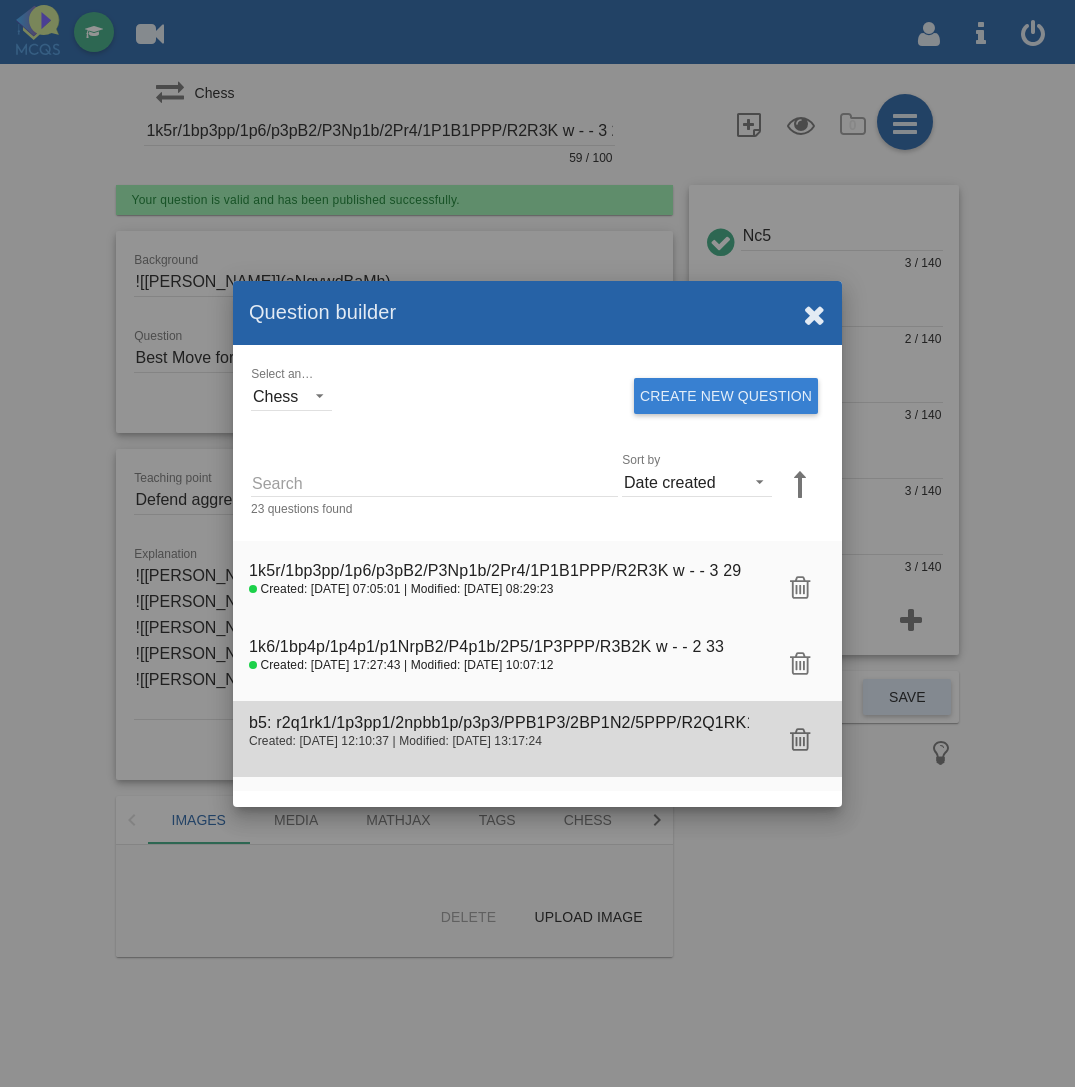 click 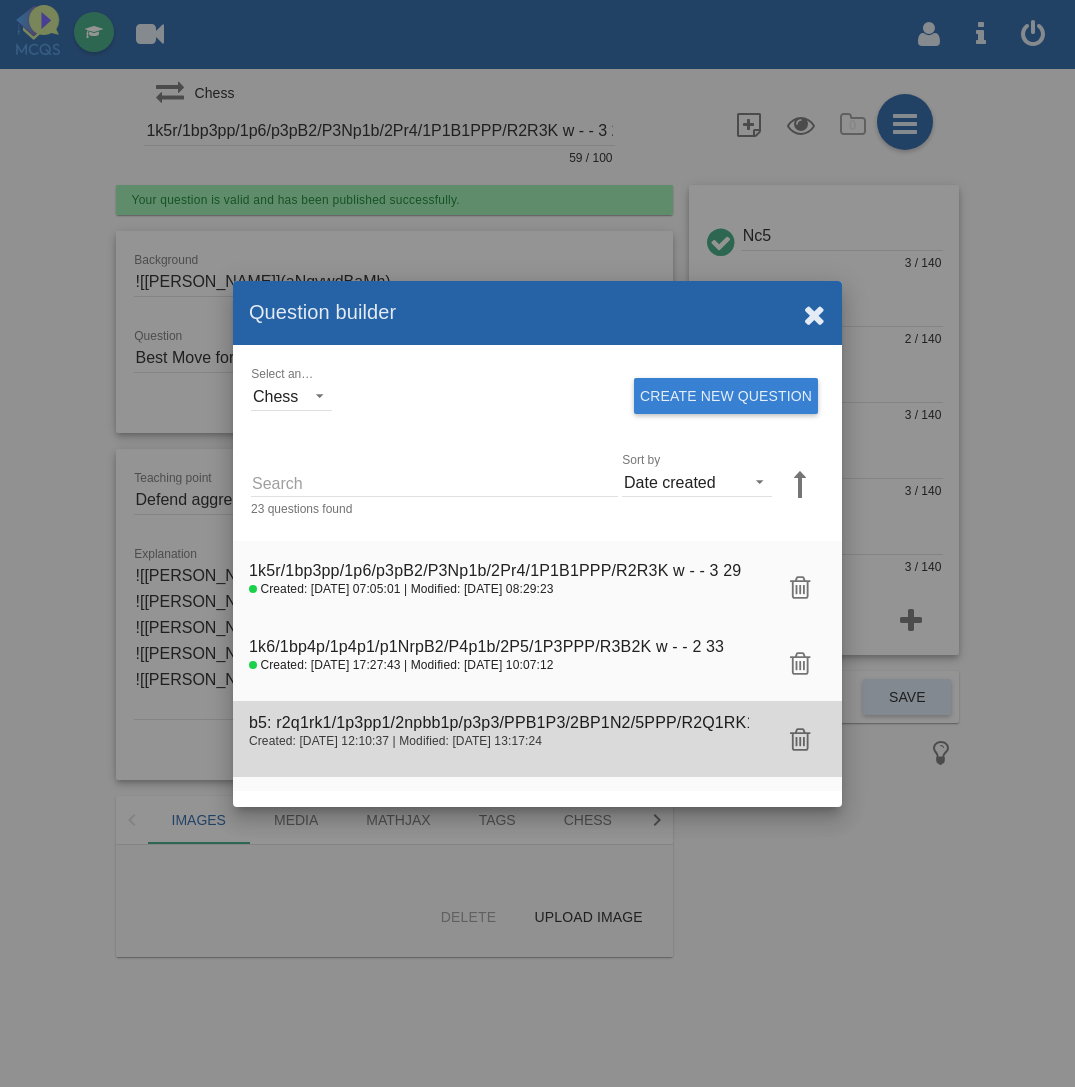 type on "b5: r2q1rk1/1p3pp1/2npbb1p/p3p3/PPB1P3/2BP1N2/5PPP/R2Q1RK1 w - - 0 15" 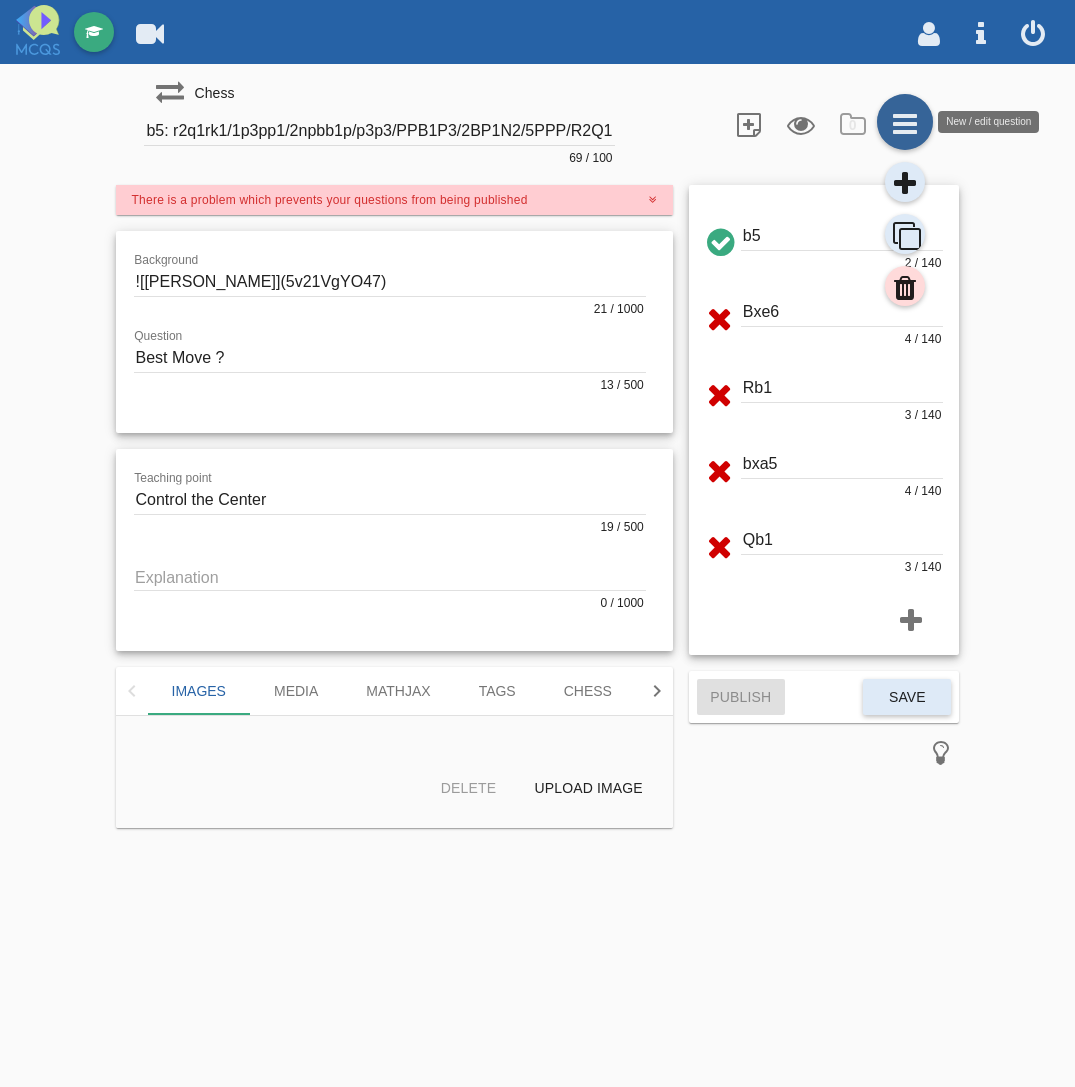 click at bounding box center (905, 122) 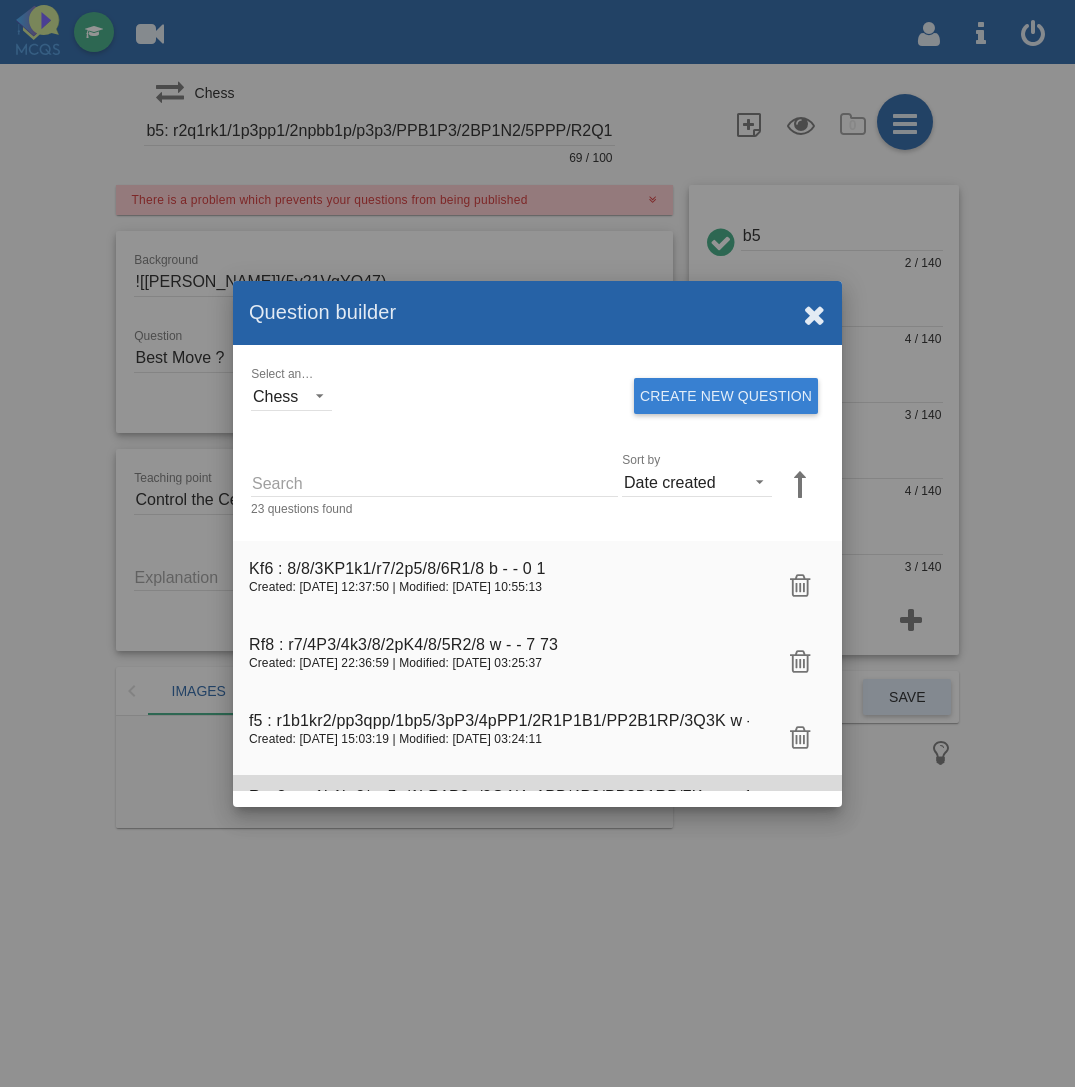 scroll, scrollTop: 500, scrollLeft: 0, axis: vertical 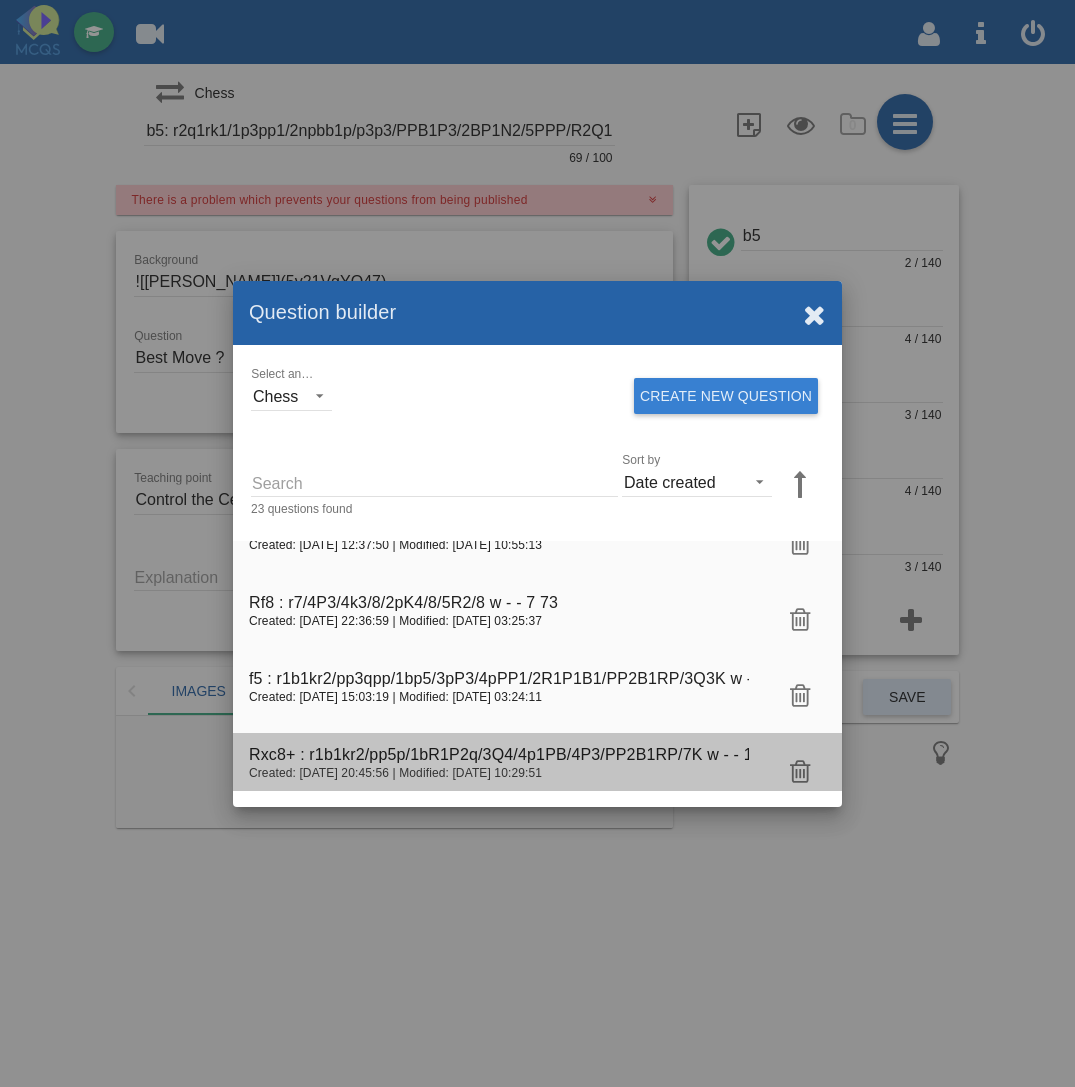 click 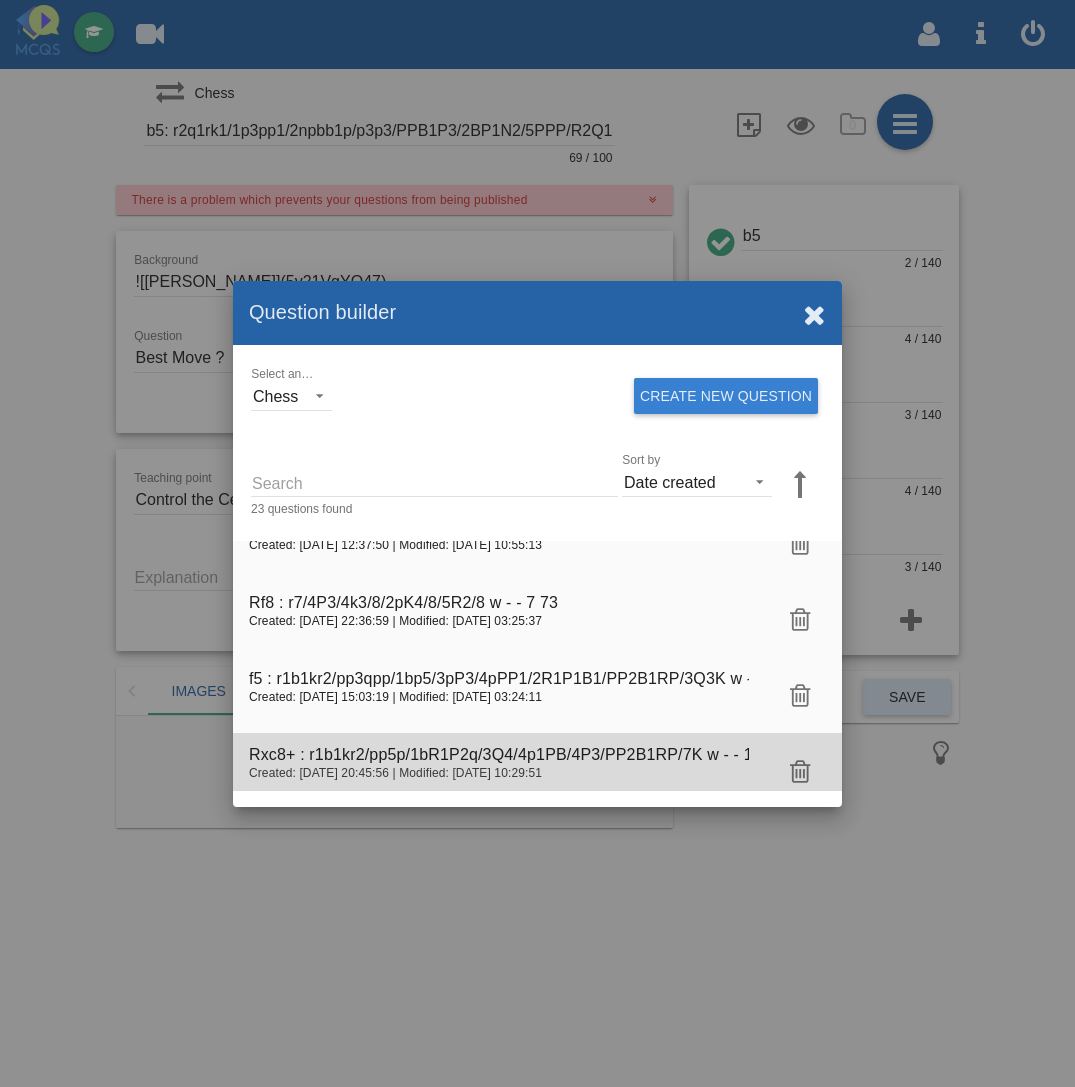 type on "Rxc8+ : r1b1kr2/pp5p/1bR1P2q/3Q4/4p1PB/4P3/PP2B1RP/7K w - - 1 29" 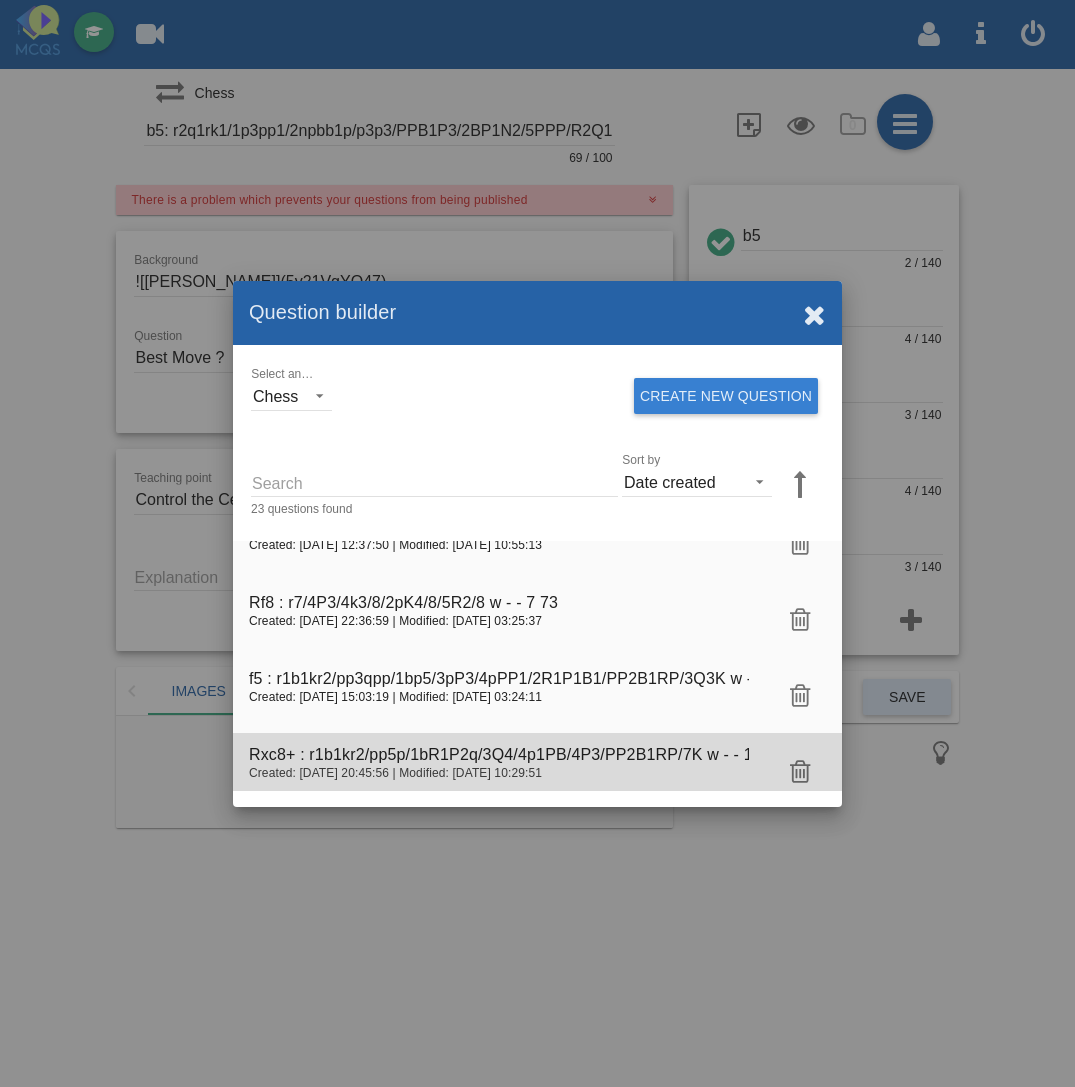 type on "![[PERSON_NAME]](3fwGMasuyL)" 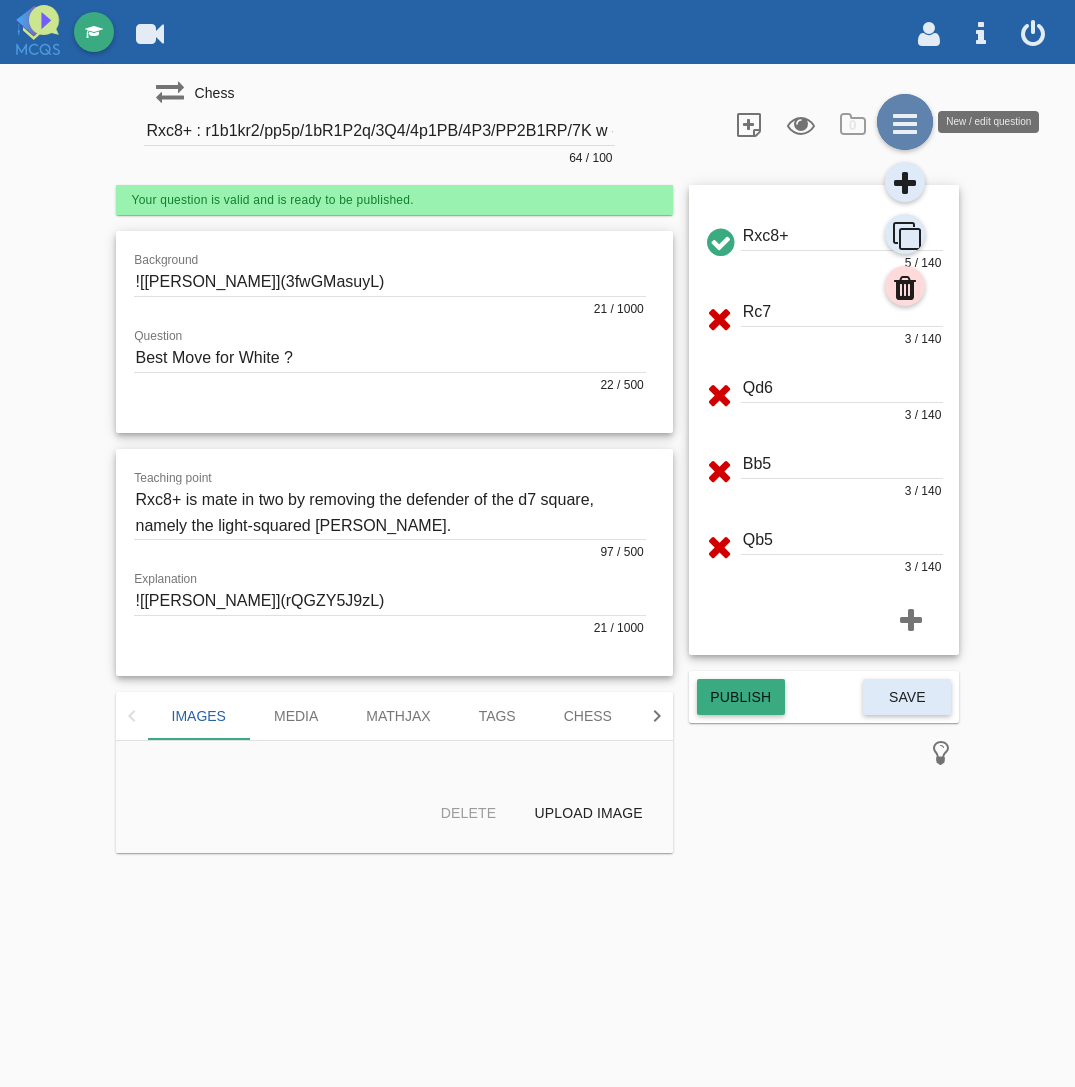 click at bounding box center (905, 122) 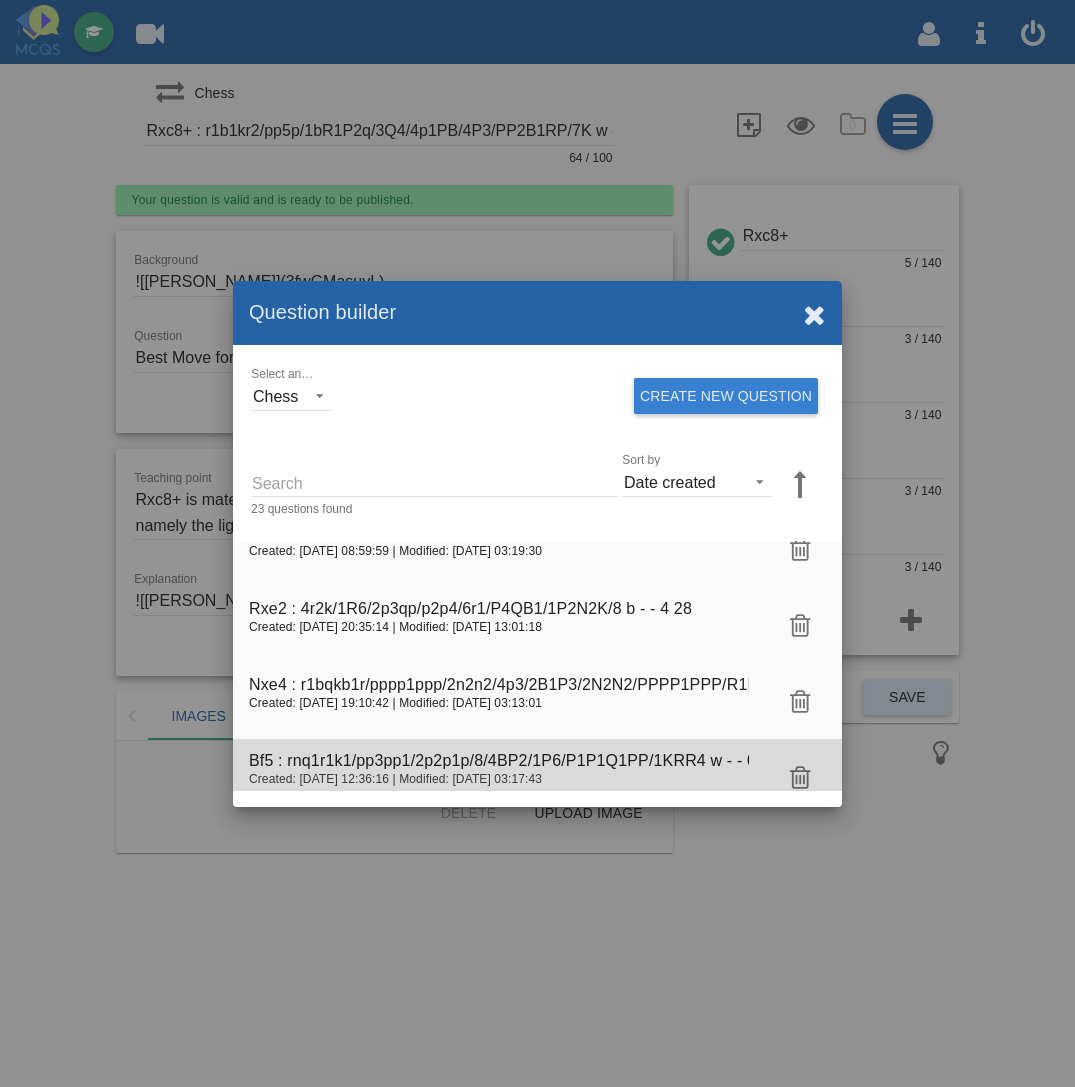 scroll, scrollTop: 1125, scrollLeft: 0, axis: vertical 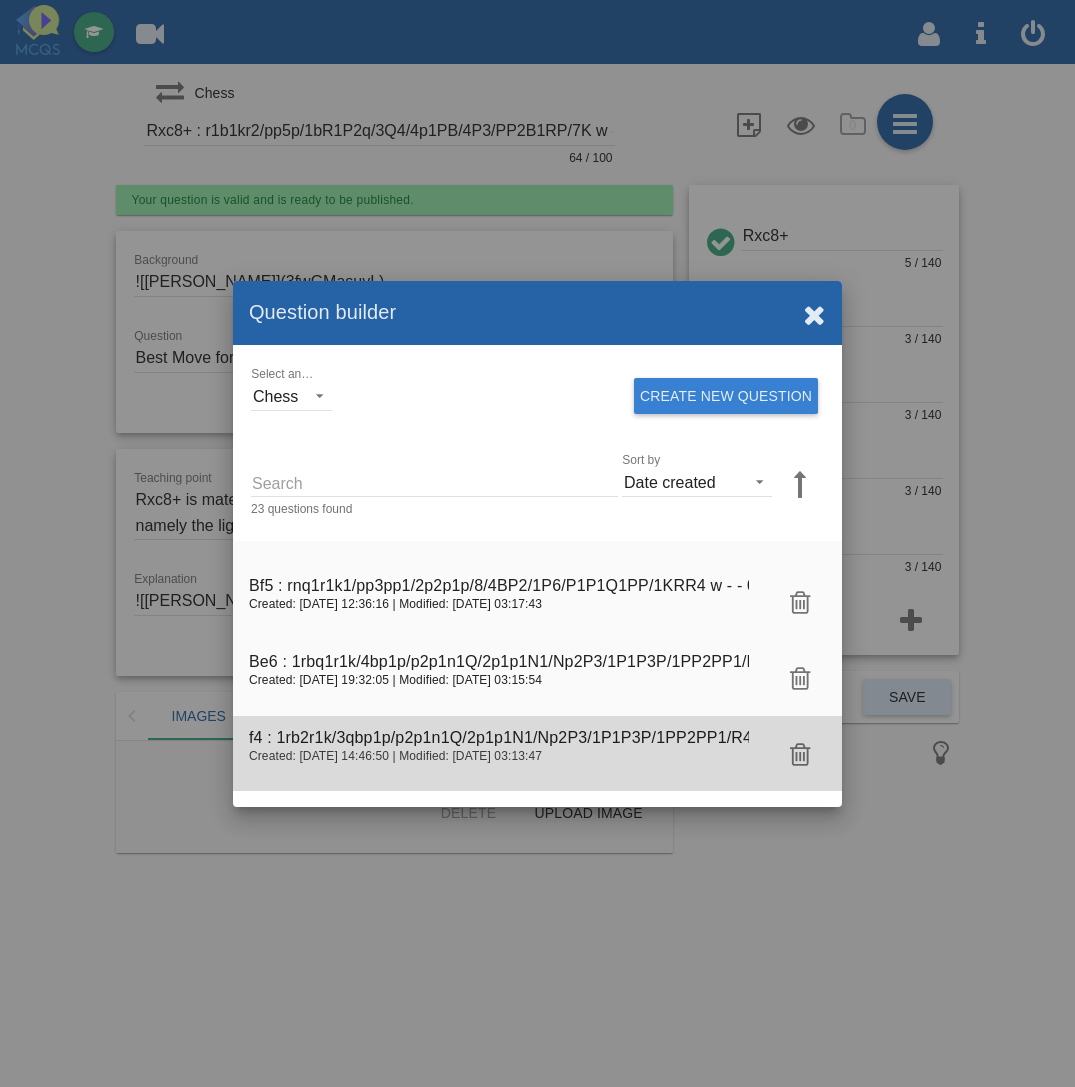 click on "f4 : 1rb2r1k/3qbp1p/p2p1n1Q/2p1p1N1/Np2P3/1P1P3P/1PP2PP1/R4RK1 w - - 3 18" 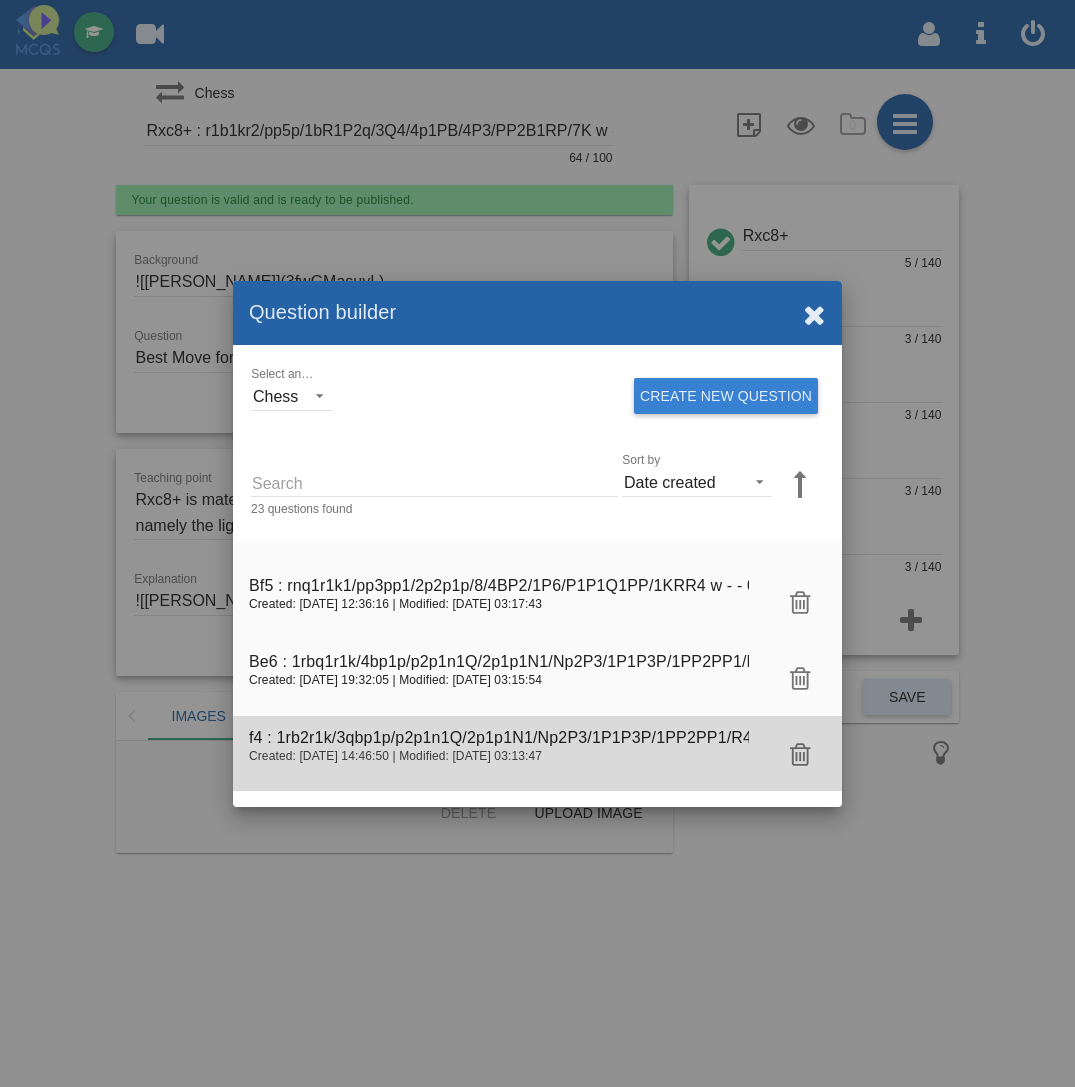 type on "f4 : 1rb2r1k/3qbp1p/p2p1n1Q/2p1p1N1/Np2P3/1P1P3P/1PP2PP1/R4RK1 w - - 3 18" 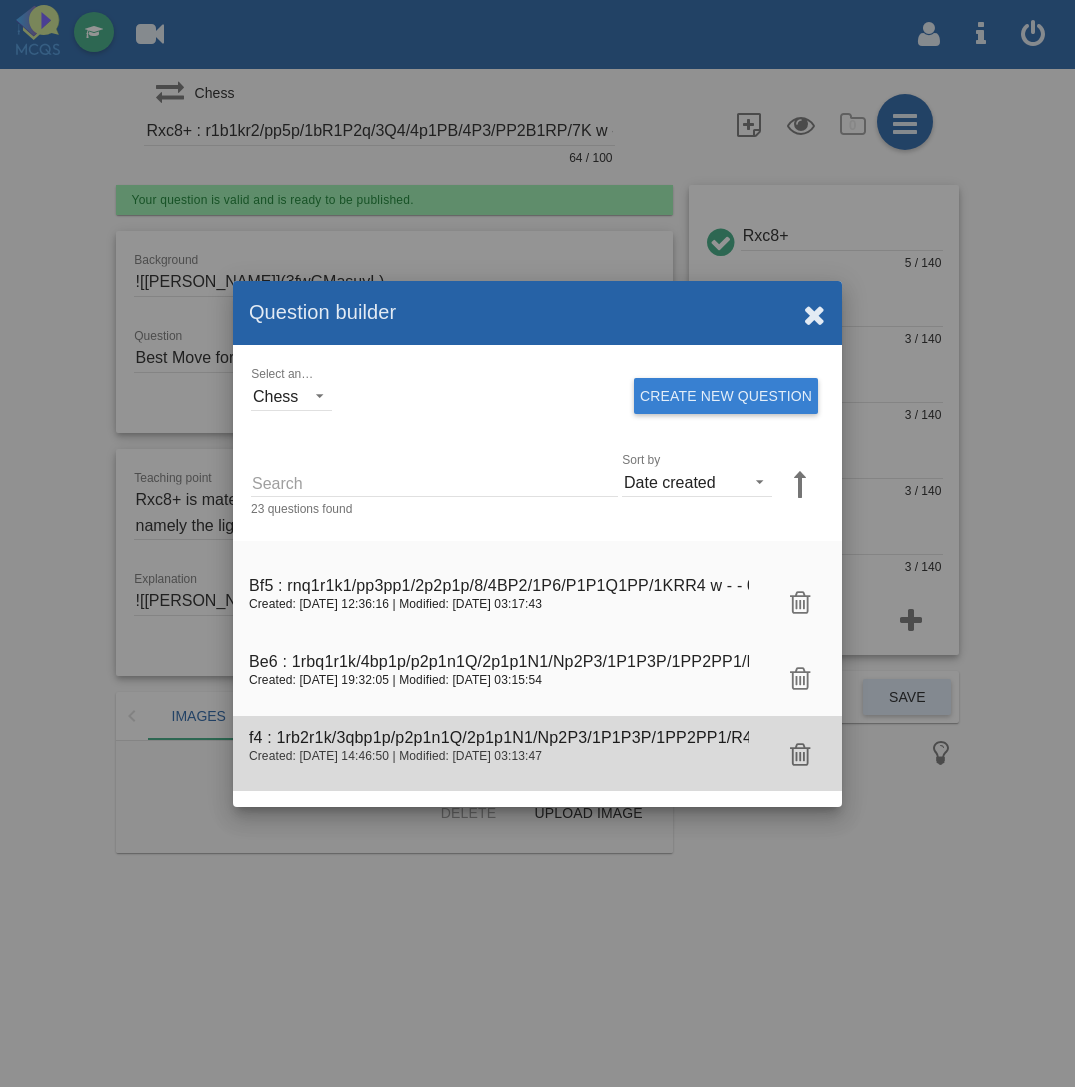 type on "![[PERSON_NAME]](l4KGC0j0no)" 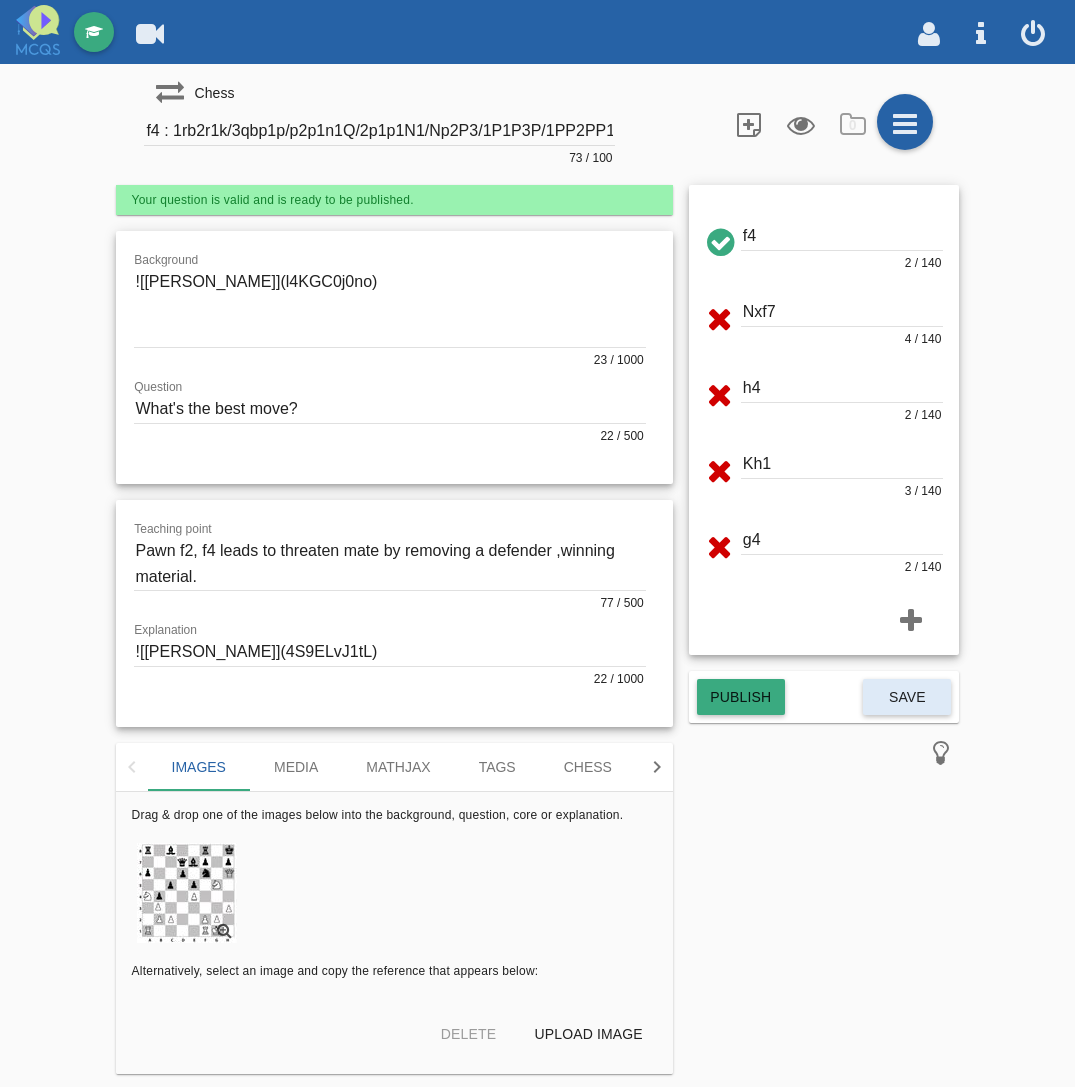 click at bounding box center [390, 307] 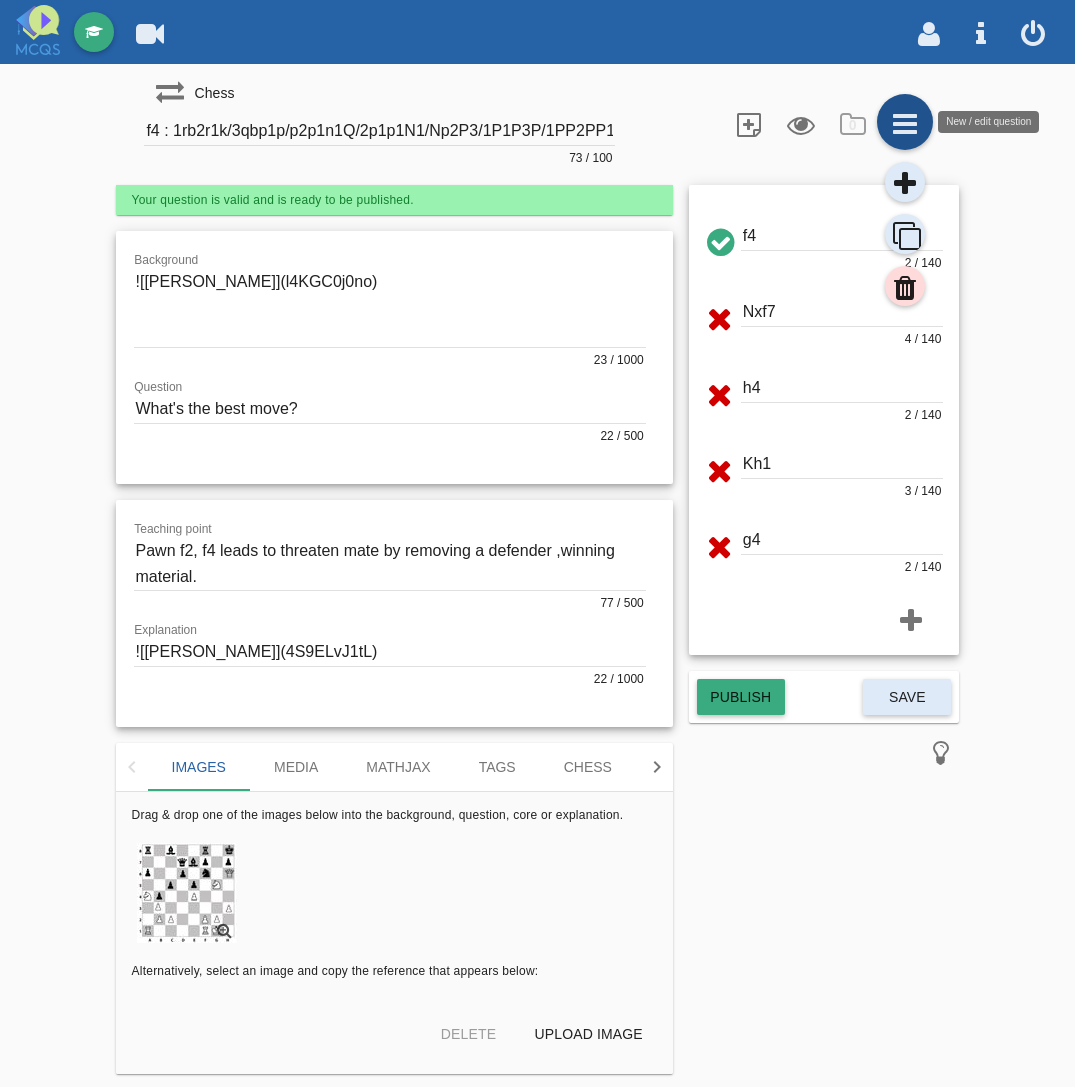 click at bounding box center (905, 122) 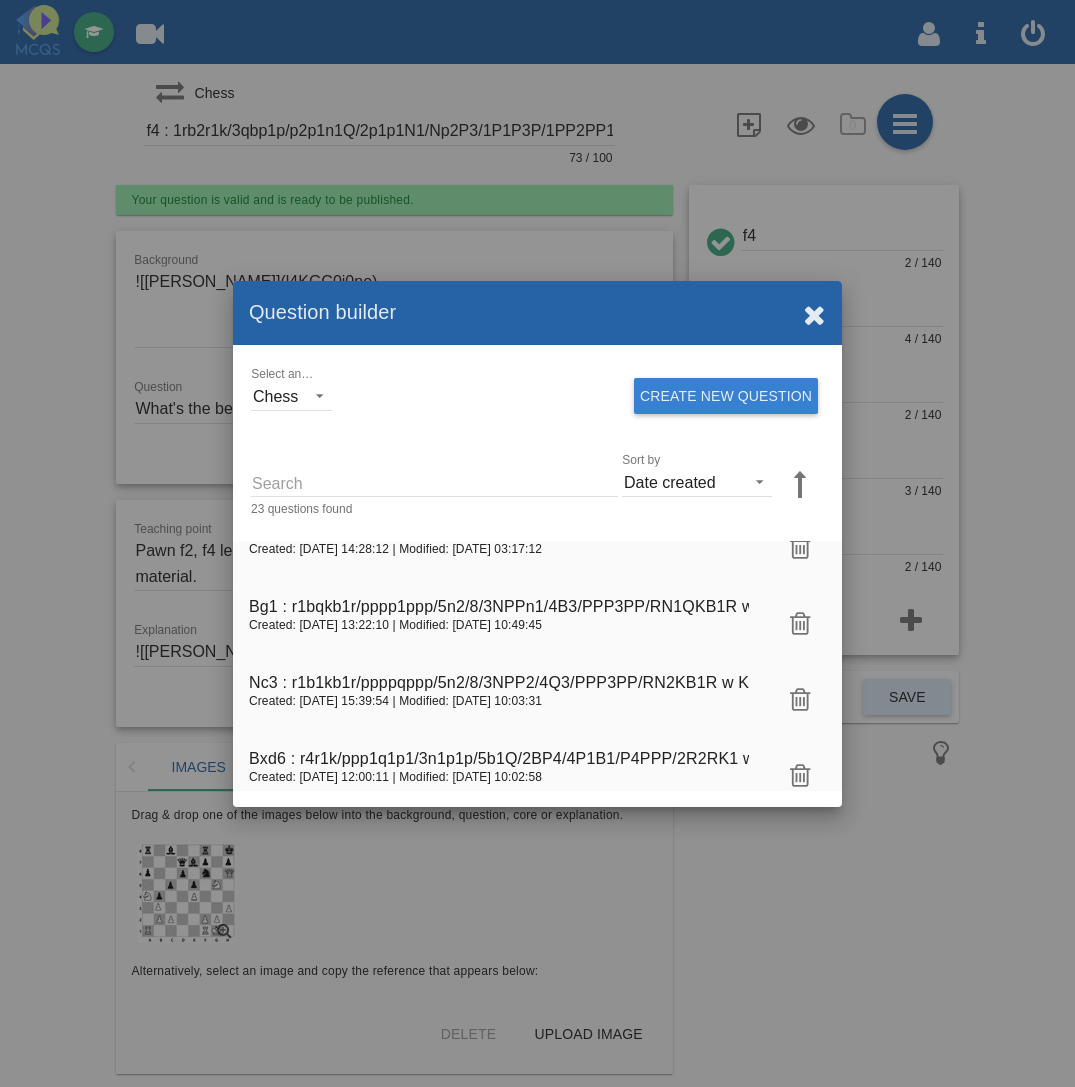 scroll, scrollTop: 1513, scrollLeft: 0, axis: vertical 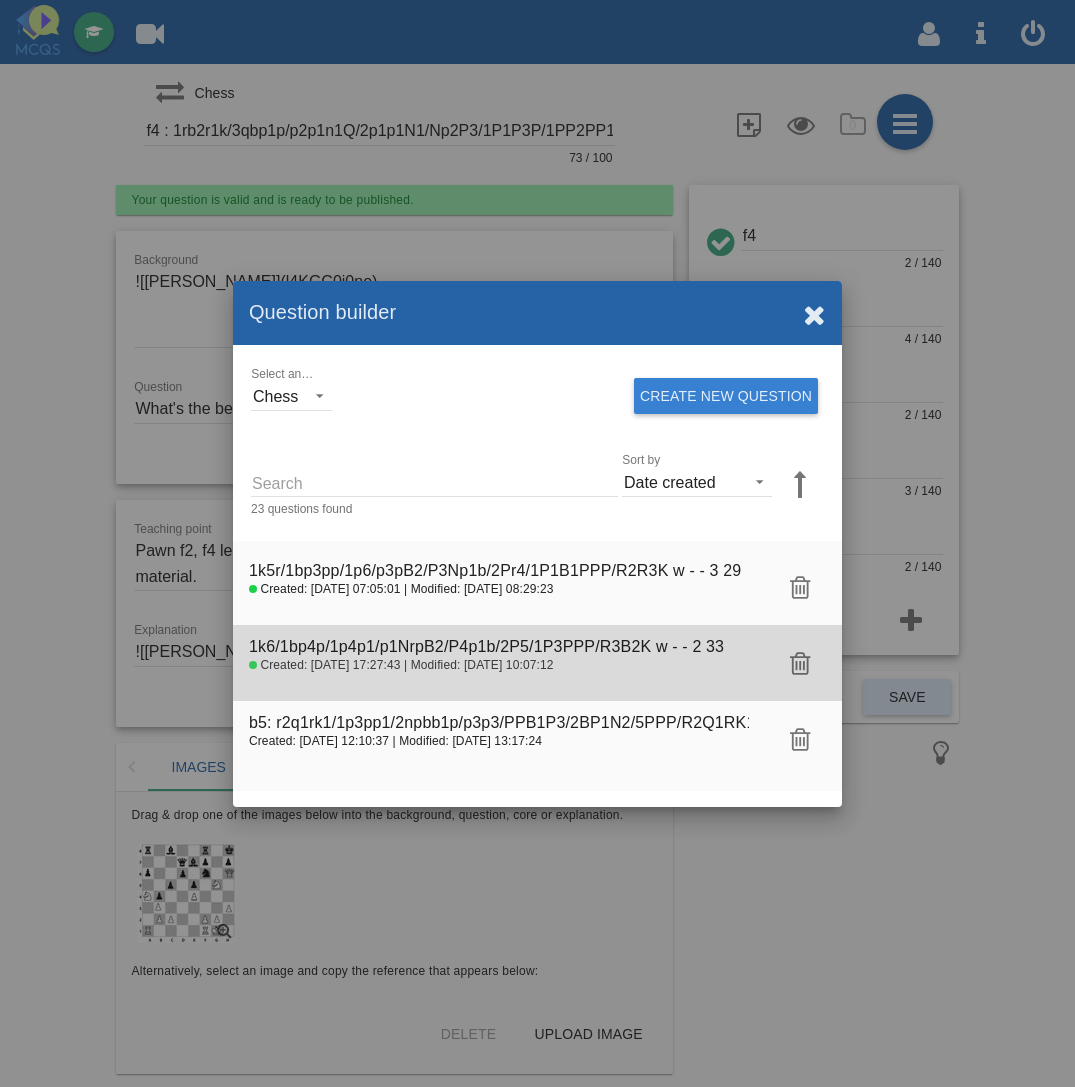 click 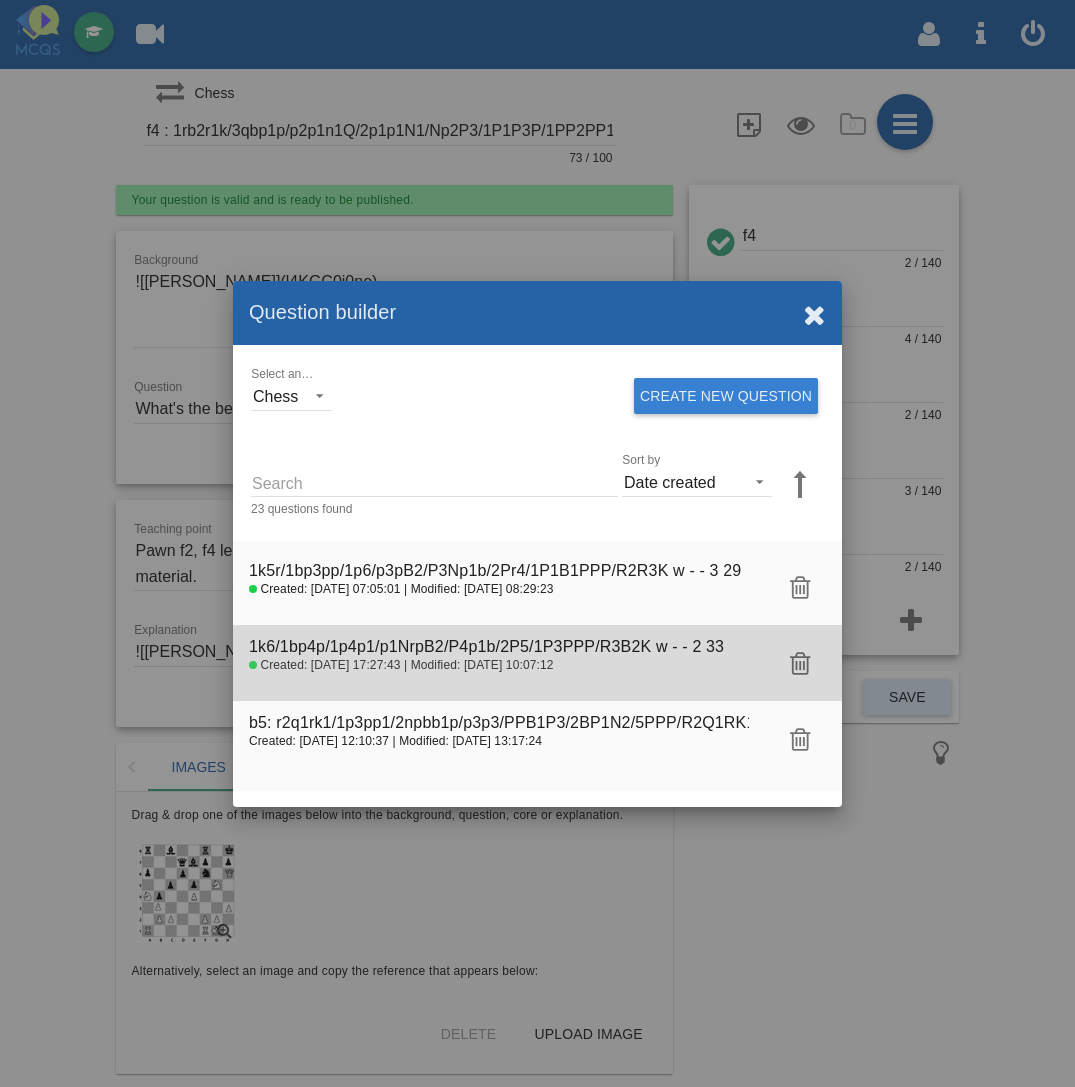 type on "1k6/1bp4p/1p4p1/p1NrpB2/P4p1b/2P5/1P3PPP/R3B2K w - - 2 33" 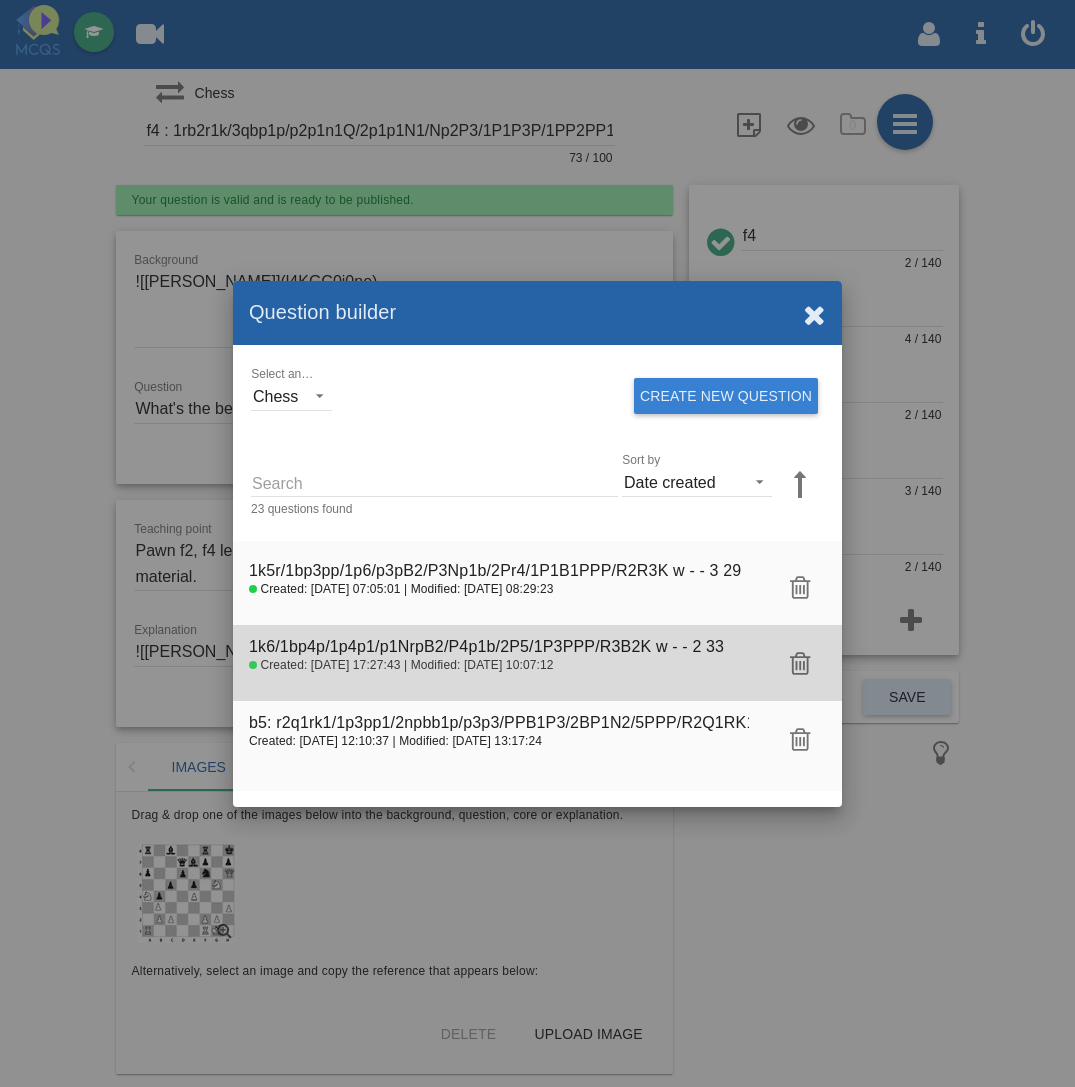 type on "![[PERSON_NAME]](SwBkKNKNzN)" 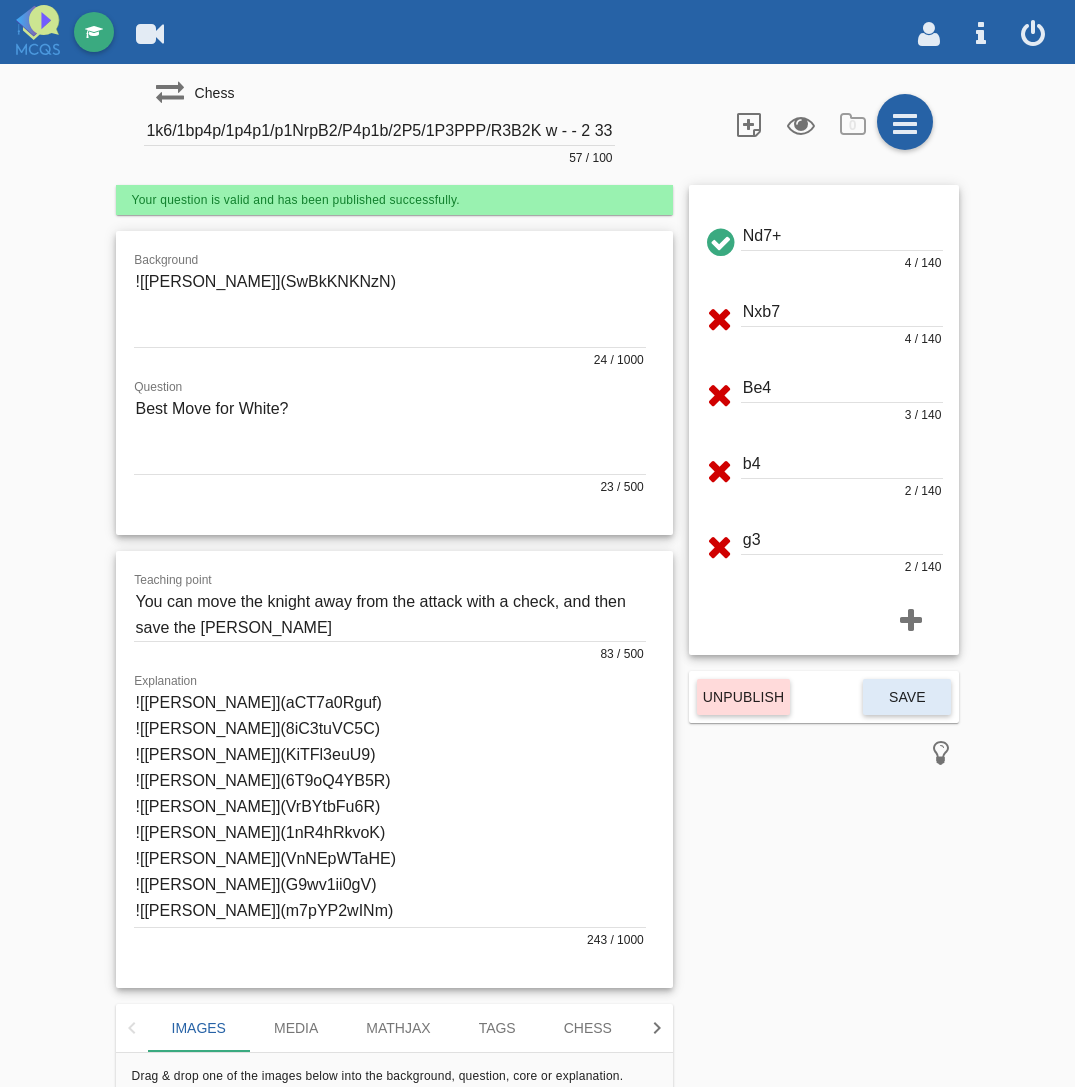 click at bounding box center (390, 434) 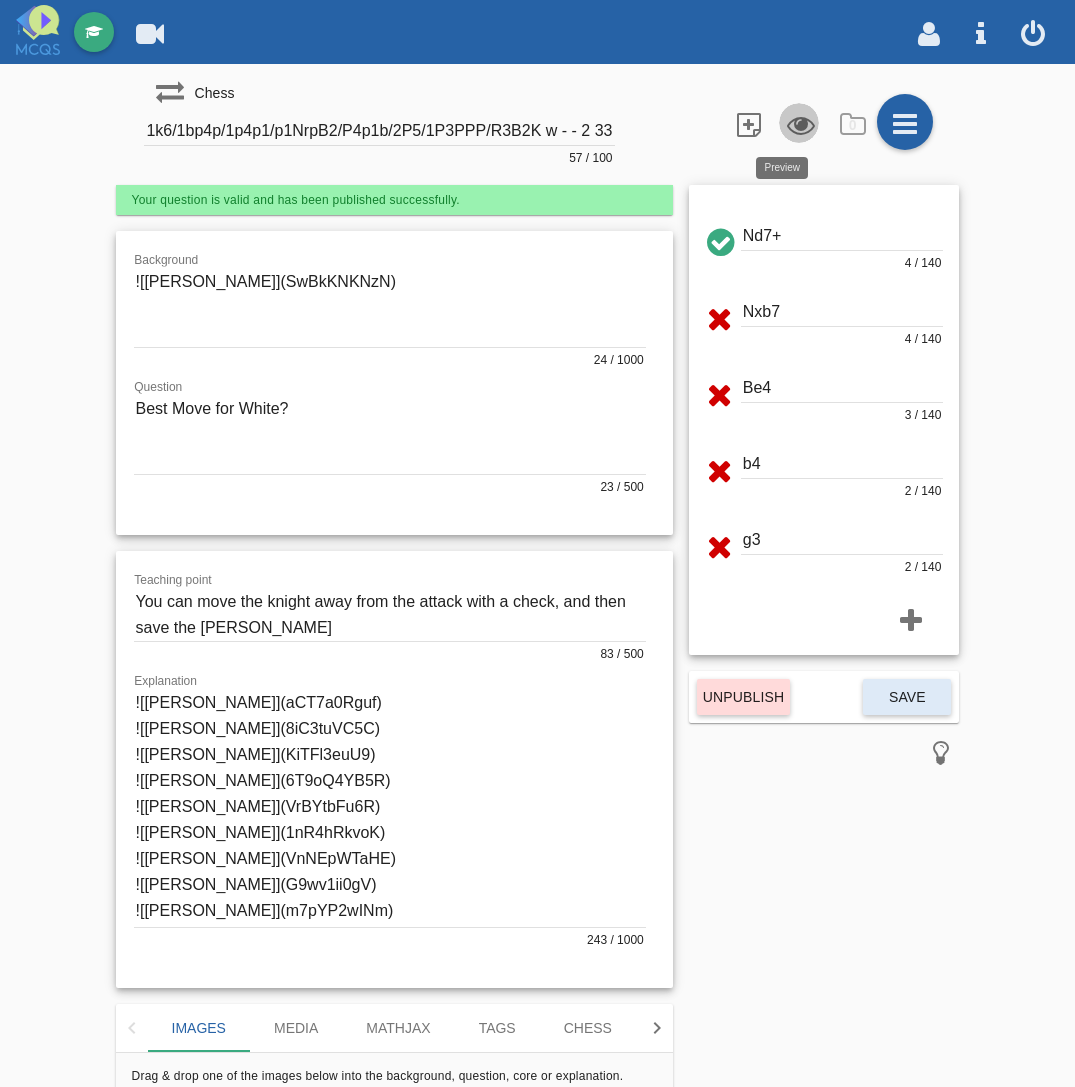 click at bounding box center [799, 123] 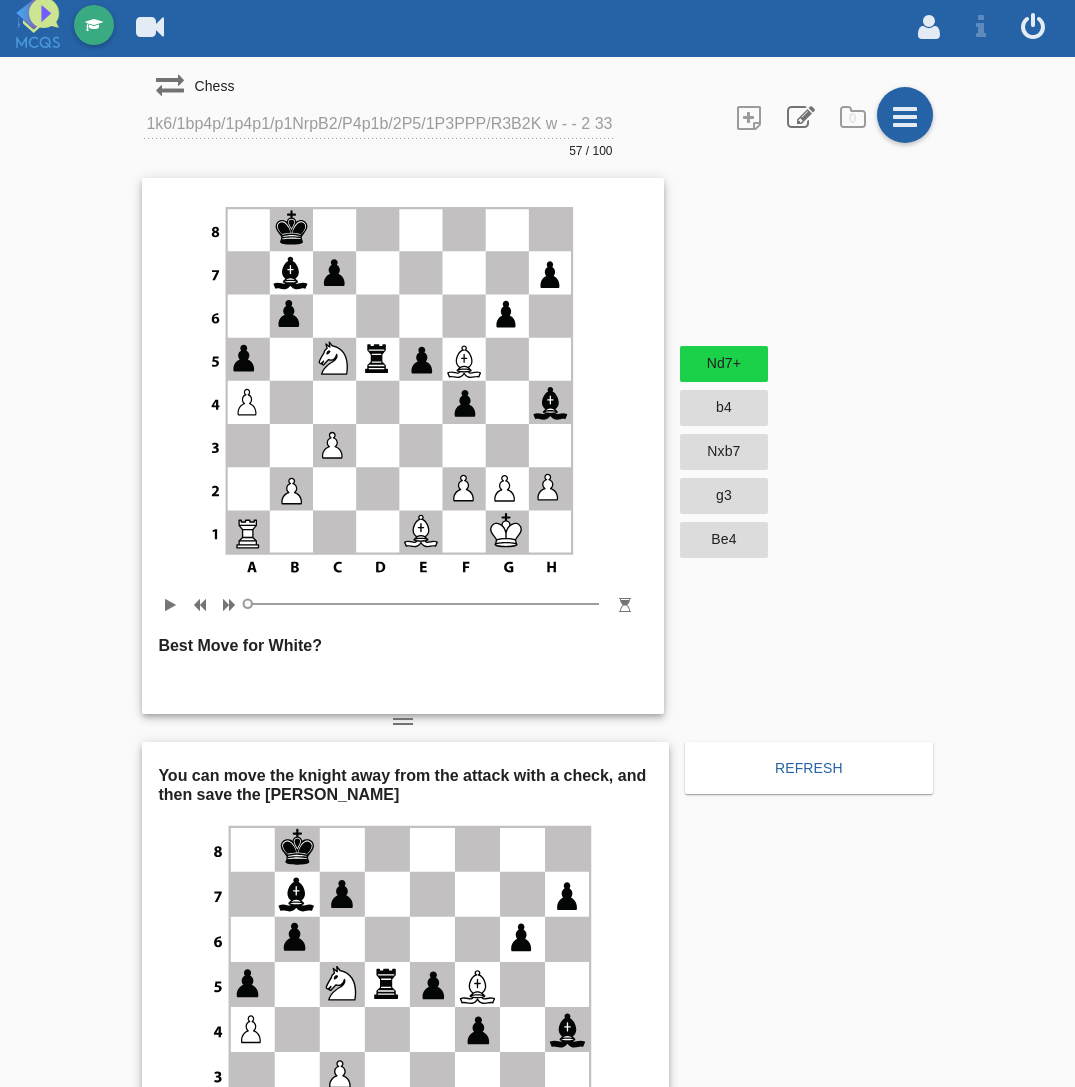 scroll, scrollTop: 0, scrollLeft: 0, axis: both 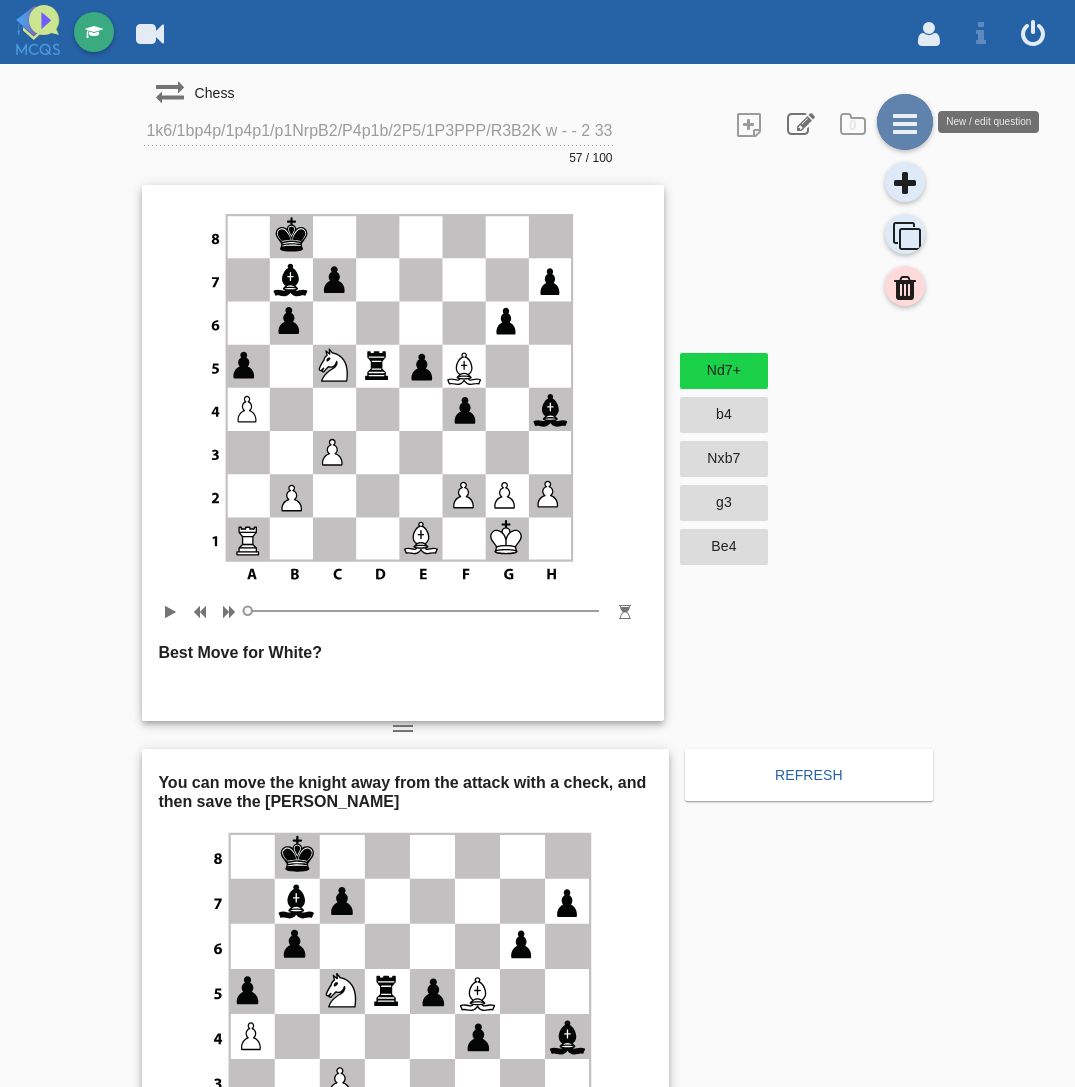 click at bounding box center [905, 122] 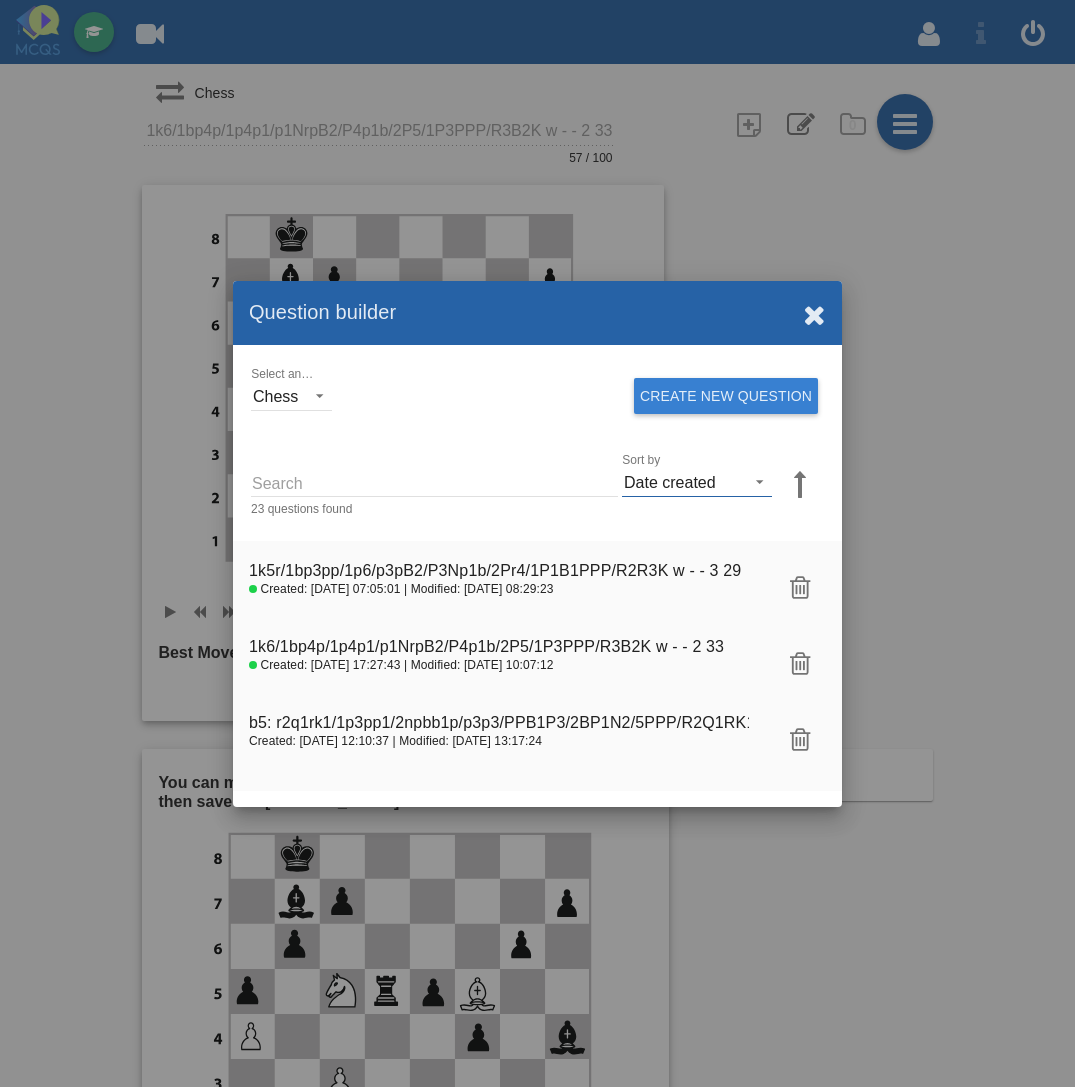 click on "Date created" at bounding box center [681, 483] 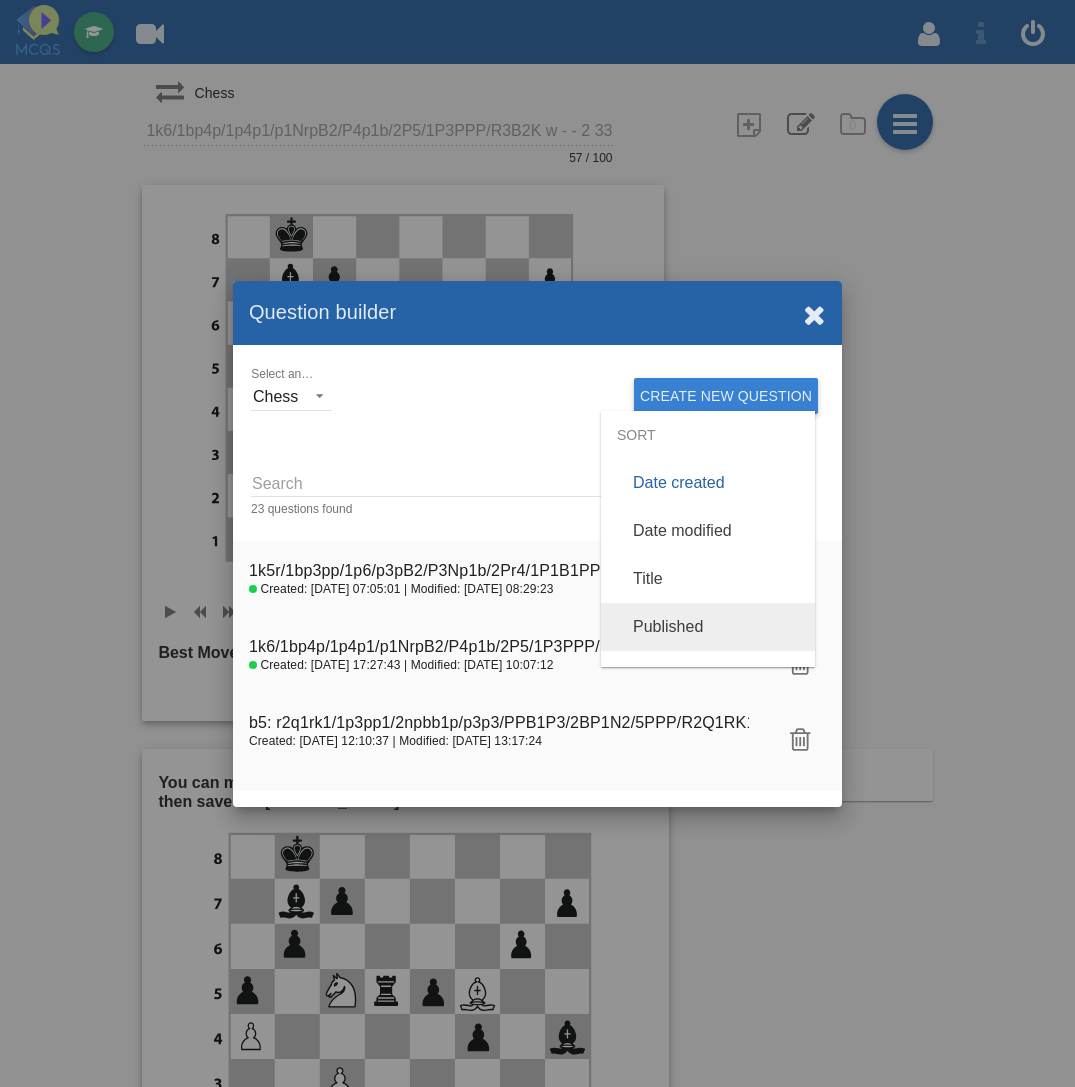 click on "Published" at bounding box center (708, 627) 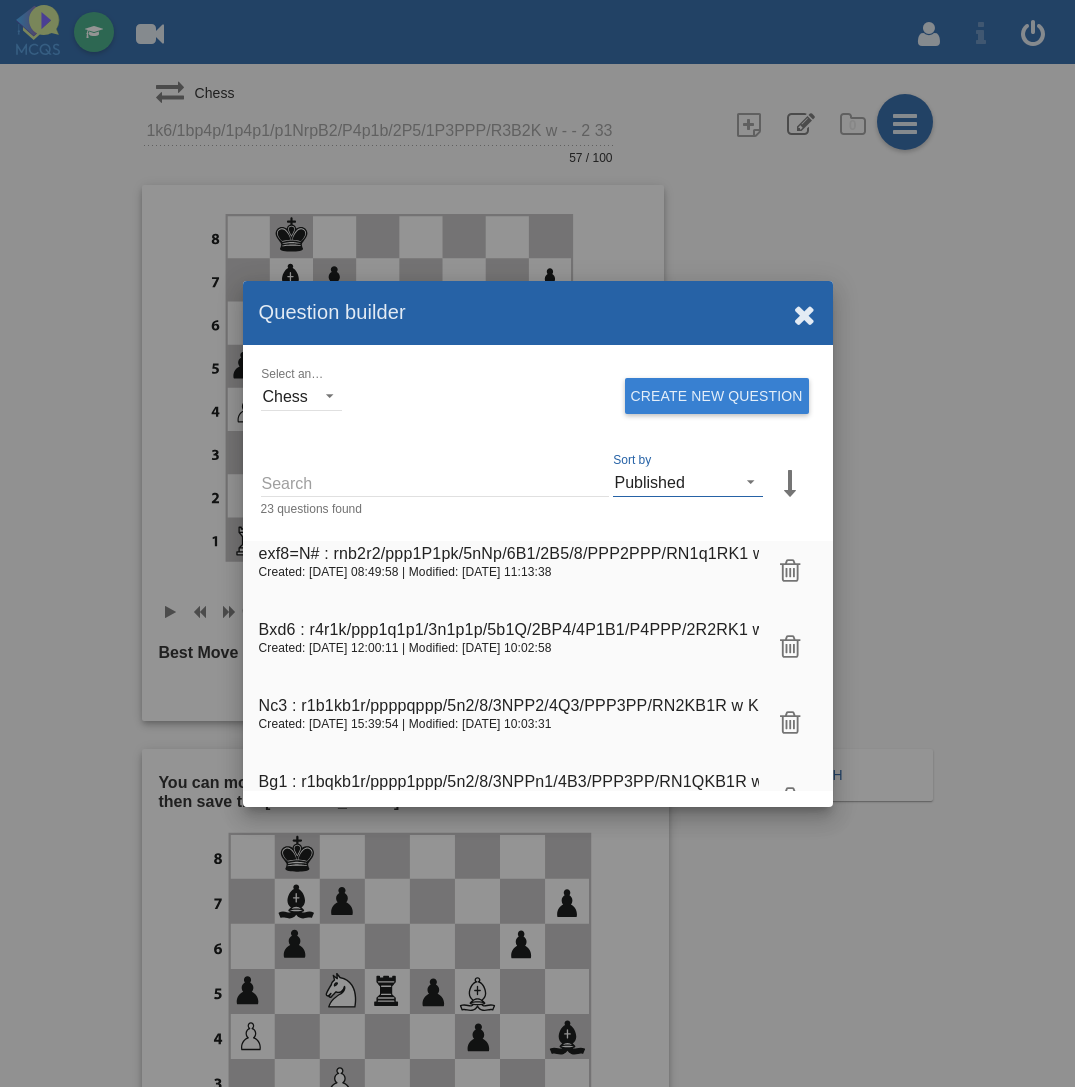 scroll, scrollTop: 0, scrollLeft: 0, axis: both 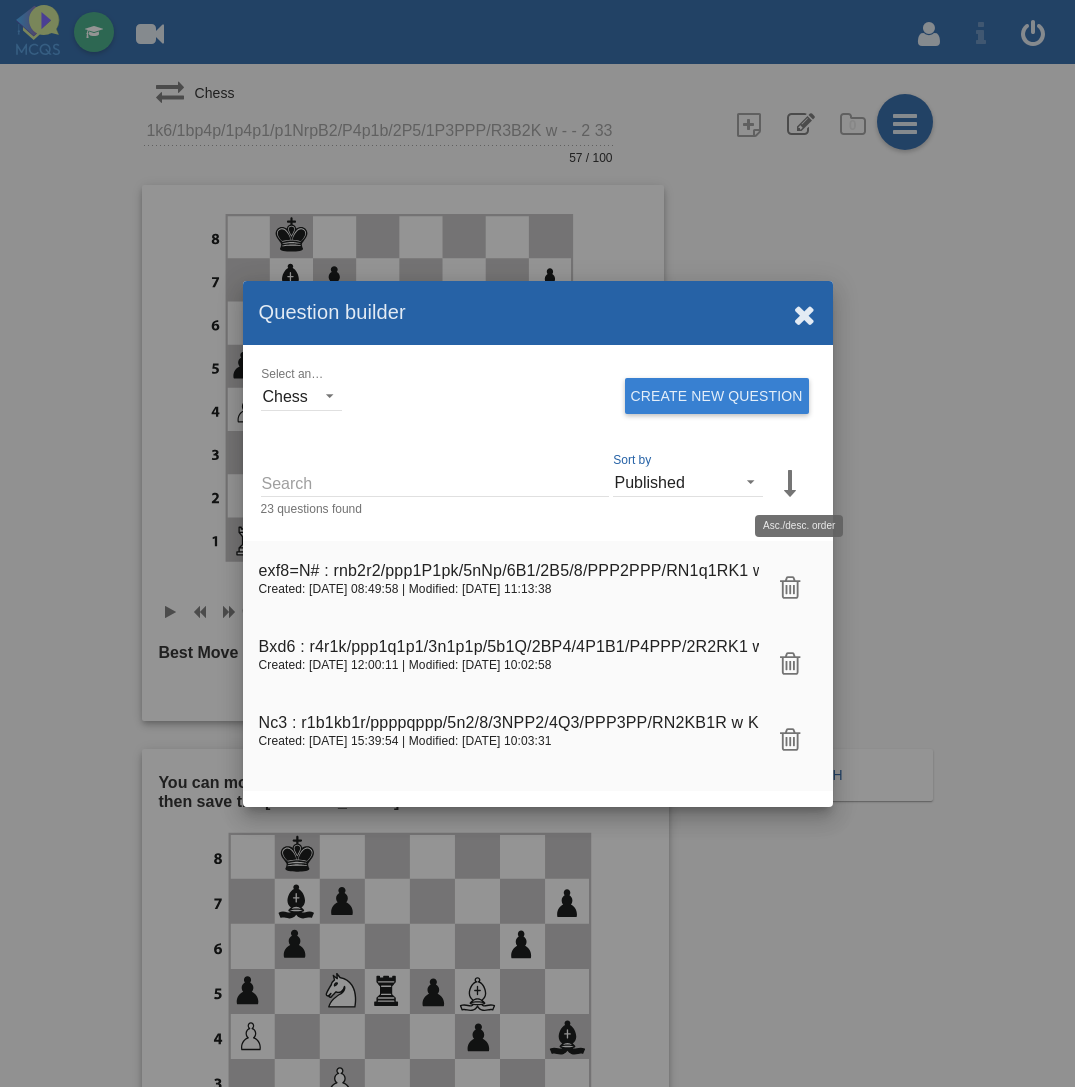 click at bounding box center [791, 482] 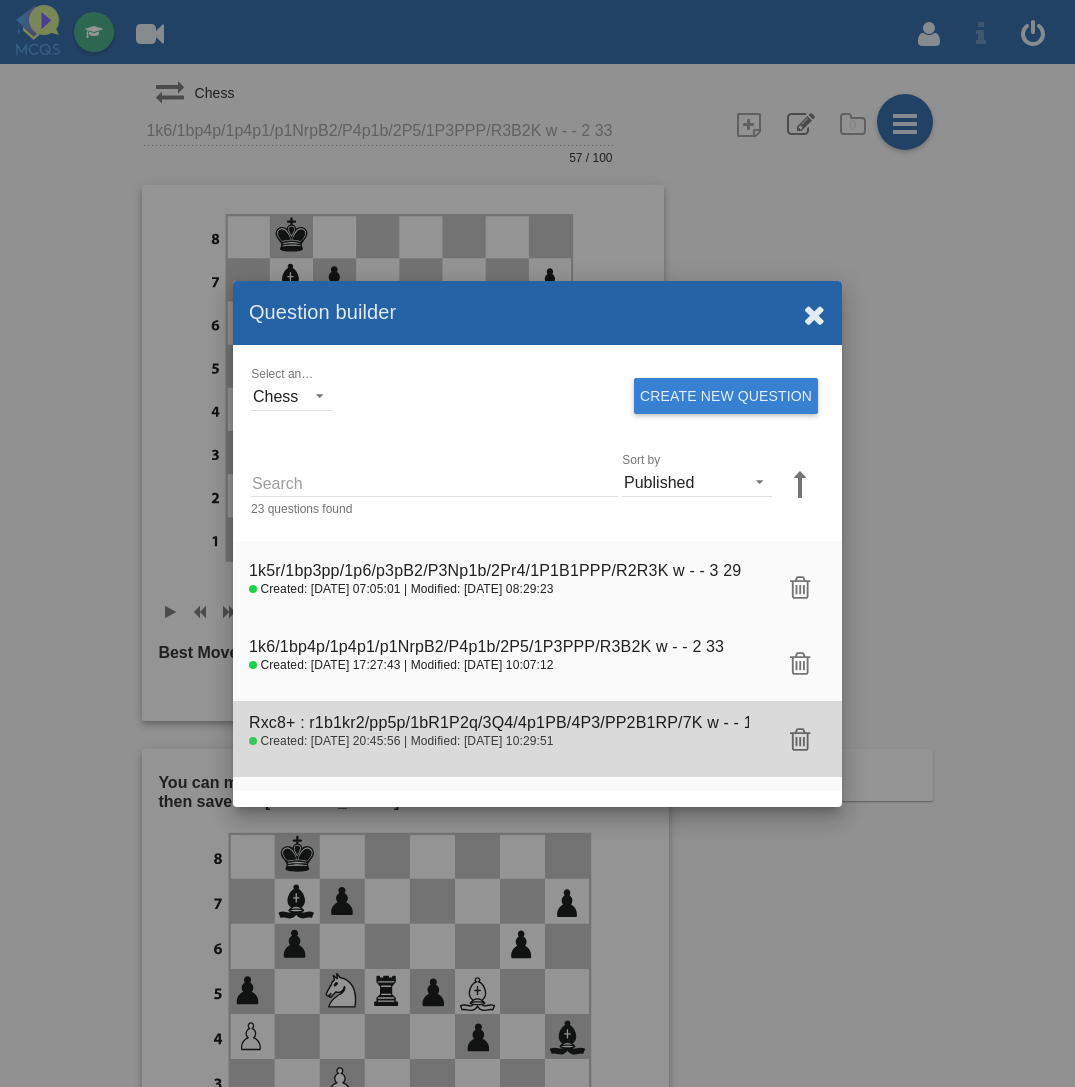 click 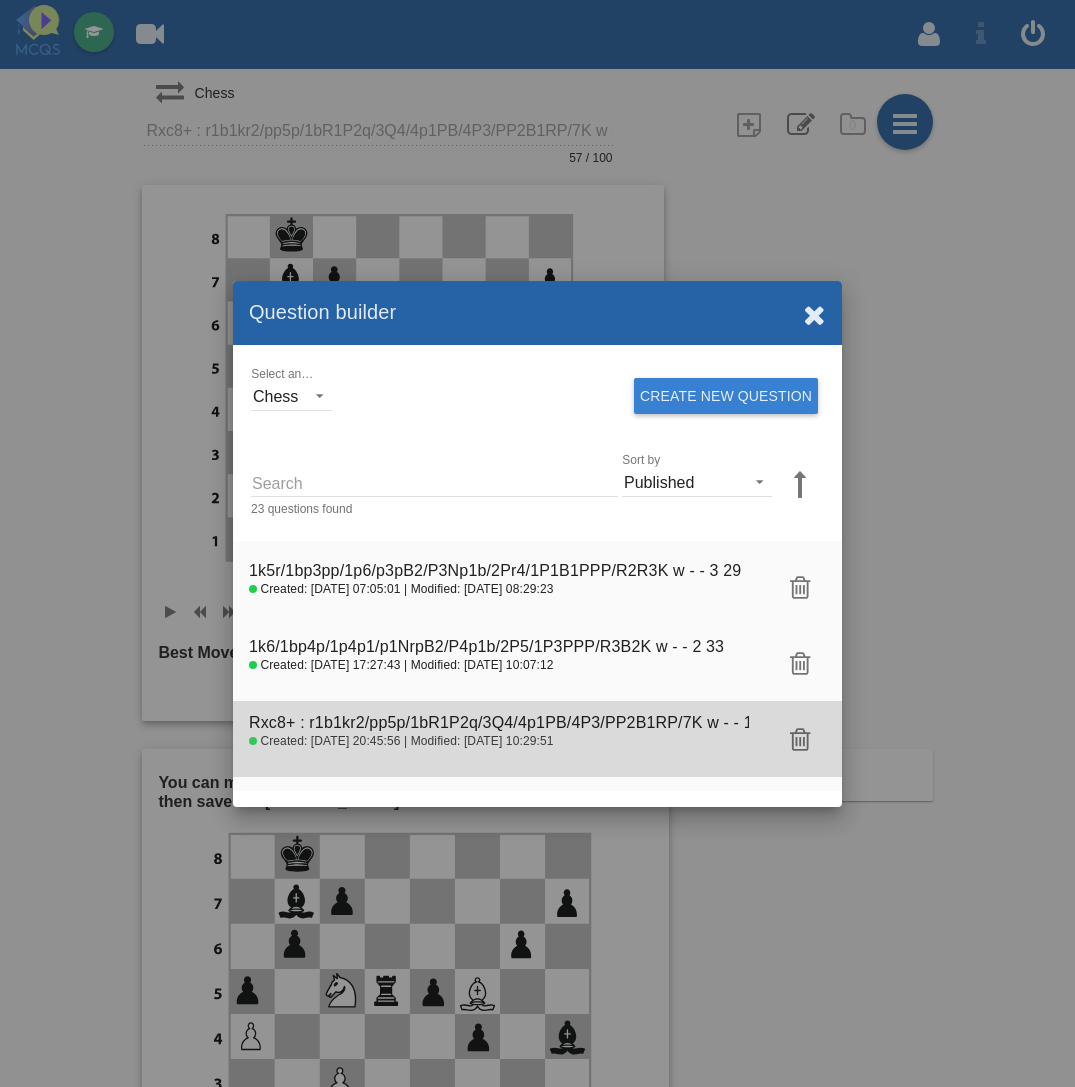 scroll, scrollTop: 0, scrollLeft: 0, axis: both 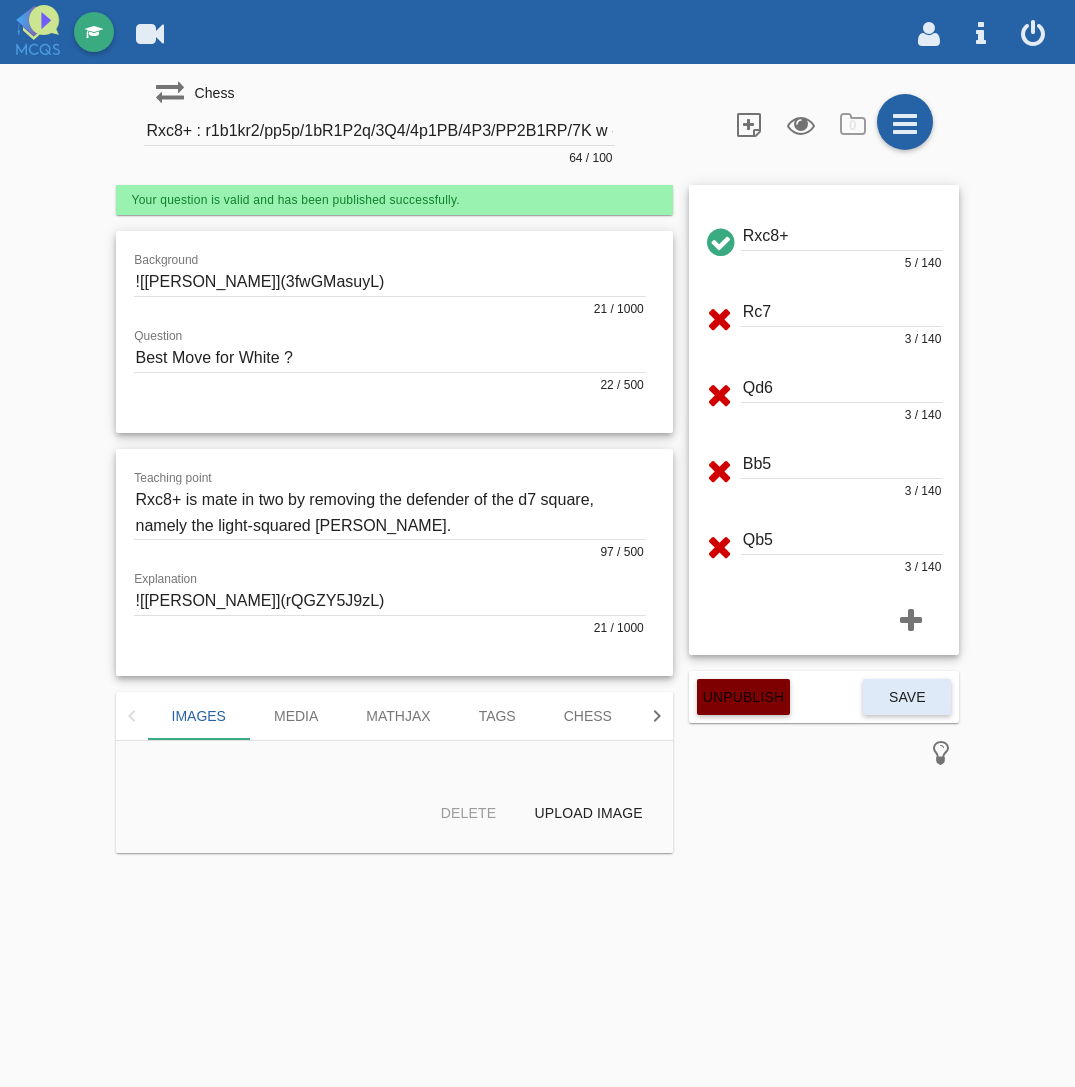 click on "Unpublish" at bounding box center [743, 697] 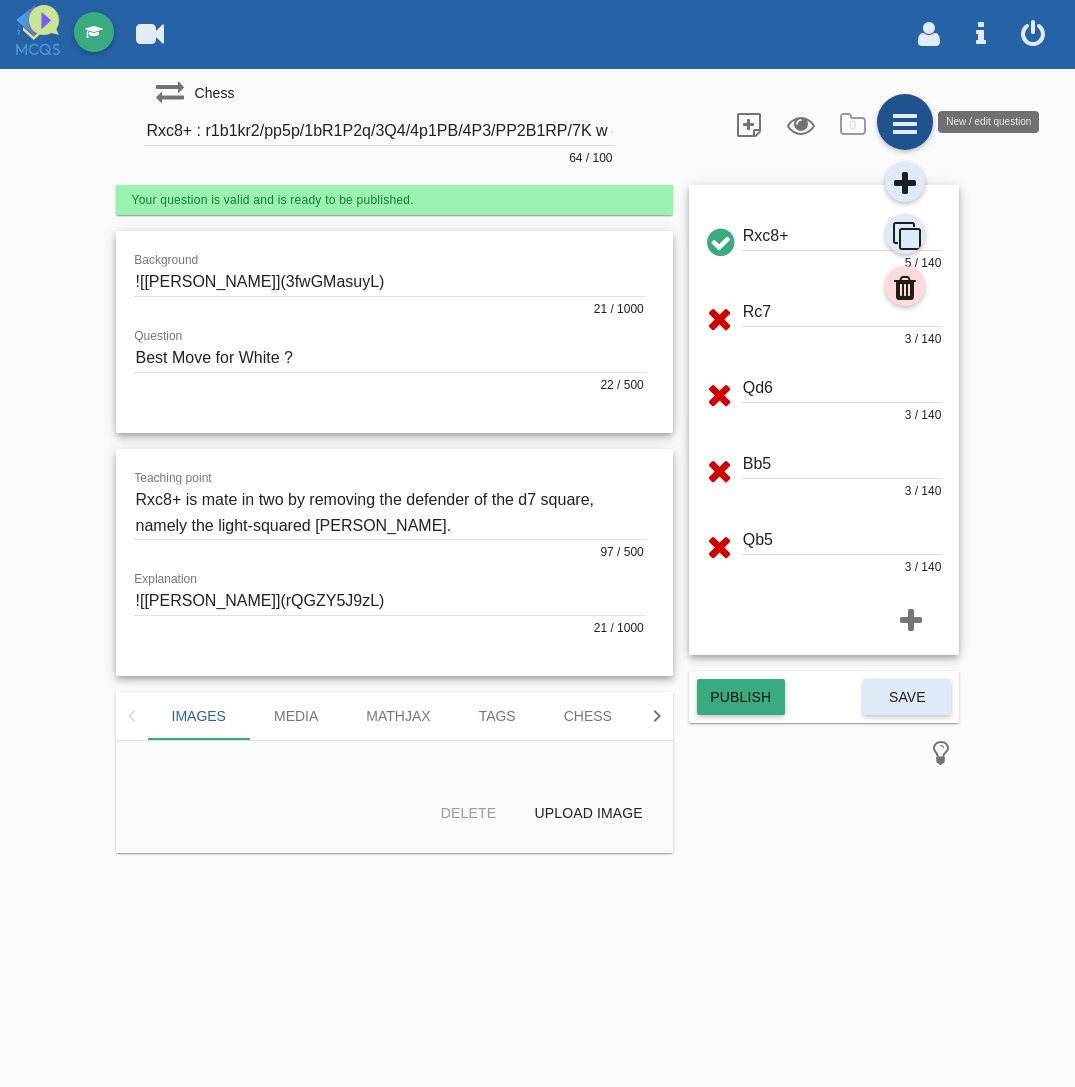 click at bounding box center (905, 122) 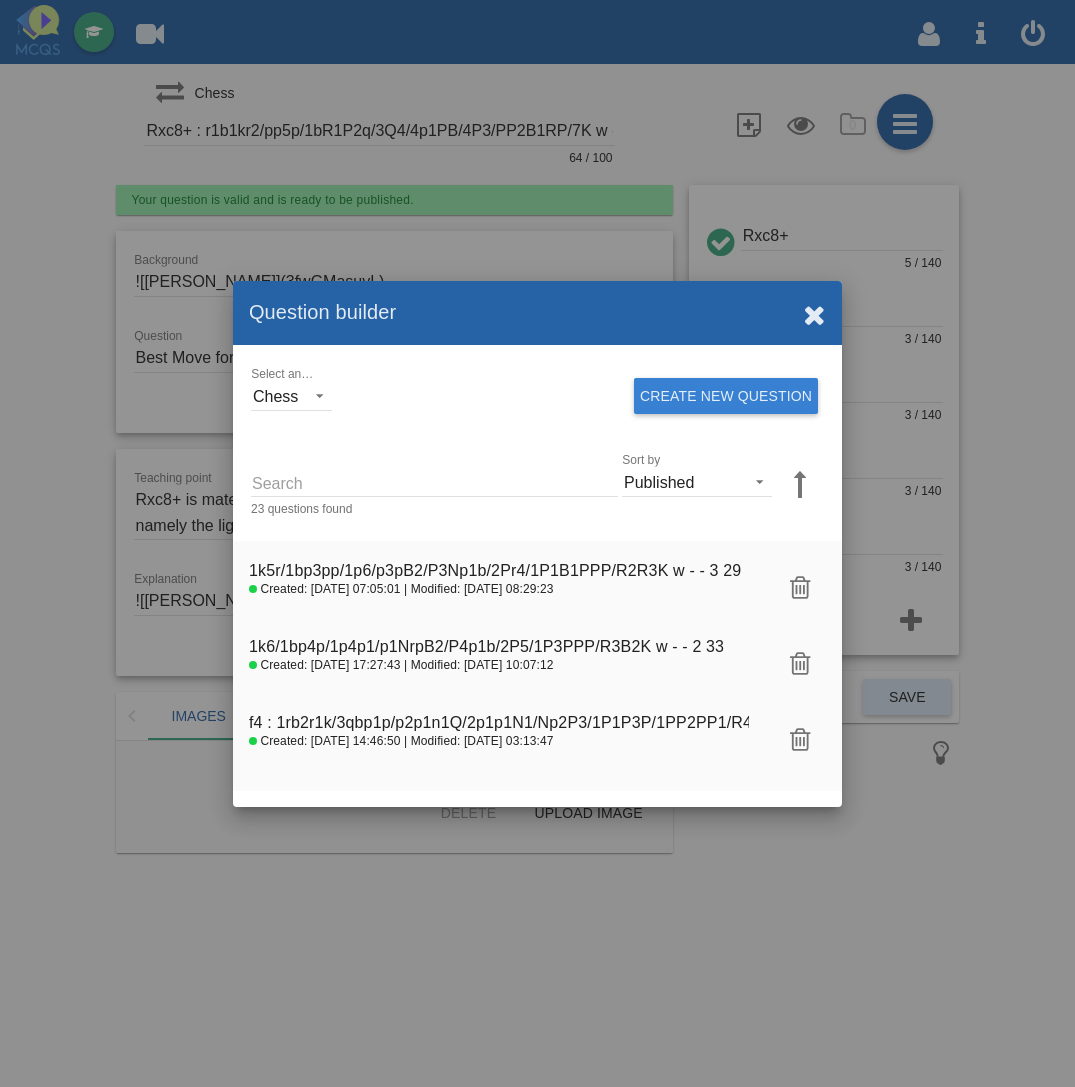 click on "Question builder" at bounding box center [537, 313] 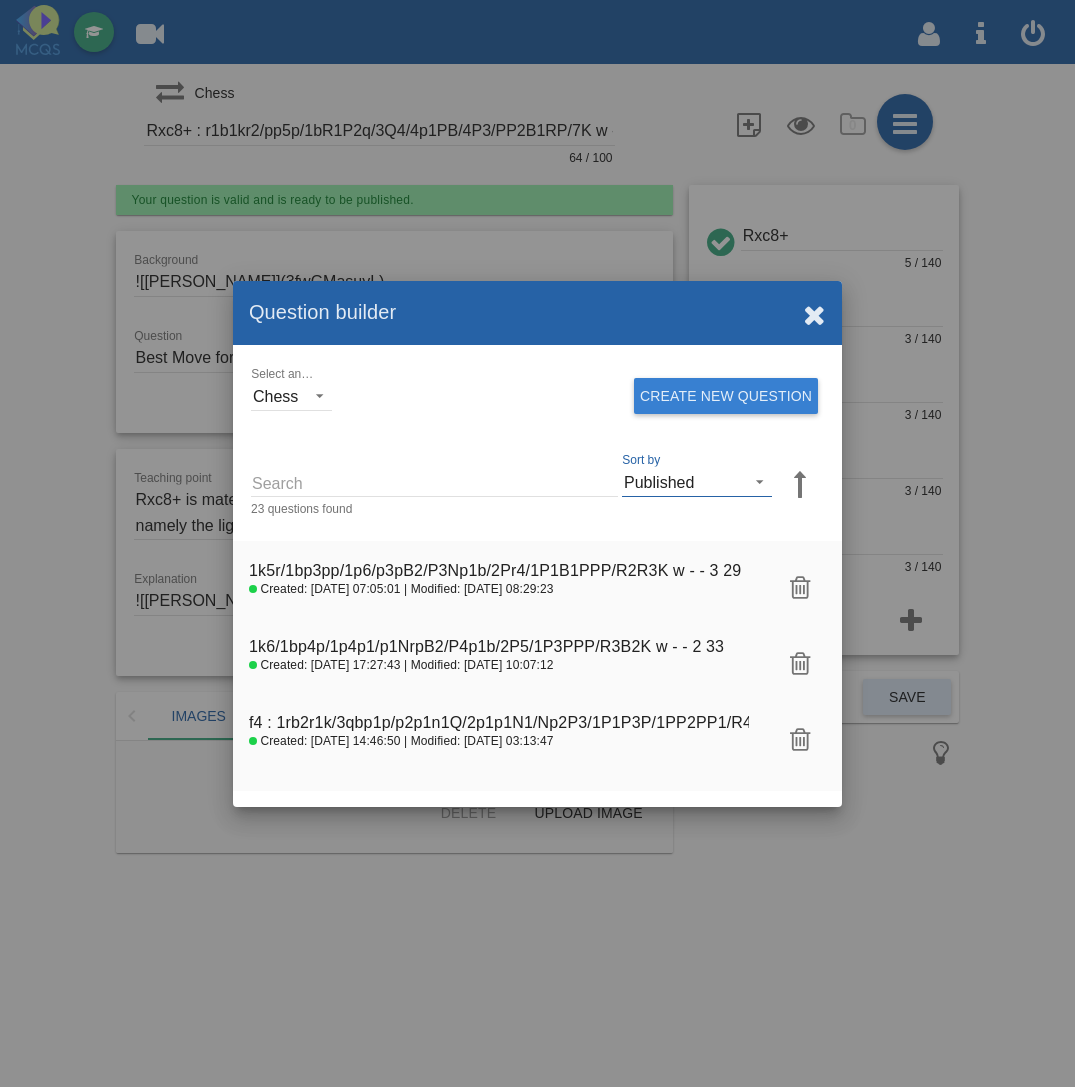 click at bounding box center [754, 479] 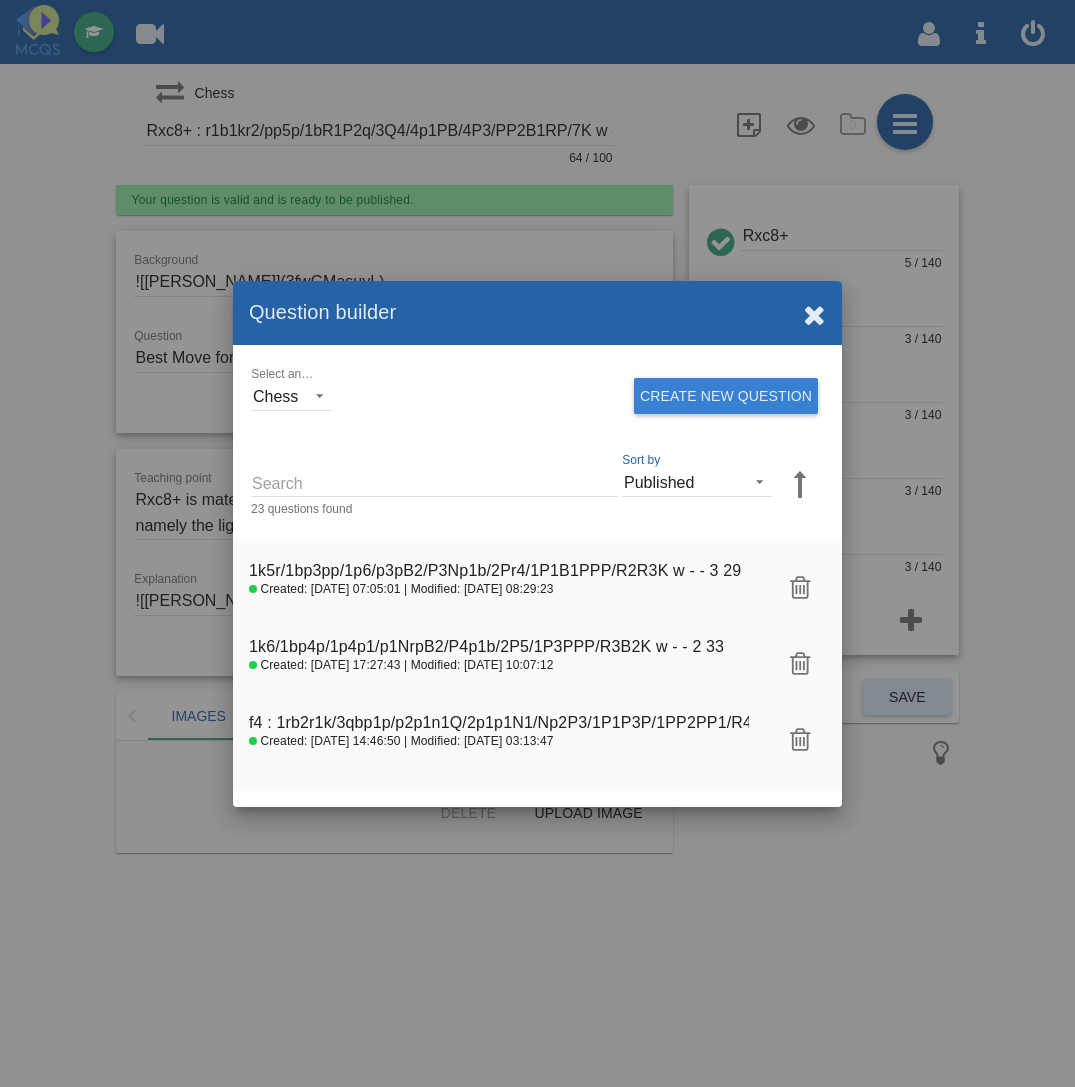 scroll, scrollTop: 87, scrollLeft: 0, axis: vertical 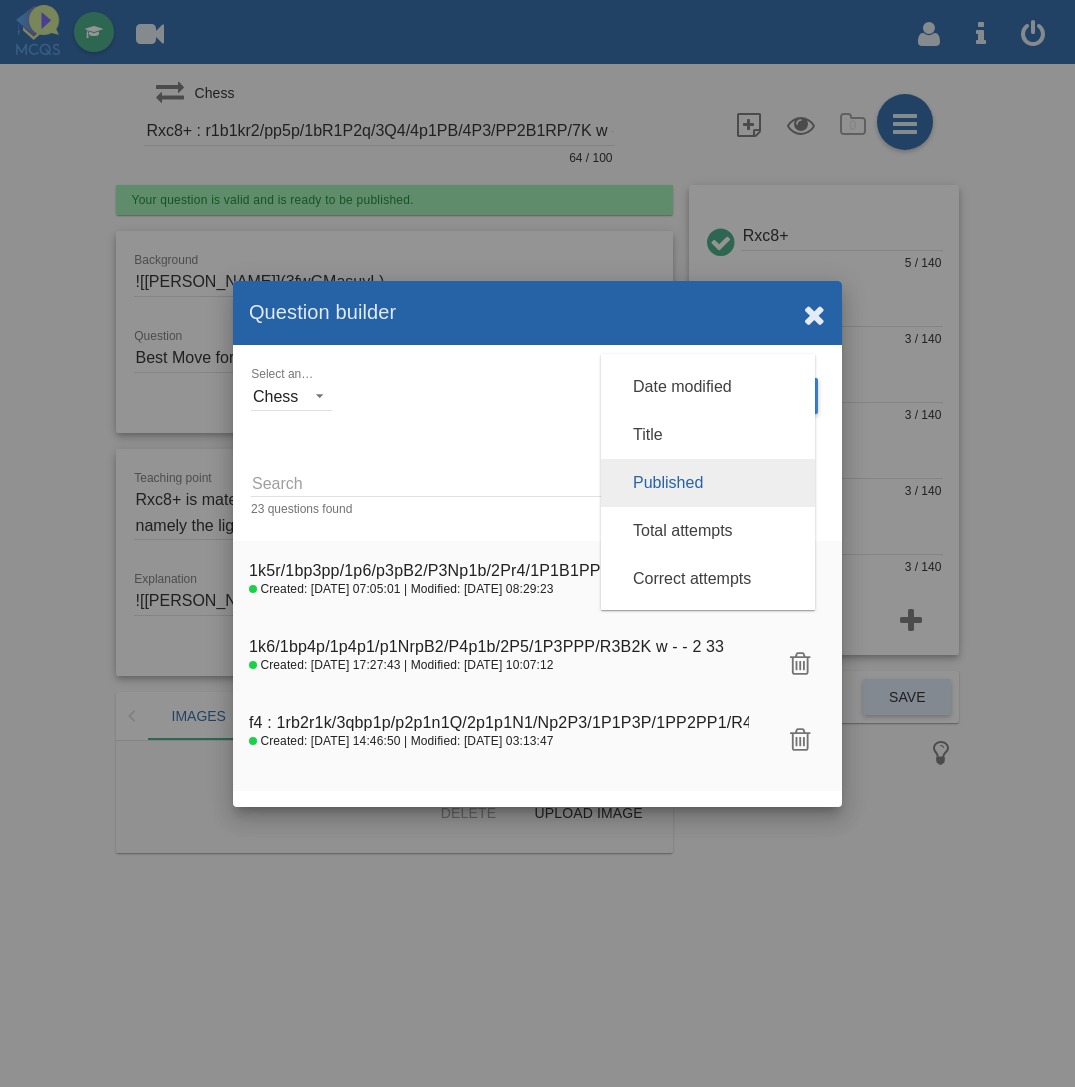 click on "Published" at bounding box center [708, 483] 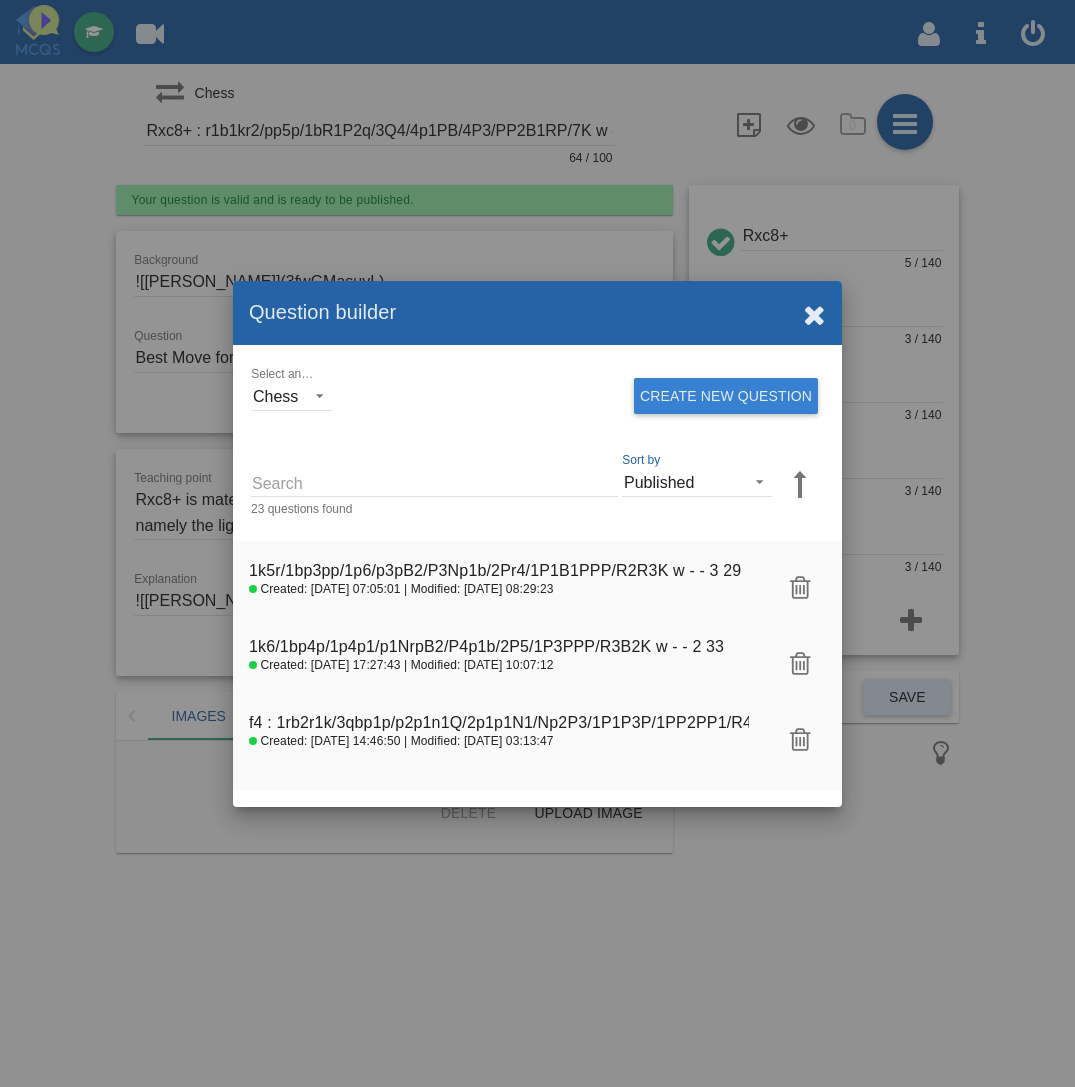 click at bounding box center [814, 313] 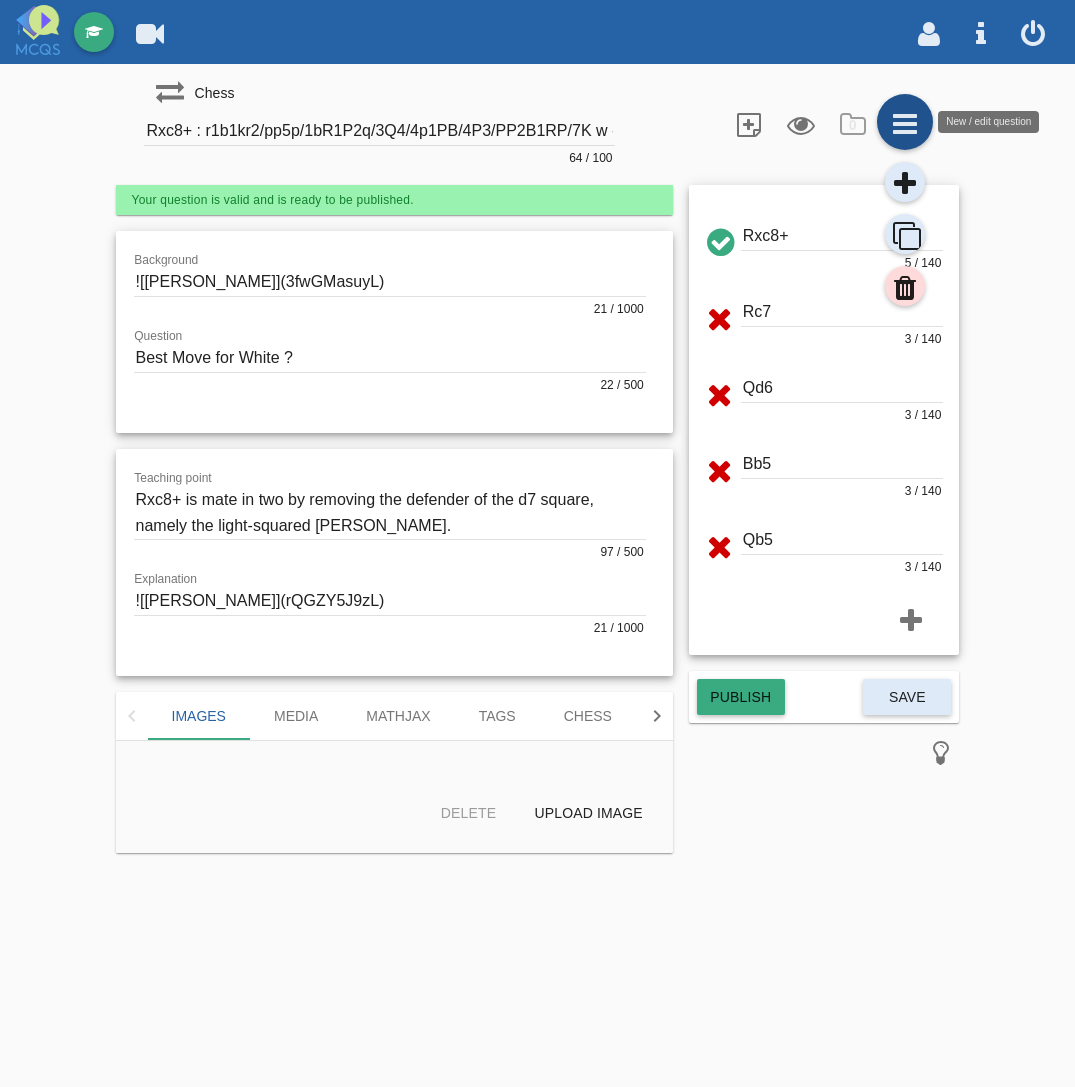 click at bounding box center (905, 122) 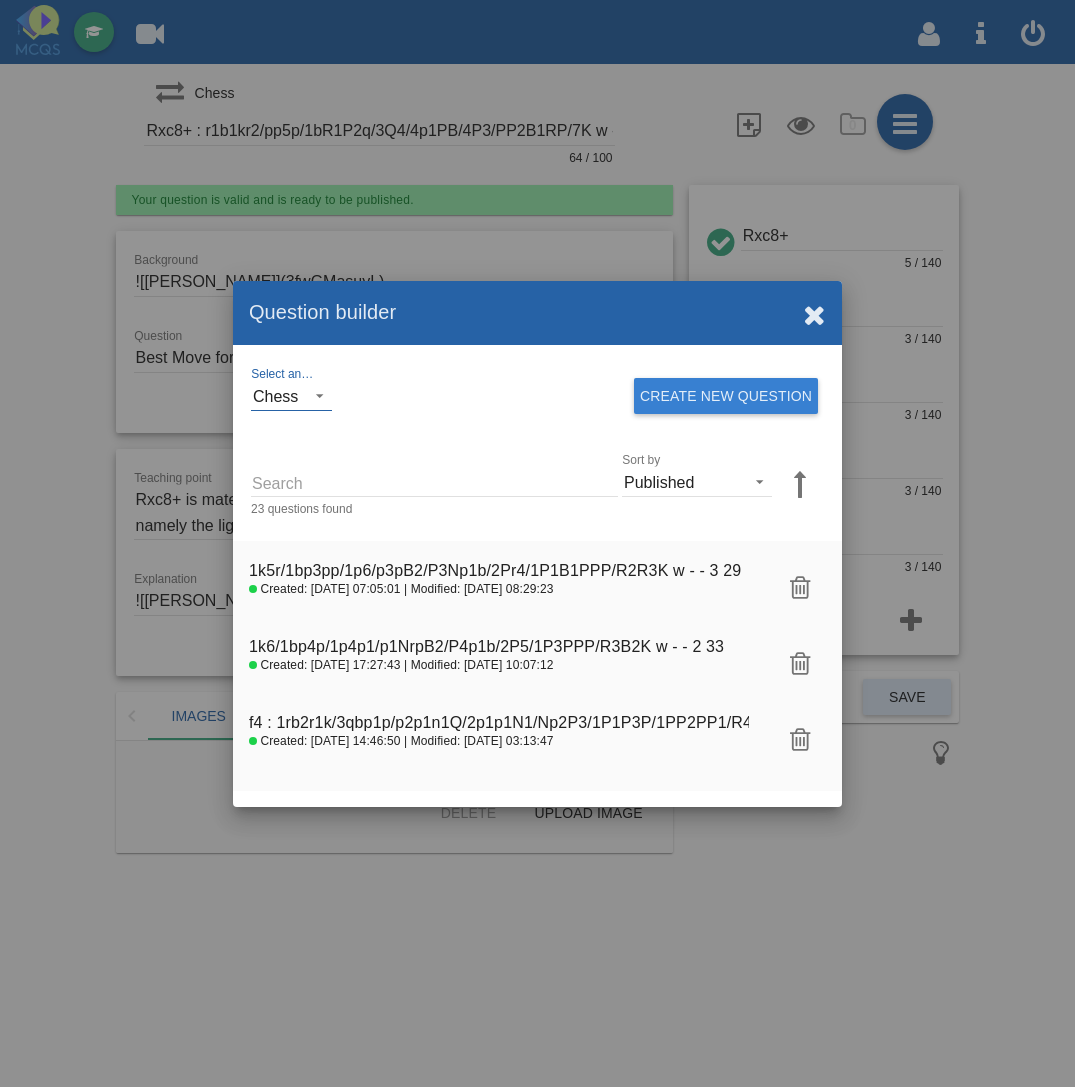 click at bounding box center [314, 393] 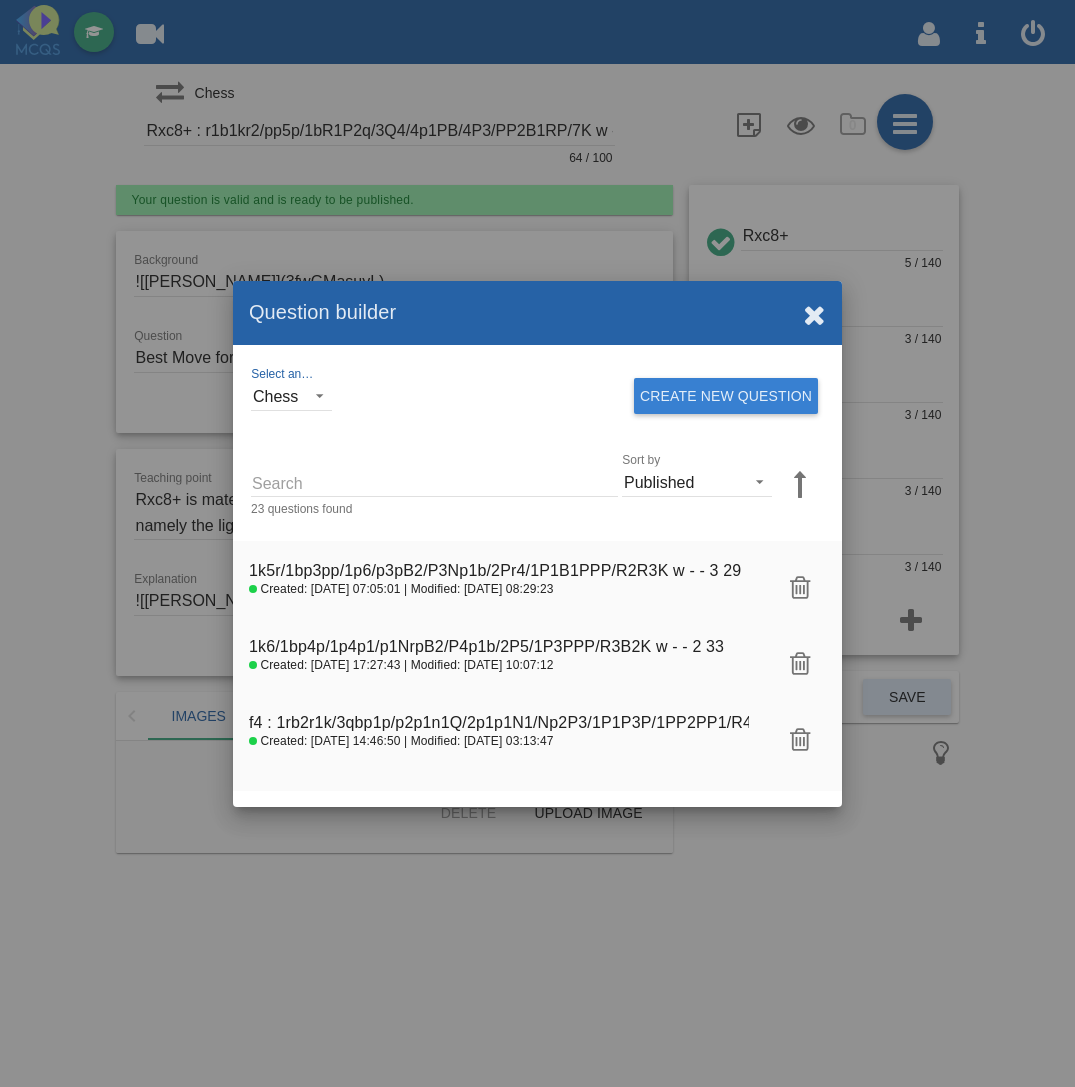scroll, scrollTop: 42293, scrollLeft: 0, axis: vertical 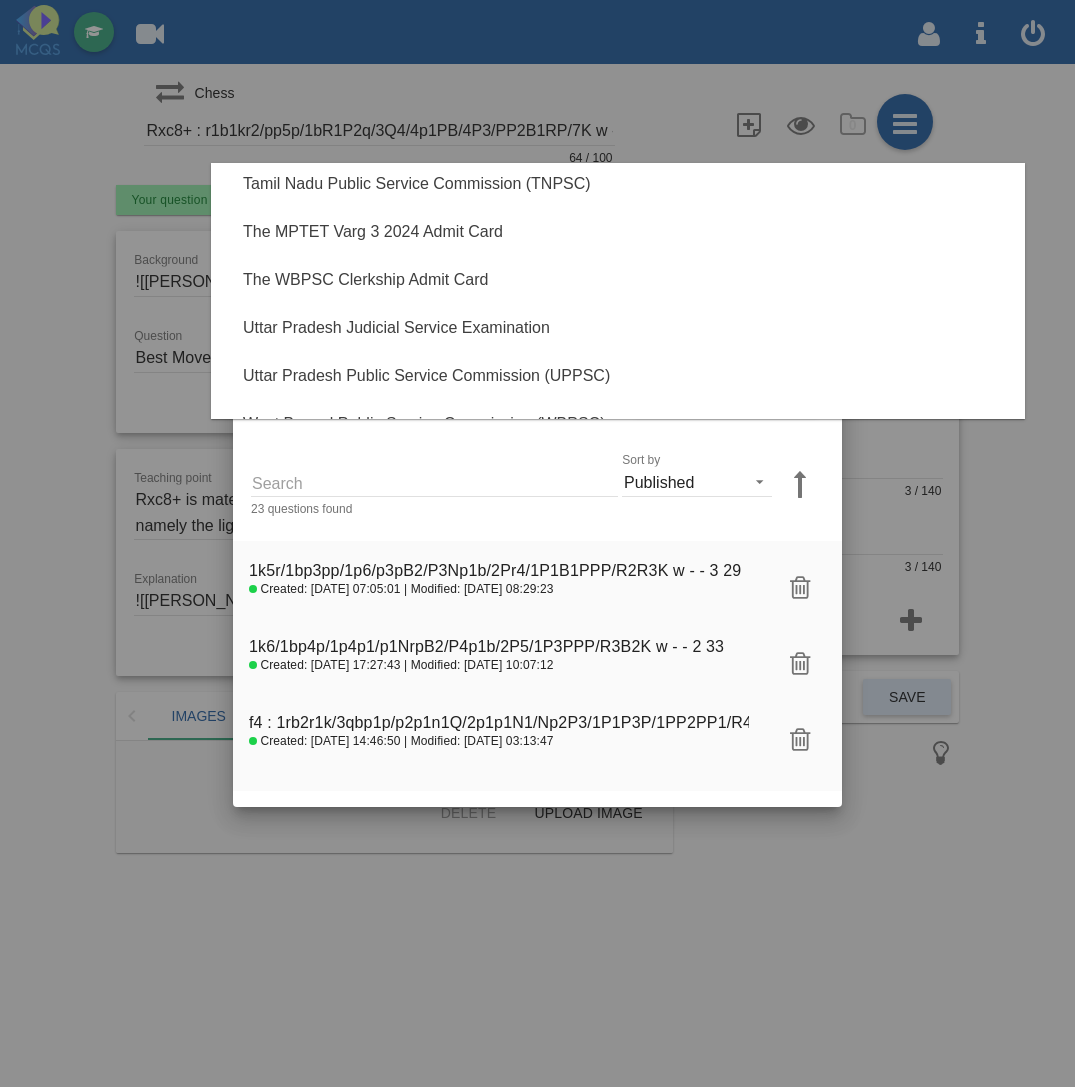 click at bounding box center (537, 543) 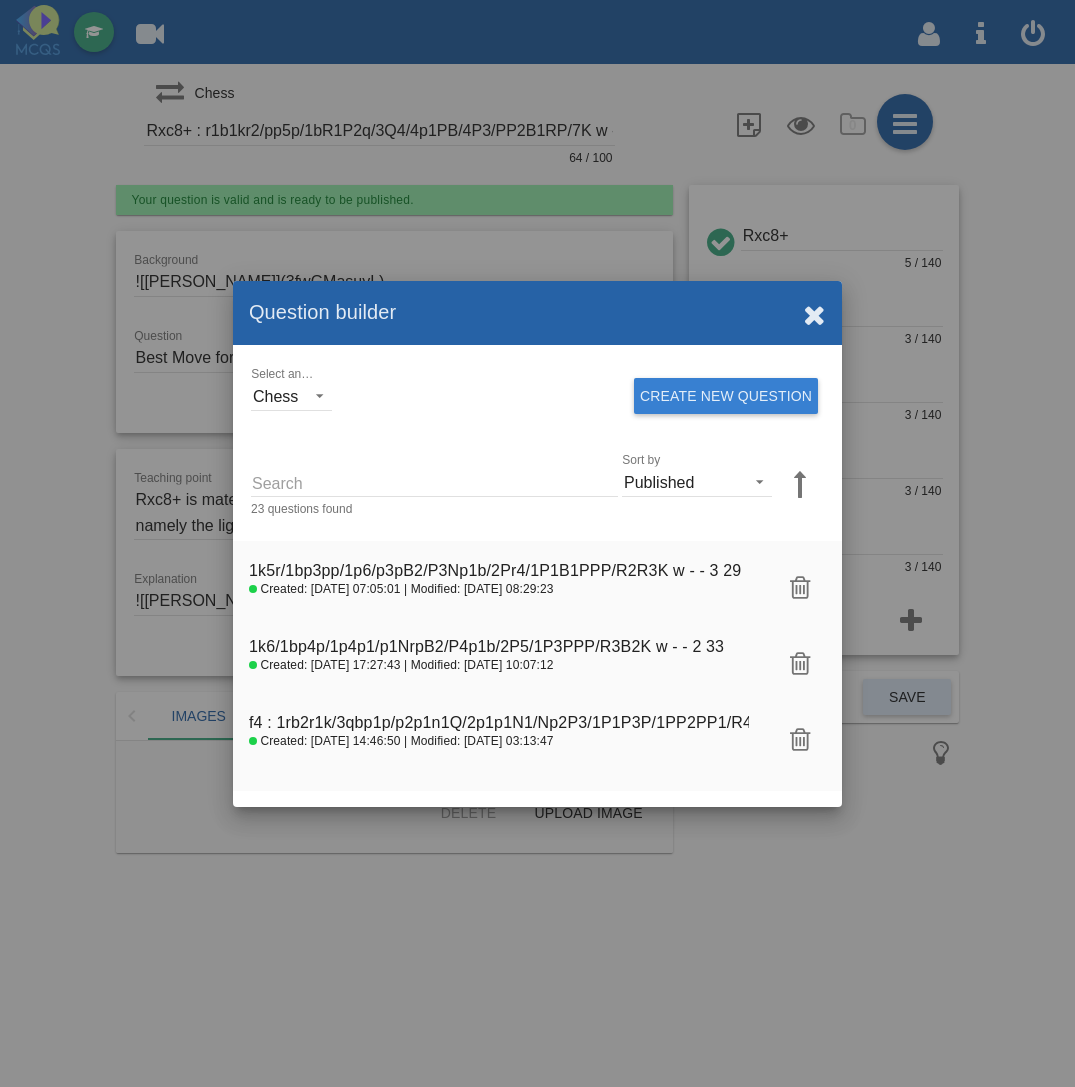 click on "Search
23 questions found
Sort by
Published
sort
Date created Date modified Title Published Total attempts Correct attempts Likes Dislikes Difficulty" at bounding box center (537, 486) 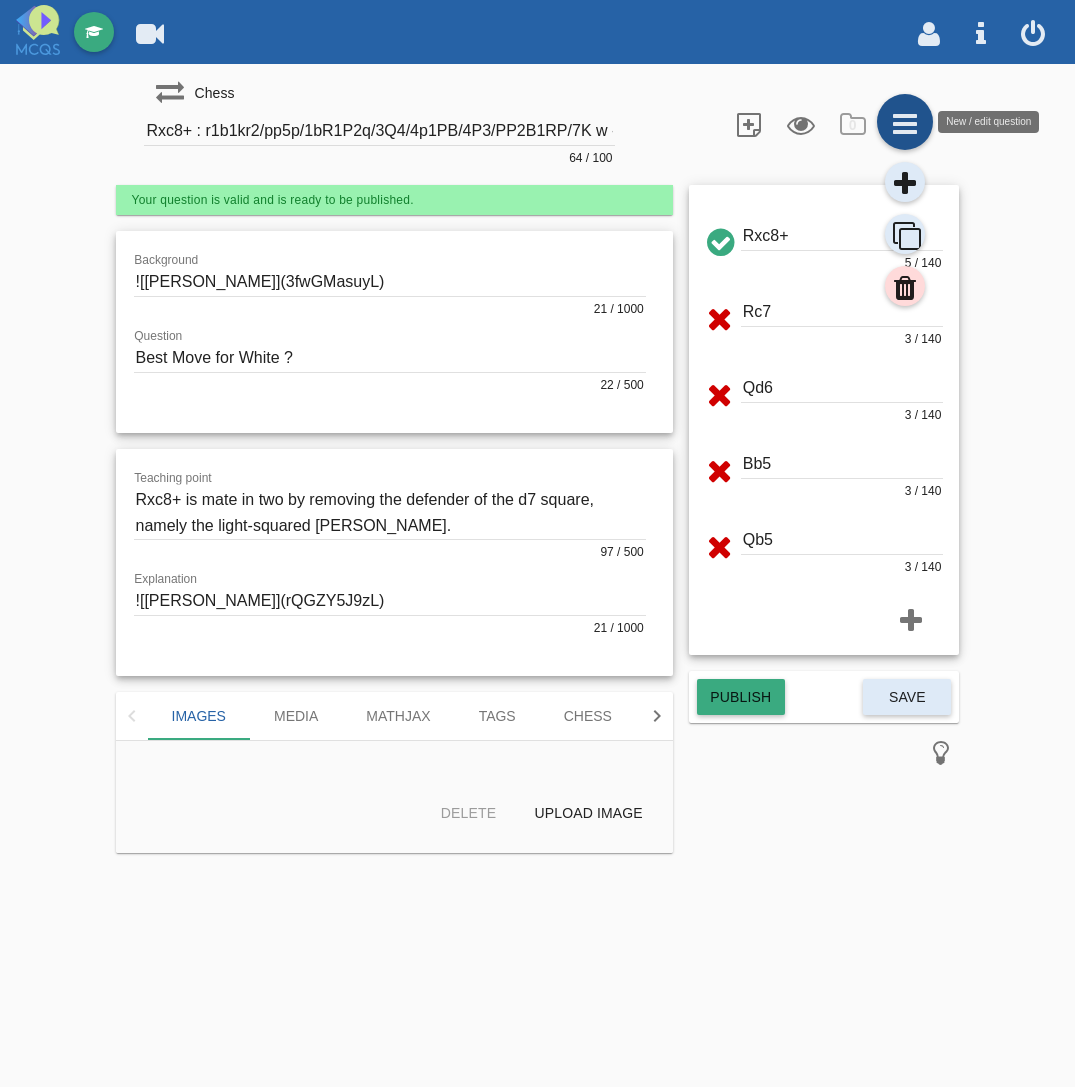 click at bounding box center [905, 122] 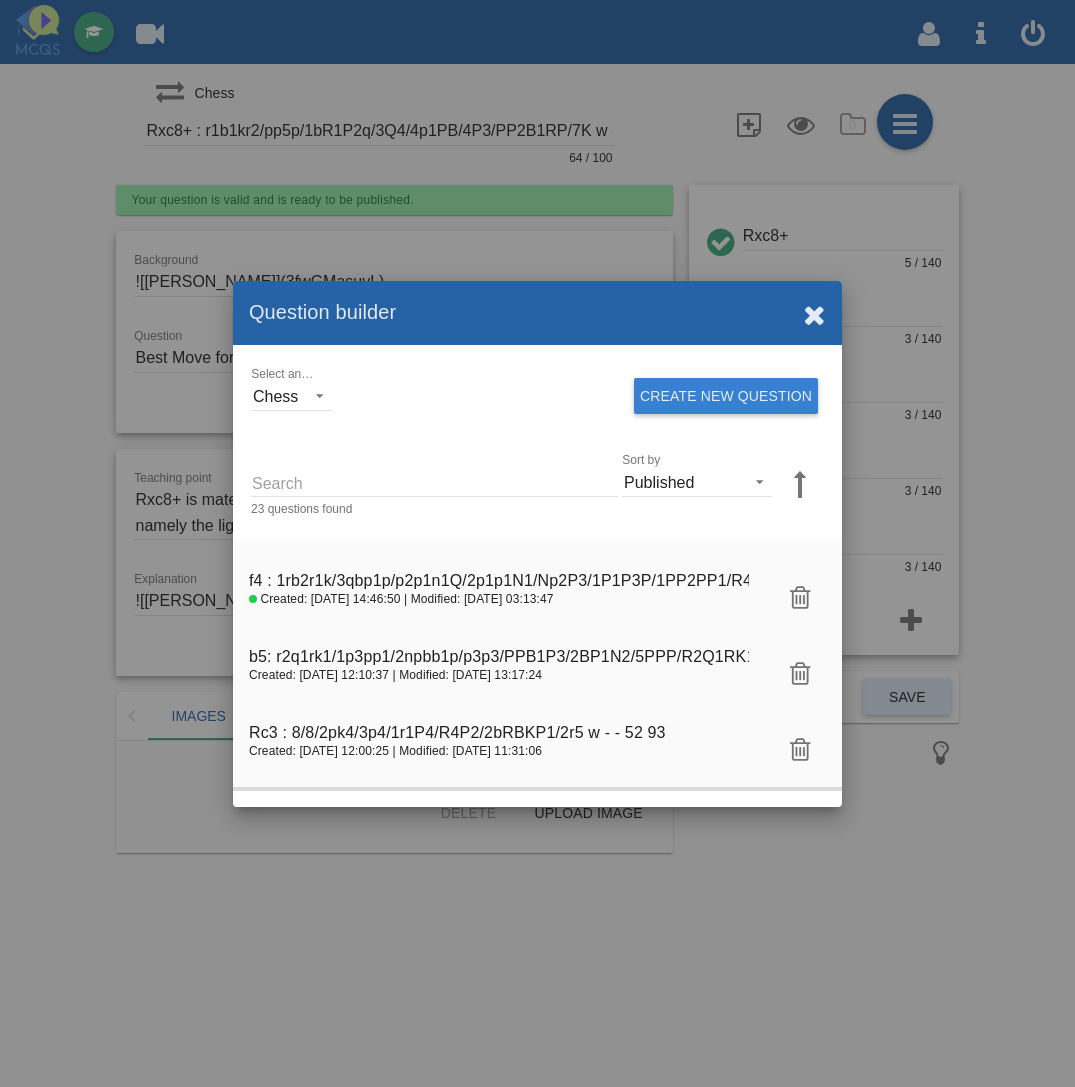 scroll, scrollTop: 0, scrollLeft: 0, axis: both 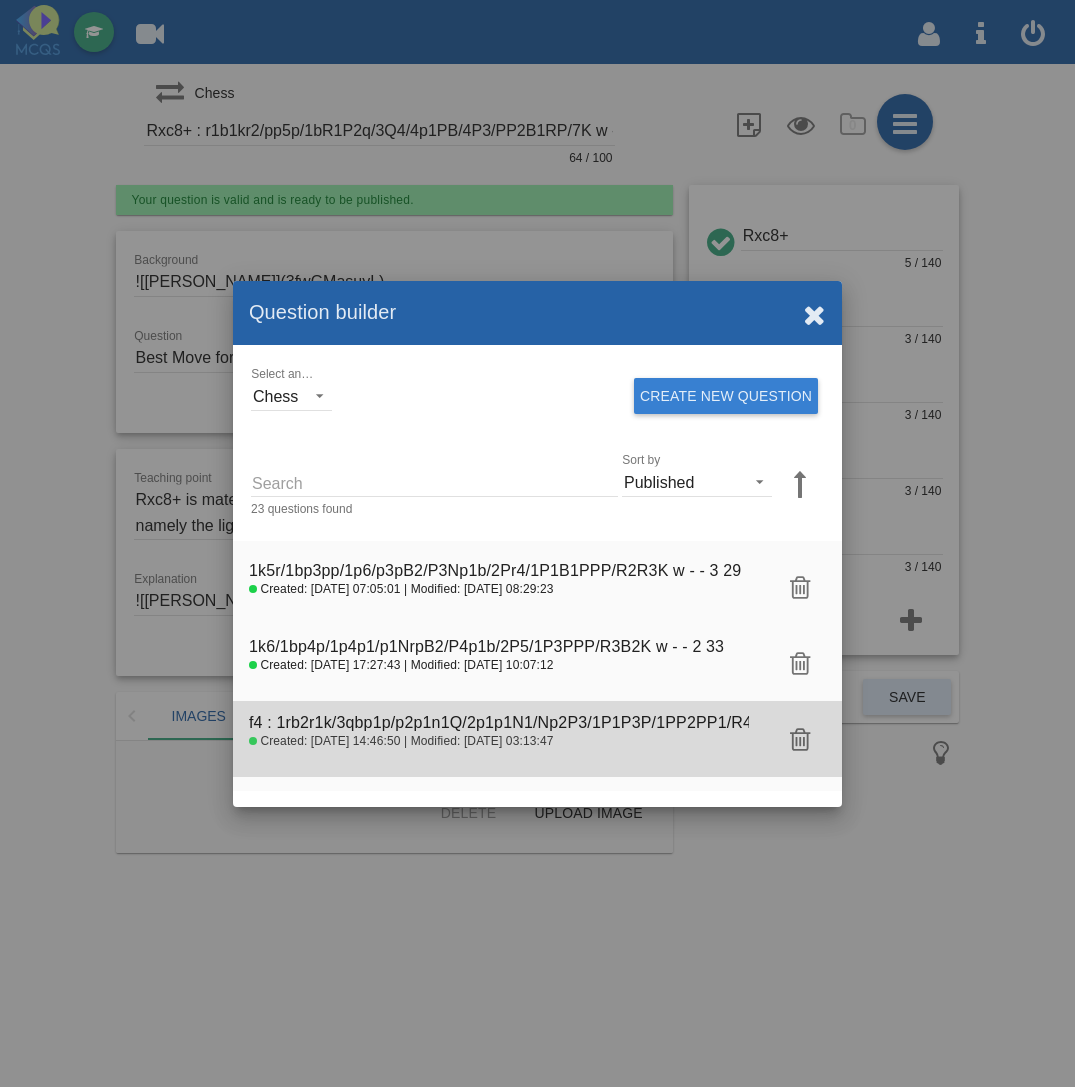 click 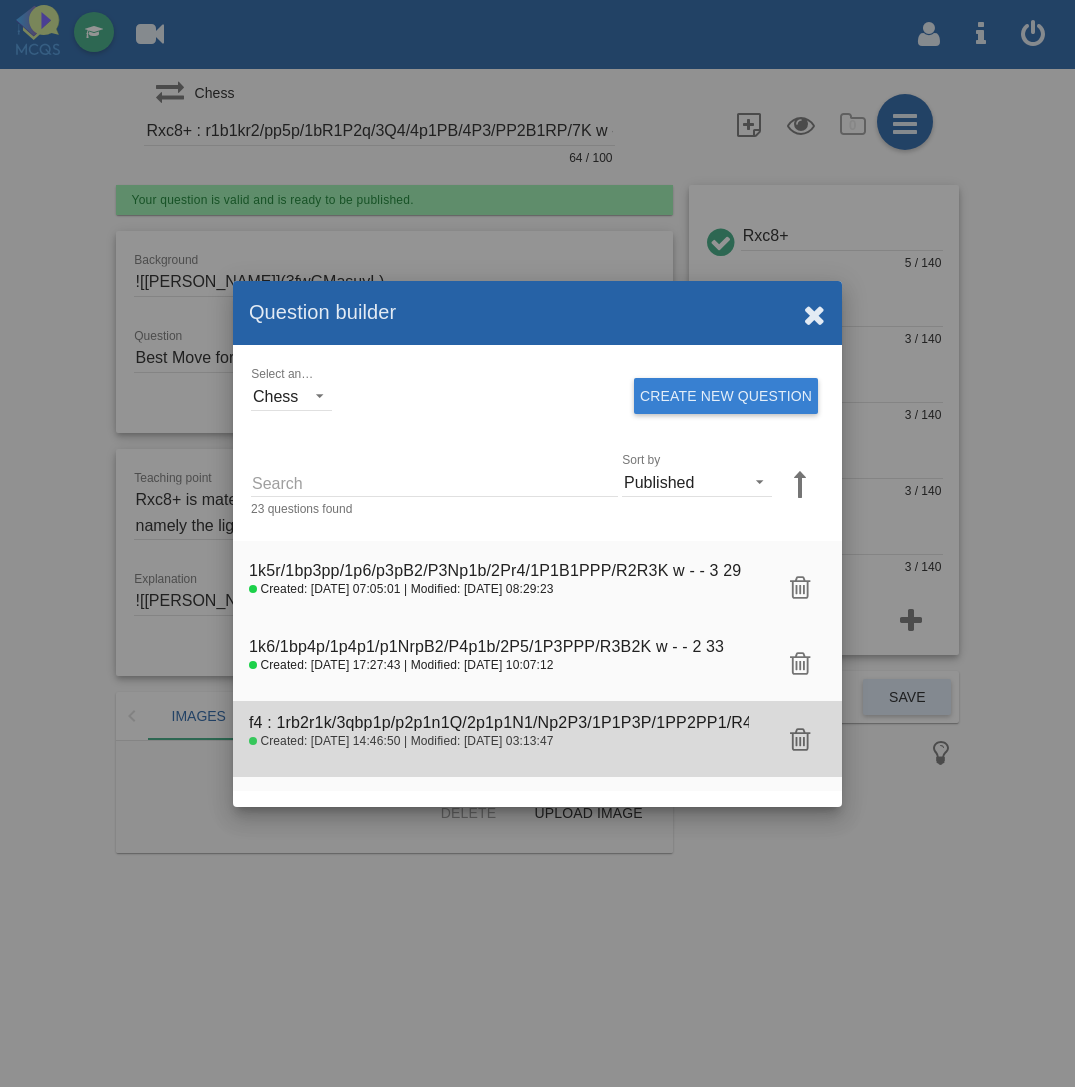 type on "f4 : 1rb2r1k/3qbp1p/p2p1n1Q/2p1p1N1/Np2P3/1P1P3P/1PP2PP1/R4RK1 w - - 3 18" 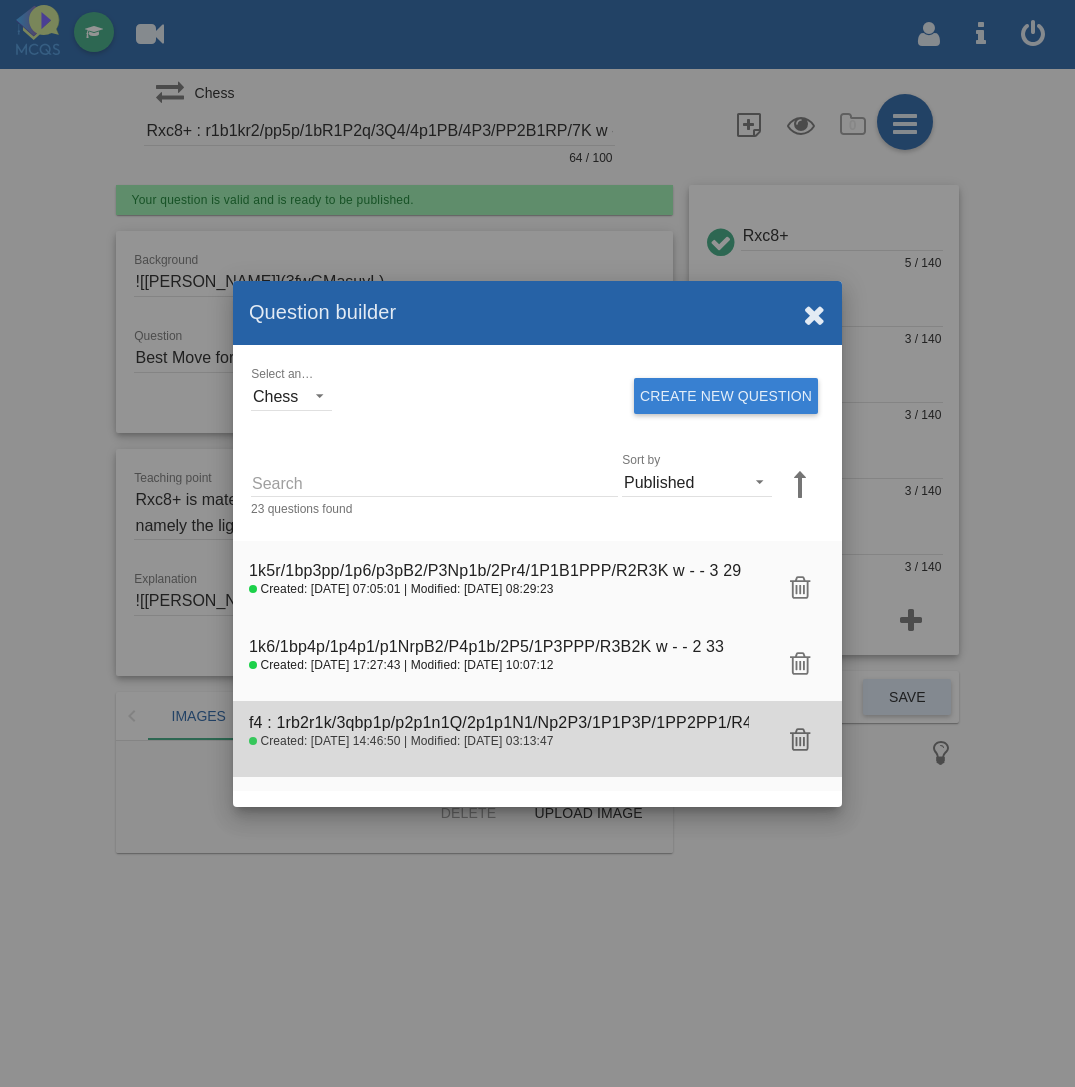 type on "![[PERSON_NAME]](l4KGC0j0no)" 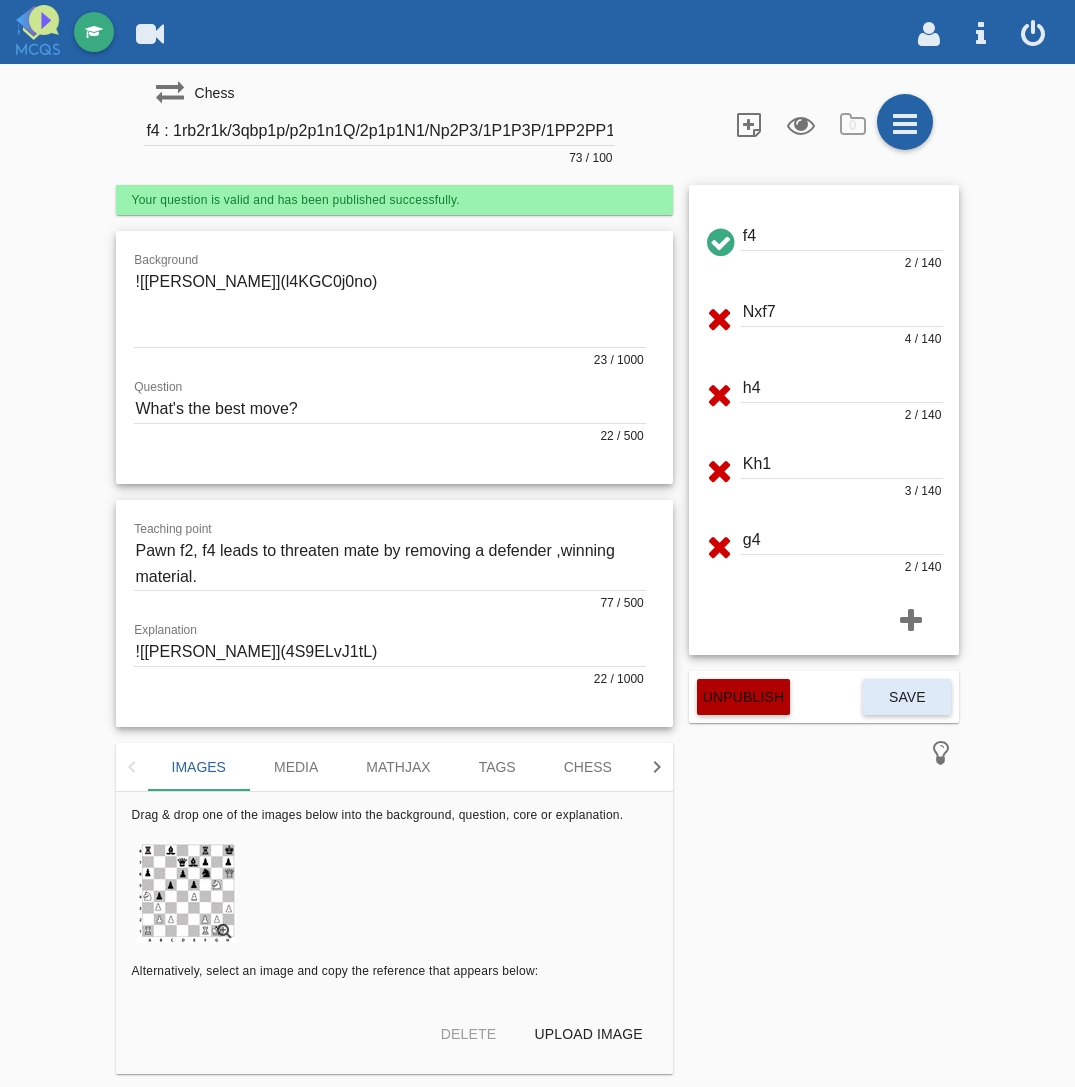 click on "Unpublish" at bounding box center [743, 697] 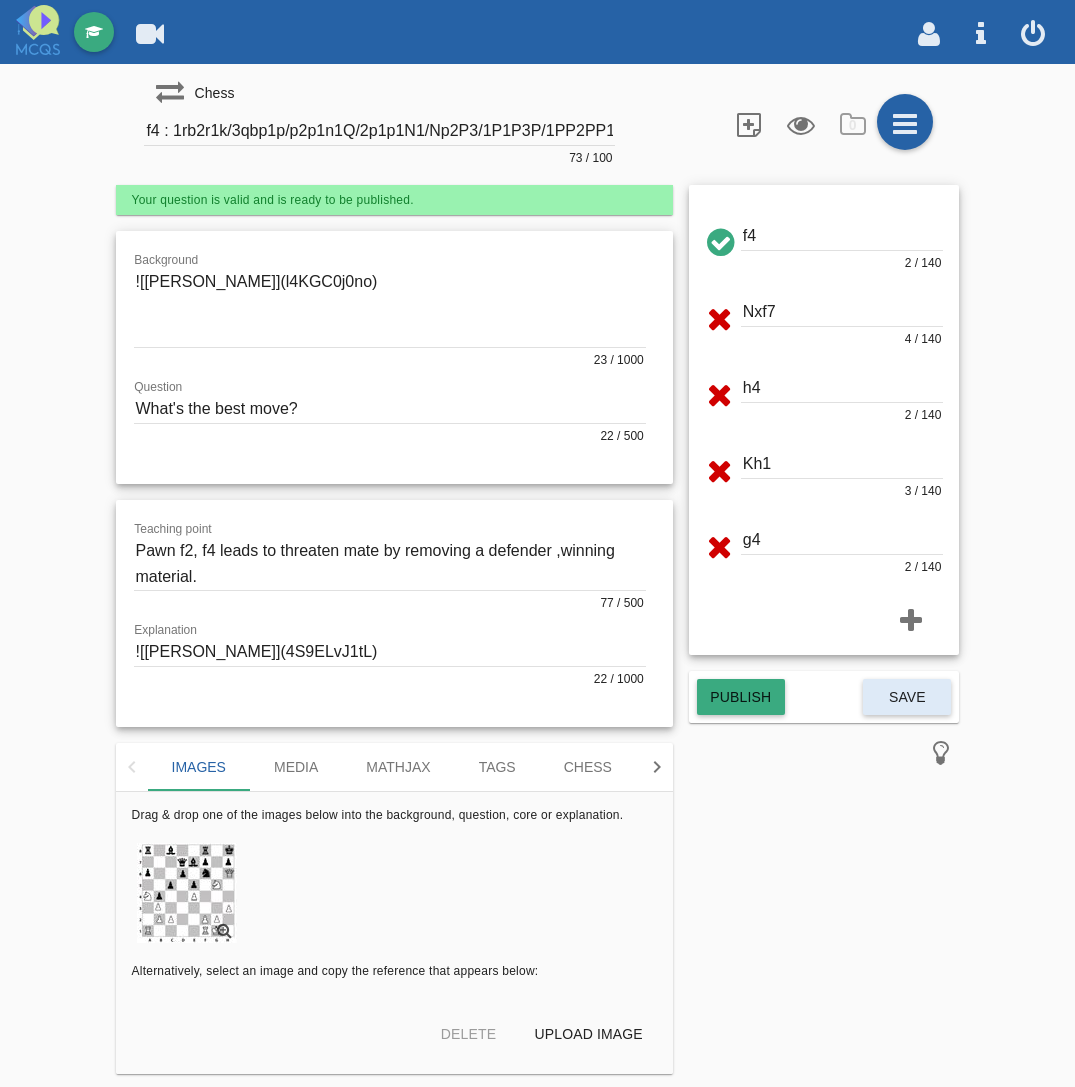 click on "f4 2 / 140
Nxf7 4 / 140
h4 2 / 140
Kh1 3 / 140
g4 2 / 140
Publish
Save" at bounding box center (824, 629) 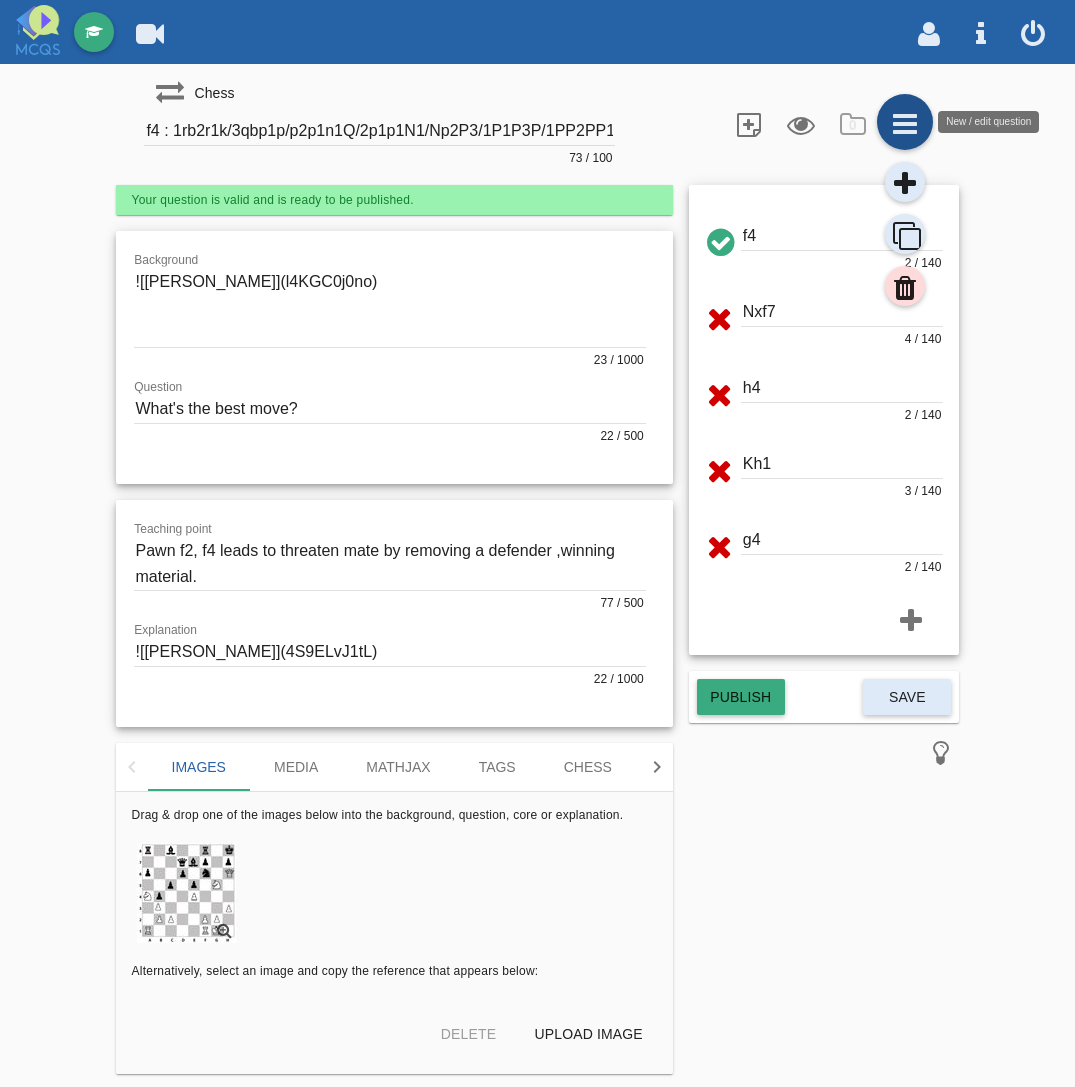 click at bounding box center (905, 122) 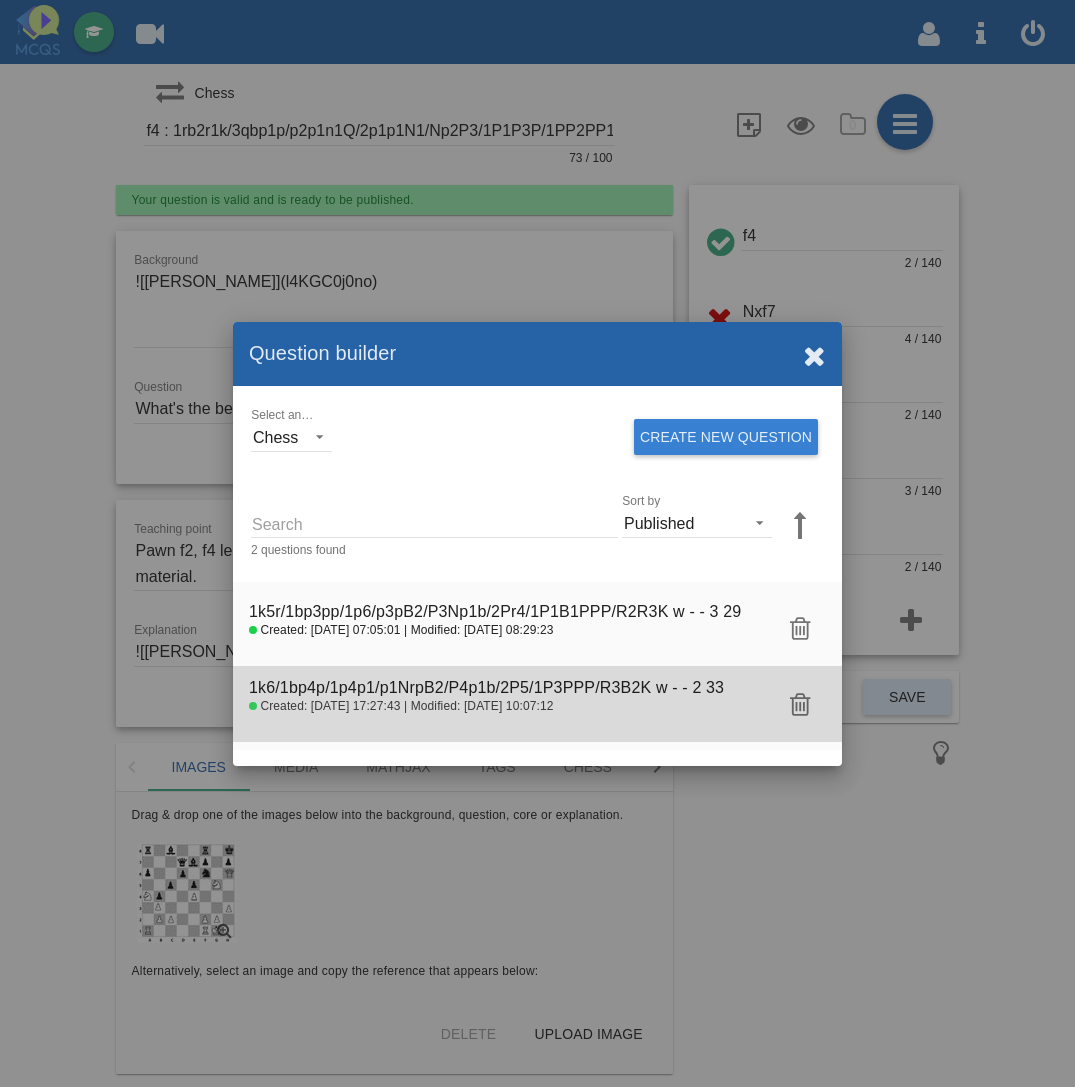 click on "1k6/1bp4p/1p4p1/p1NrpB2/P4p1b/2P5/1P3PPP/R3B2K w - - 2 33" 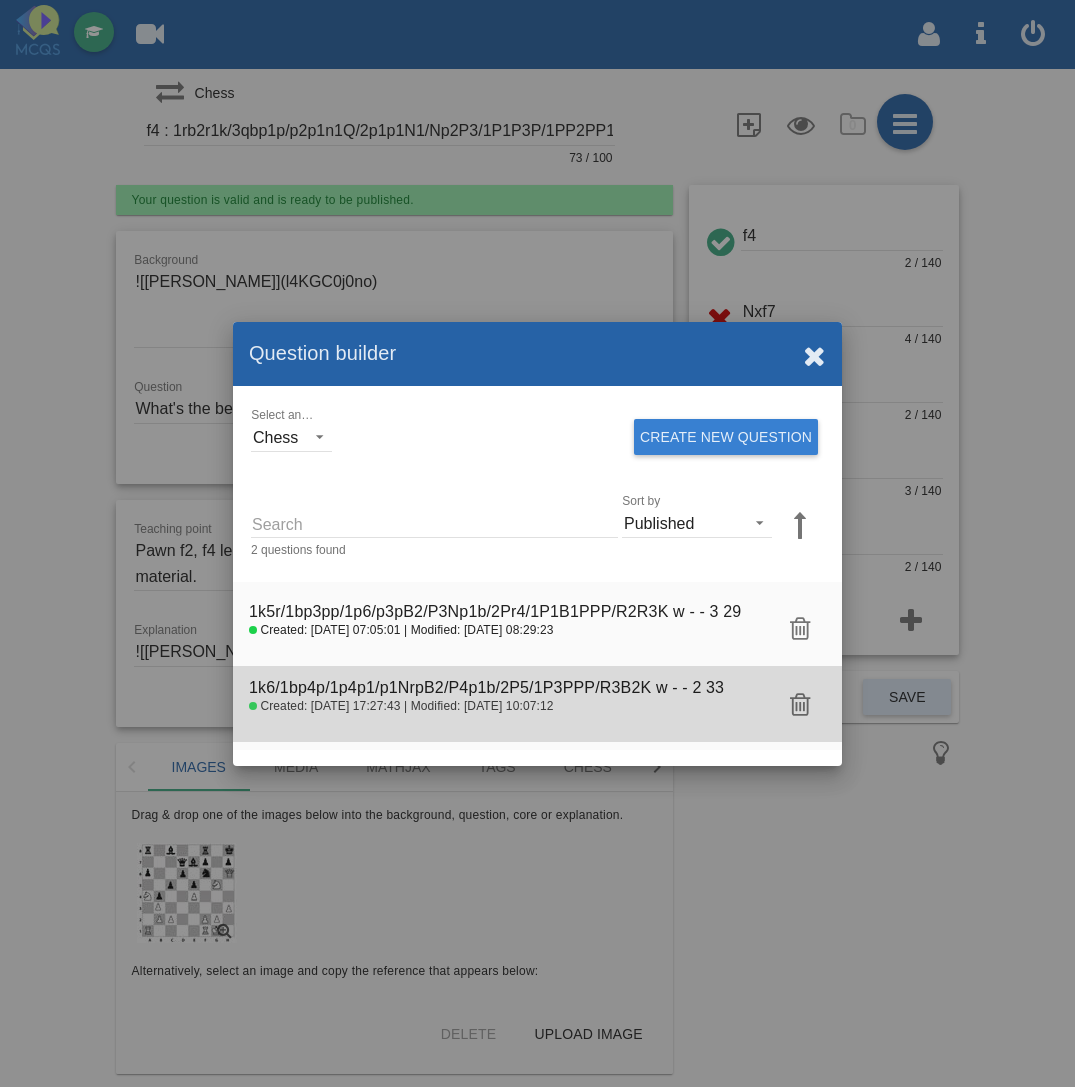 type on "1k6/1bp4p/1p4p1/p1NrpB2/P4p1b/2P5/1P3PPP/R3B2K w - - 2 33" 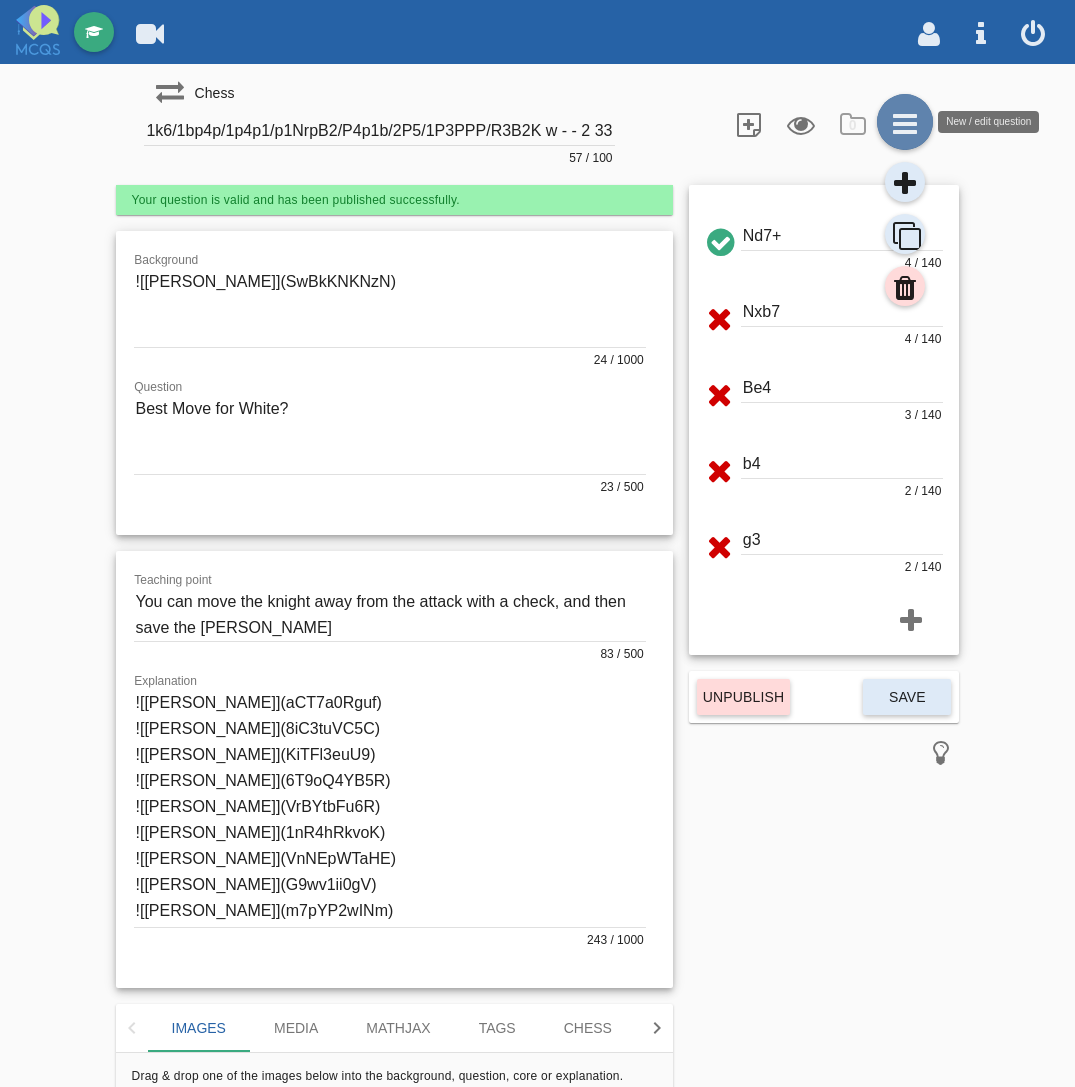 click at bounding box center (905, 122) 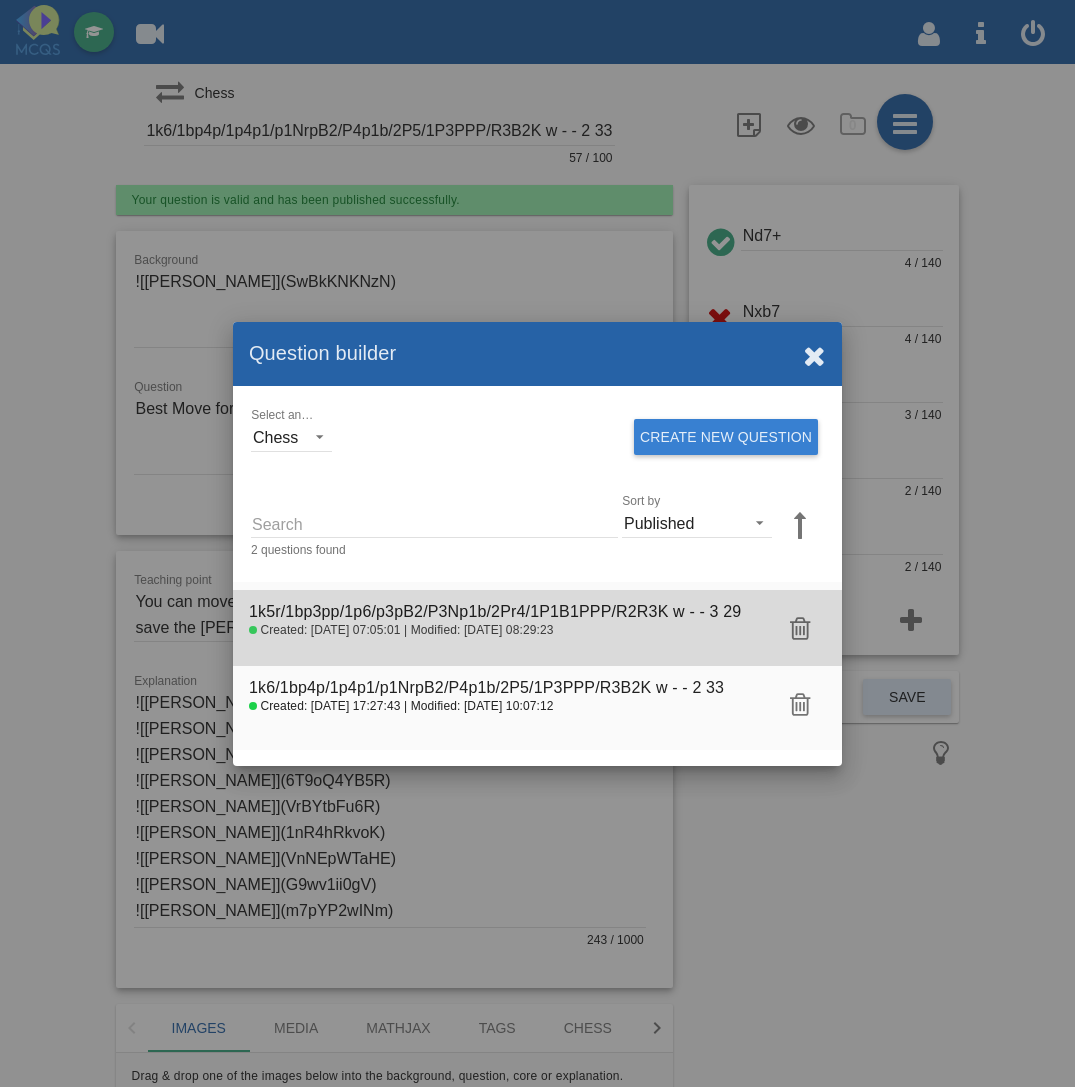 click on "1k5r/1bp3pp/1p6/p3pB2/P3Np1b/2Pr4/1P1B1PPP/R2R3K w - - 3 29" 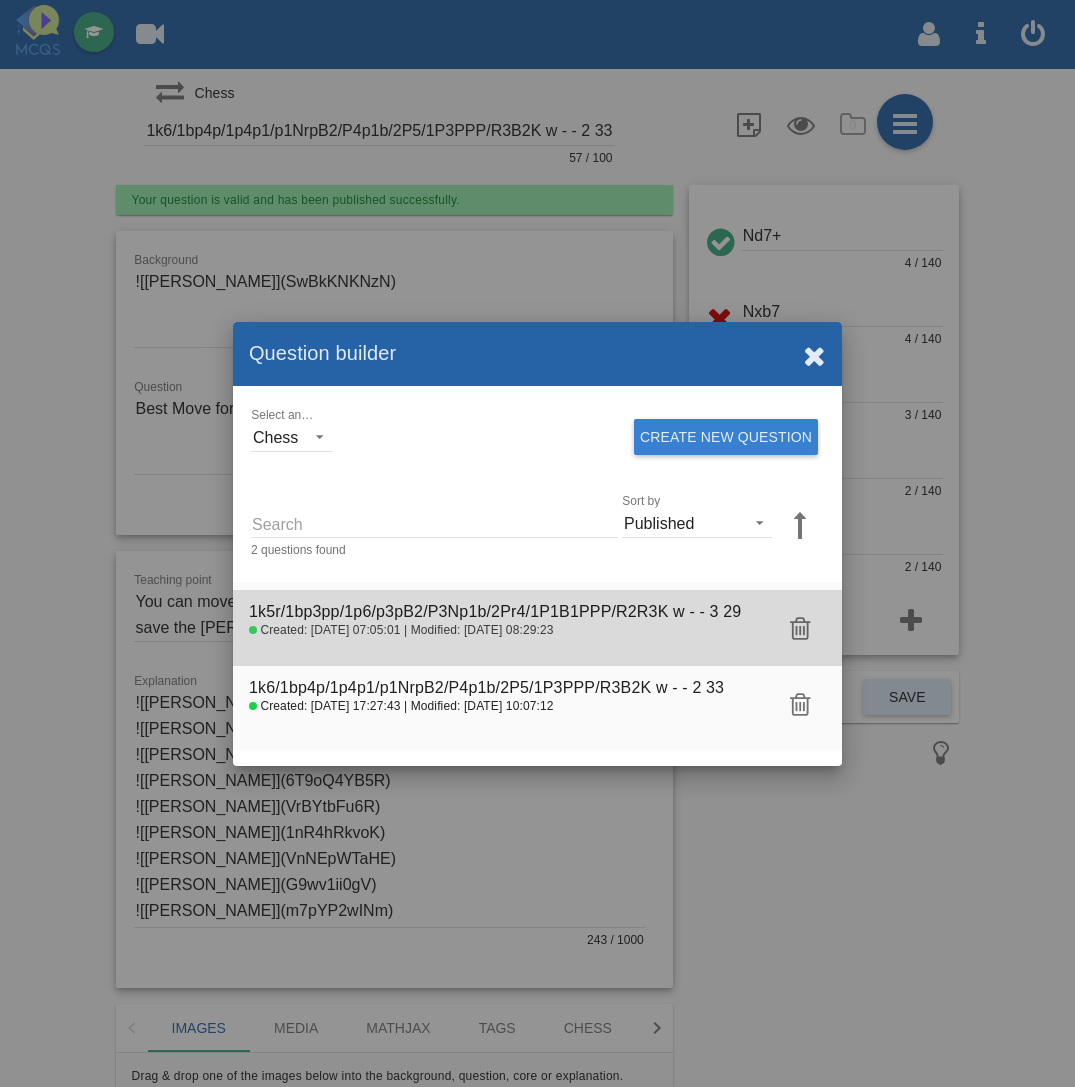 type on "1k5r/1bp3pp/1p6/p3pB2/P3Np1b/2Pr4/1P1B1PPP/R2R3K w - - 3 29" 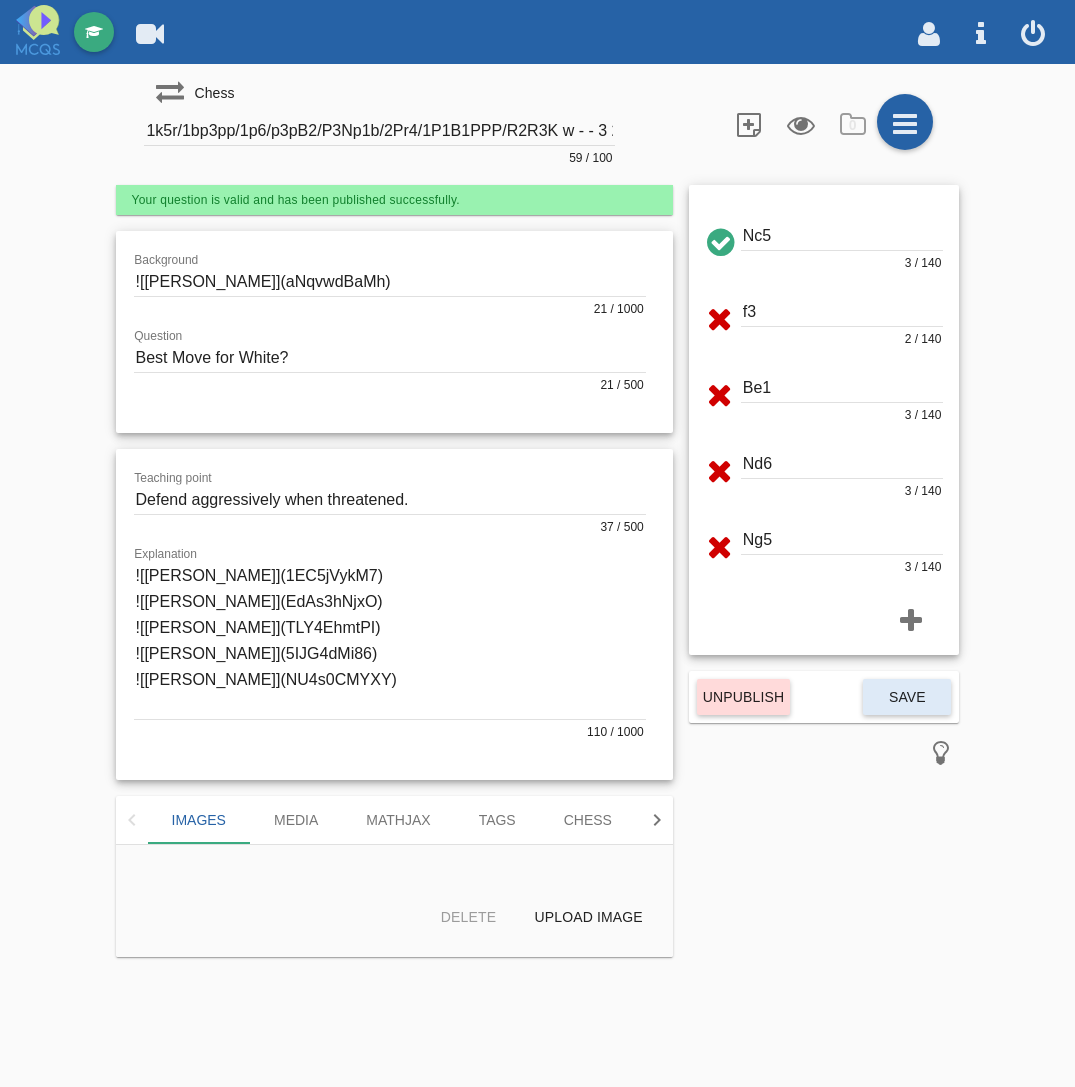click at bounding box center (390, 640) 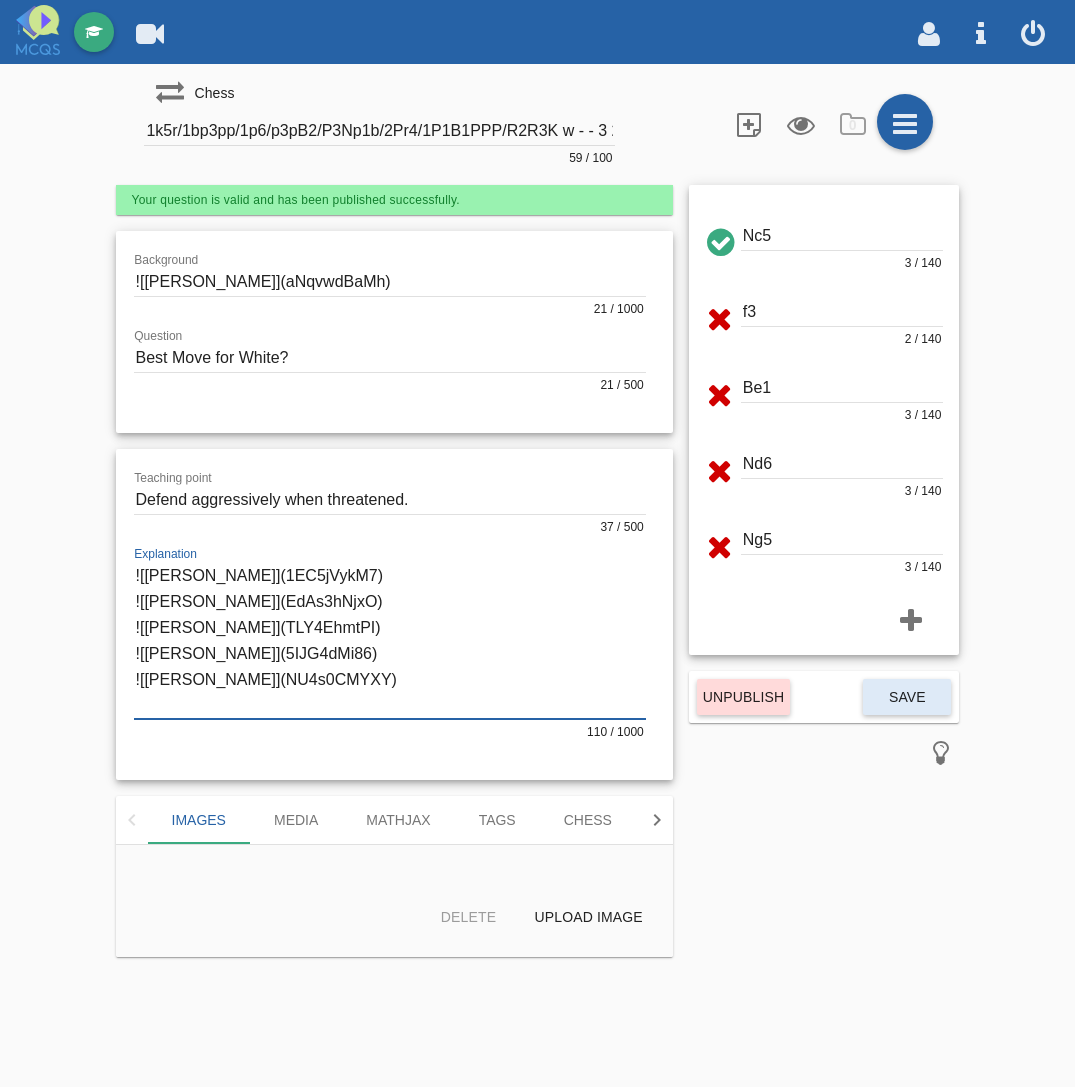 click on "Nc5 3 / 140
f3 2 / 140
Be1 3 / 140
Nd6 3 / 140
Ng5 3 / 140
Unpublish
Save" at bounding box center (824, 571) 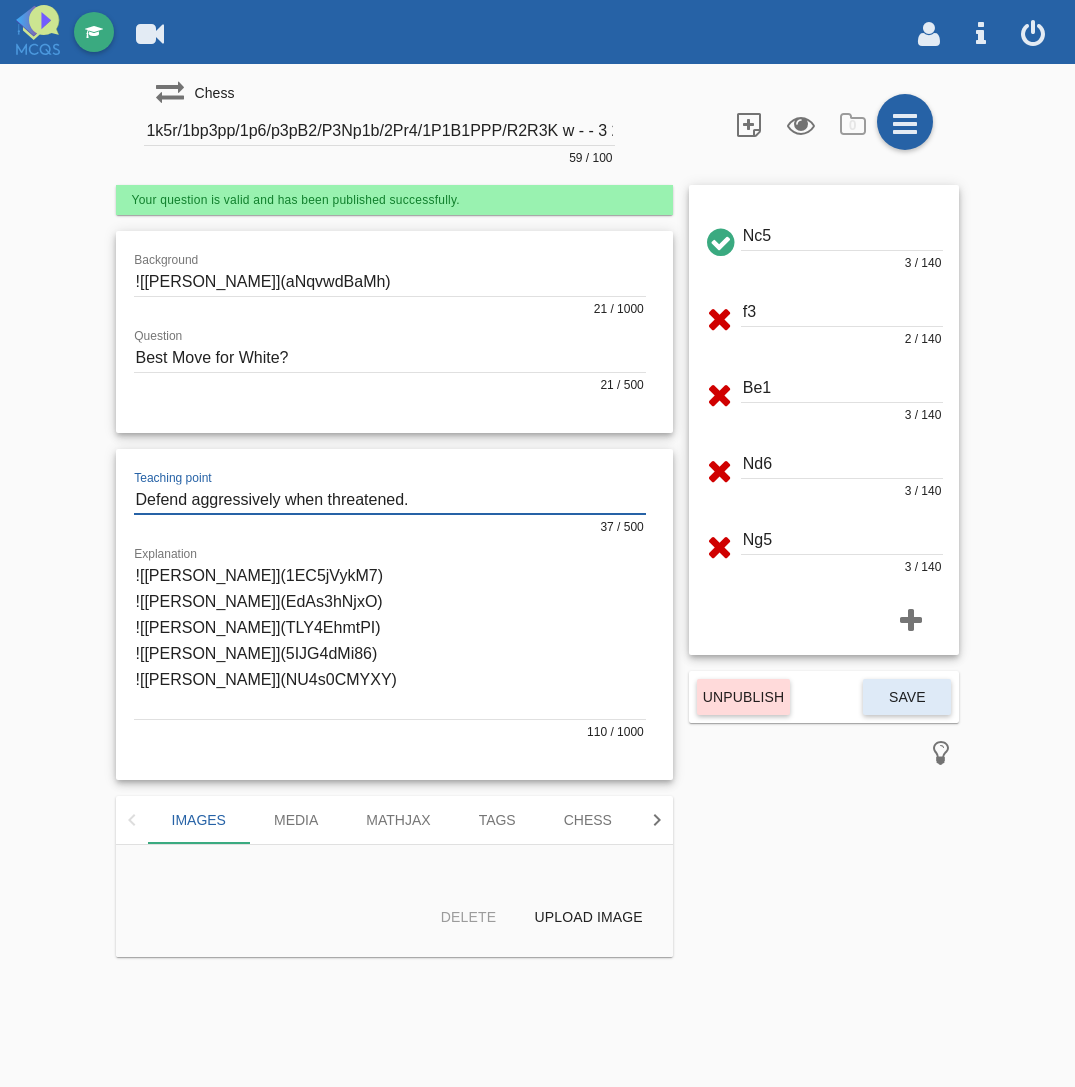 drag, startPoint x: 420, startPoint y: 496, endPoint x: 438, endPoint y: 495, distance: 18.027756 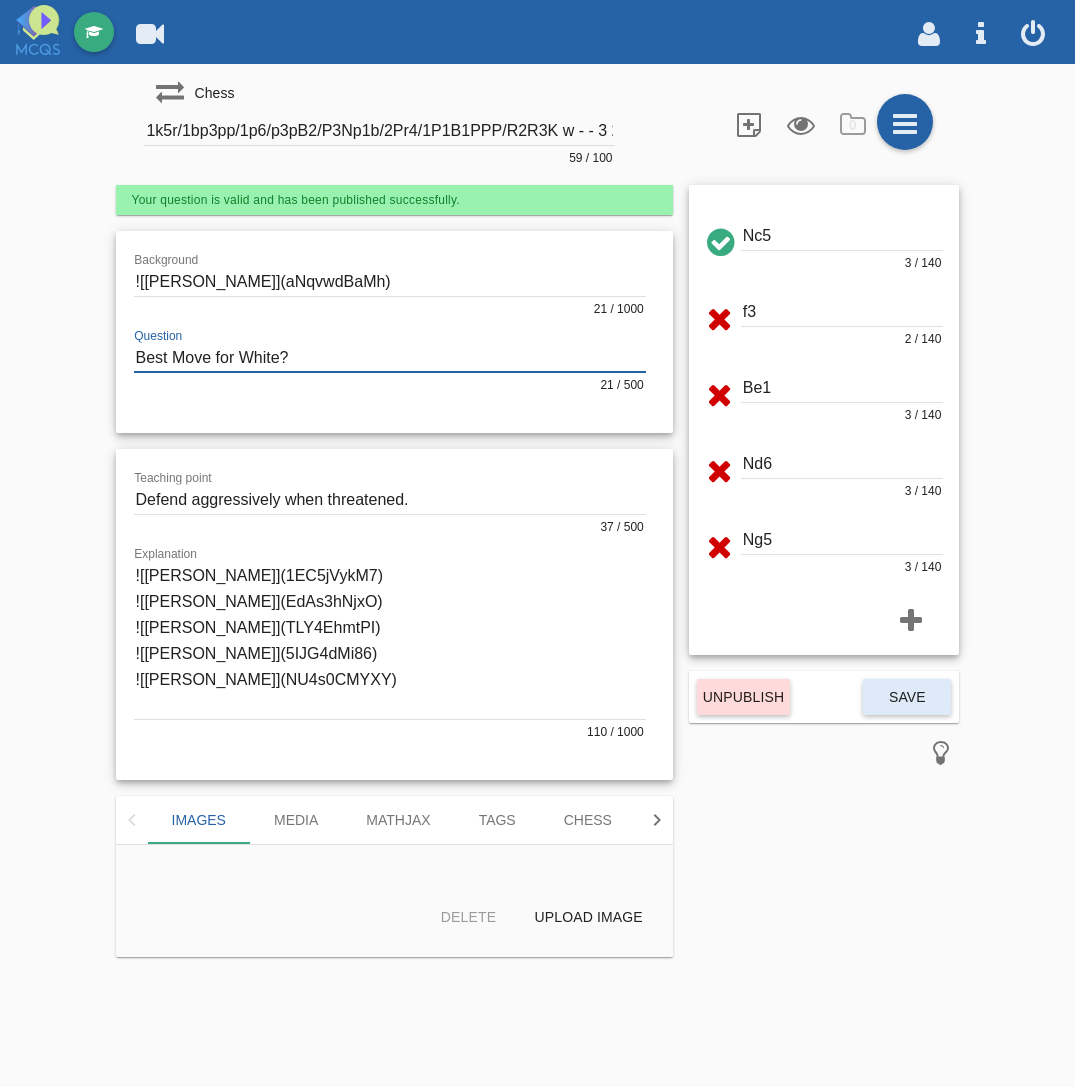 click at bounding box center (390, 358) 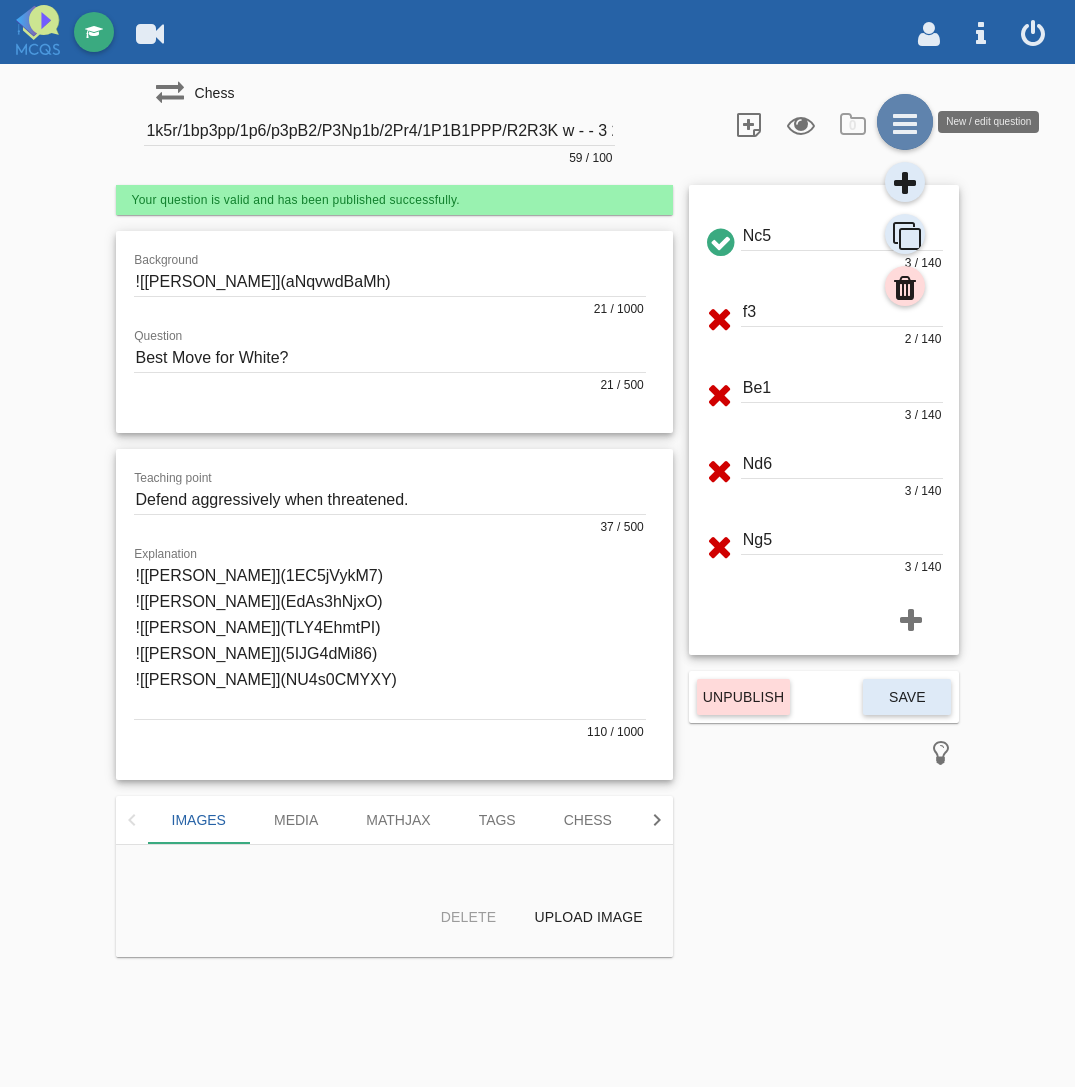 click at bounding box center [905, 122] 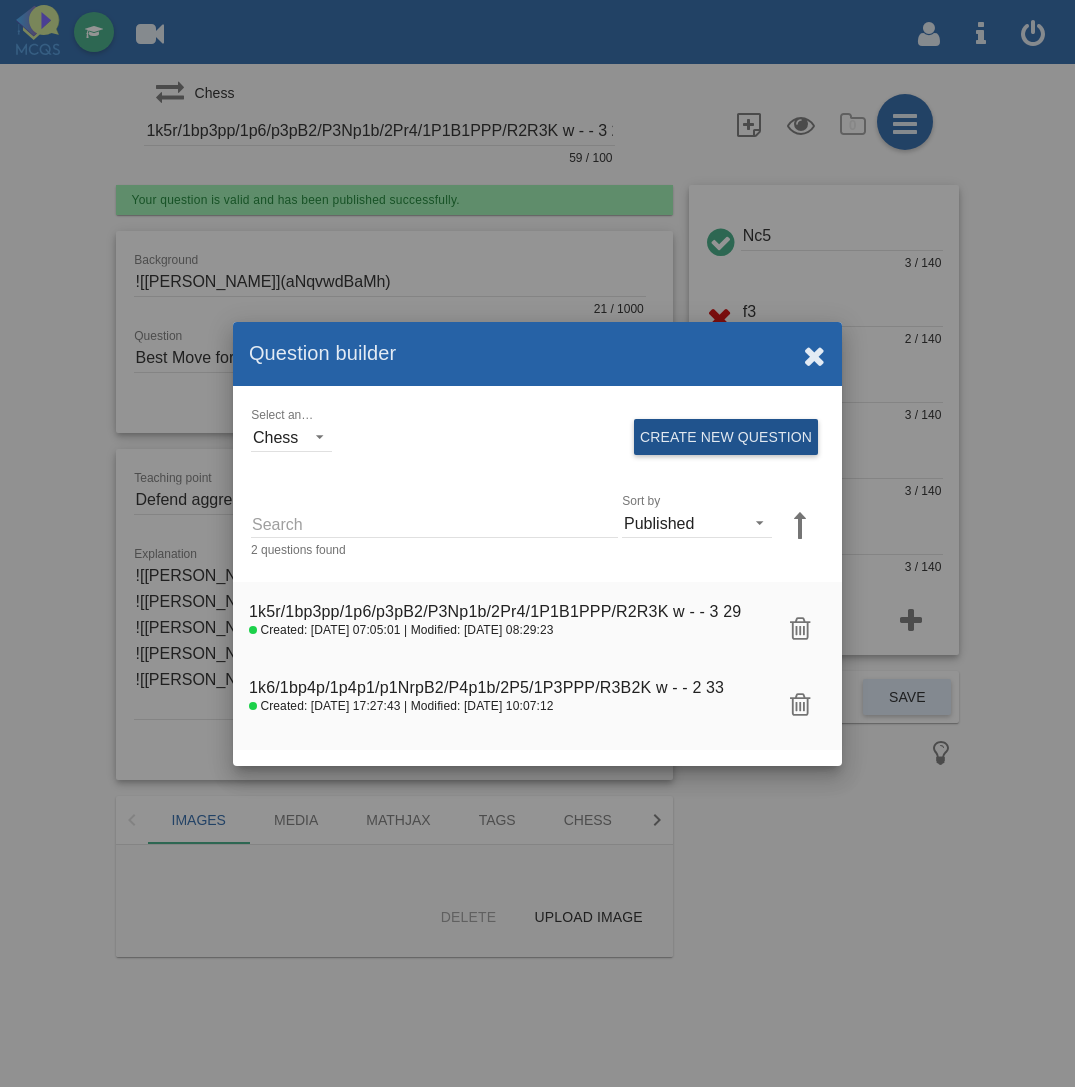 click on "Create new question" at bounding box center (726, 437) 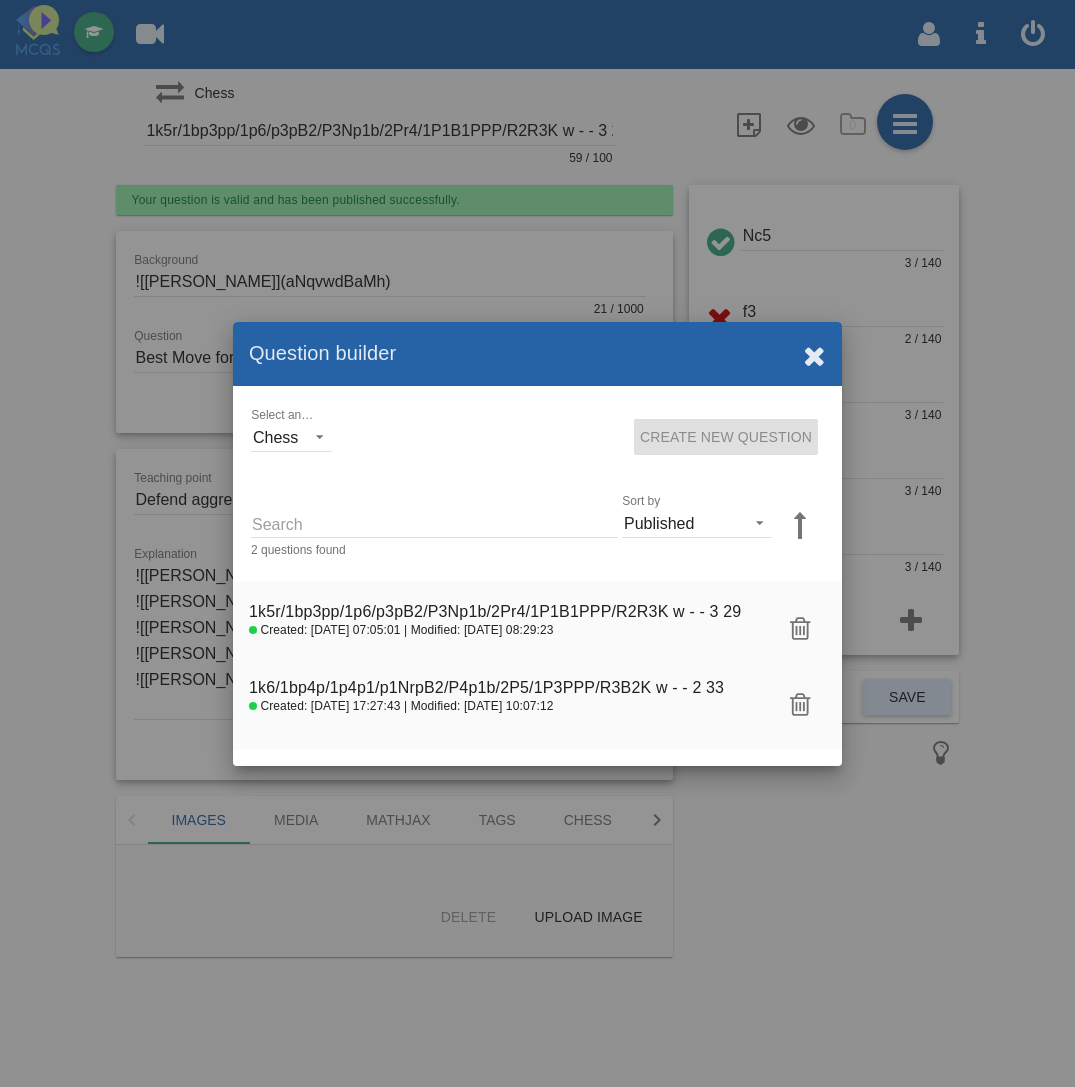 type on "Question title" 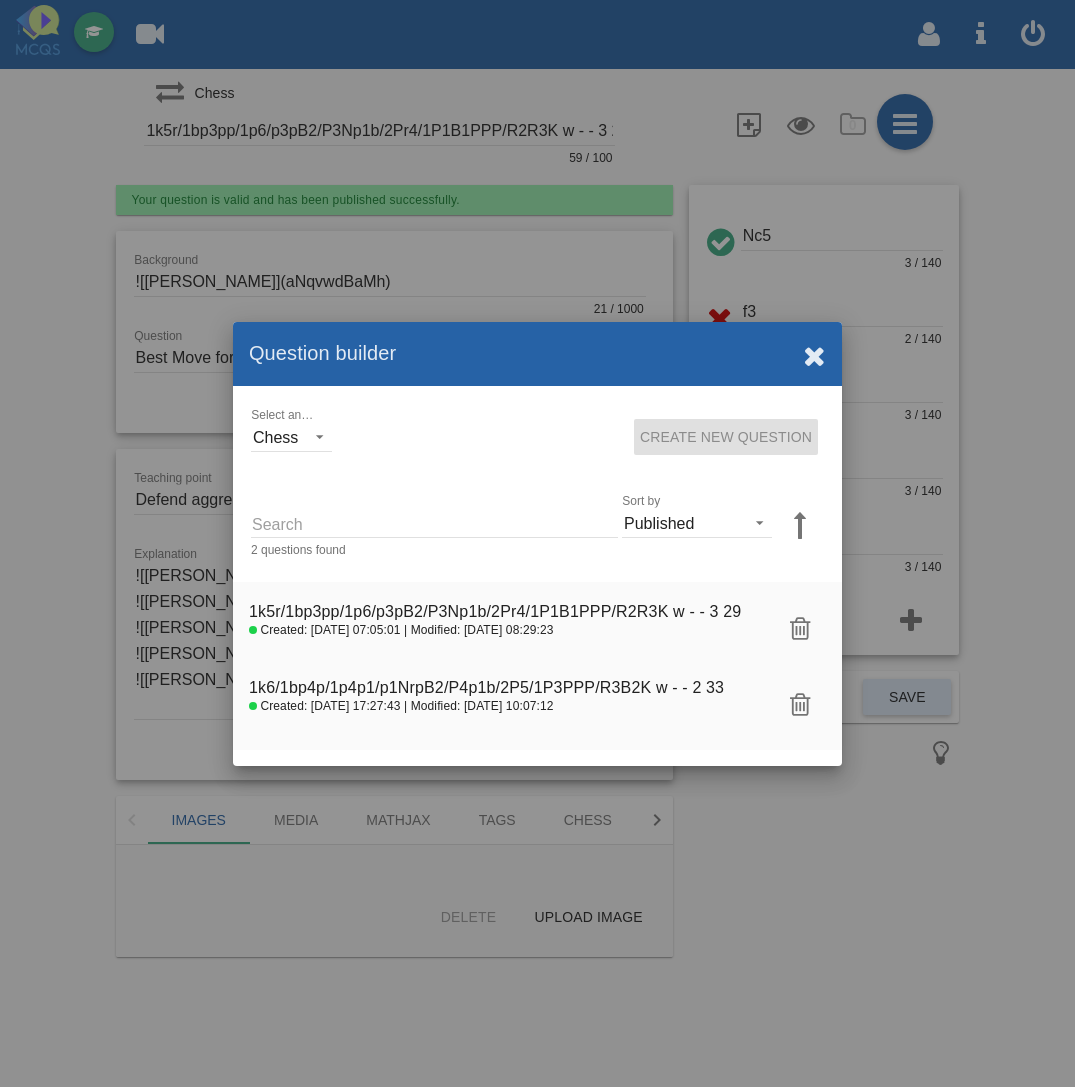type 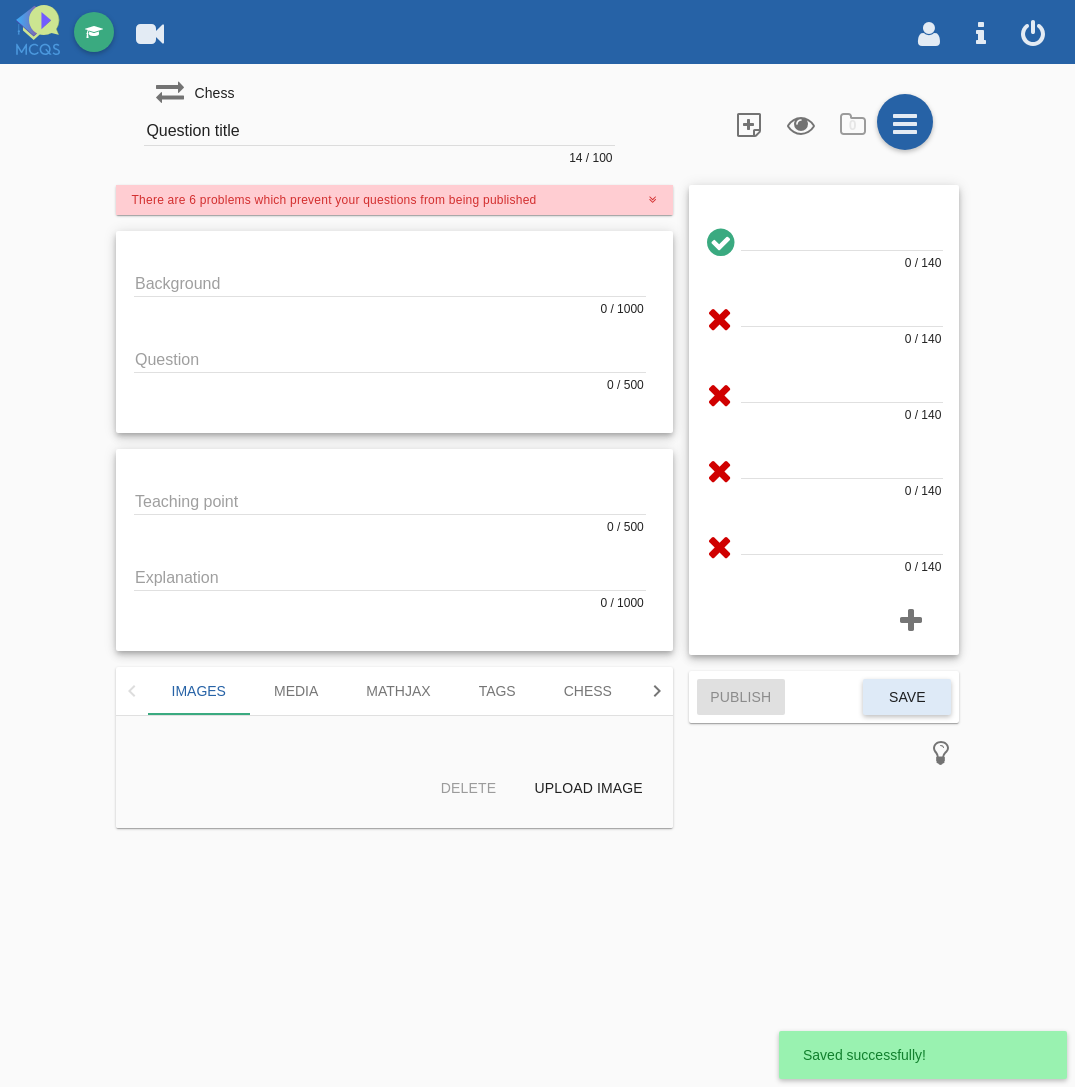 click at bounding box center (390, 282) 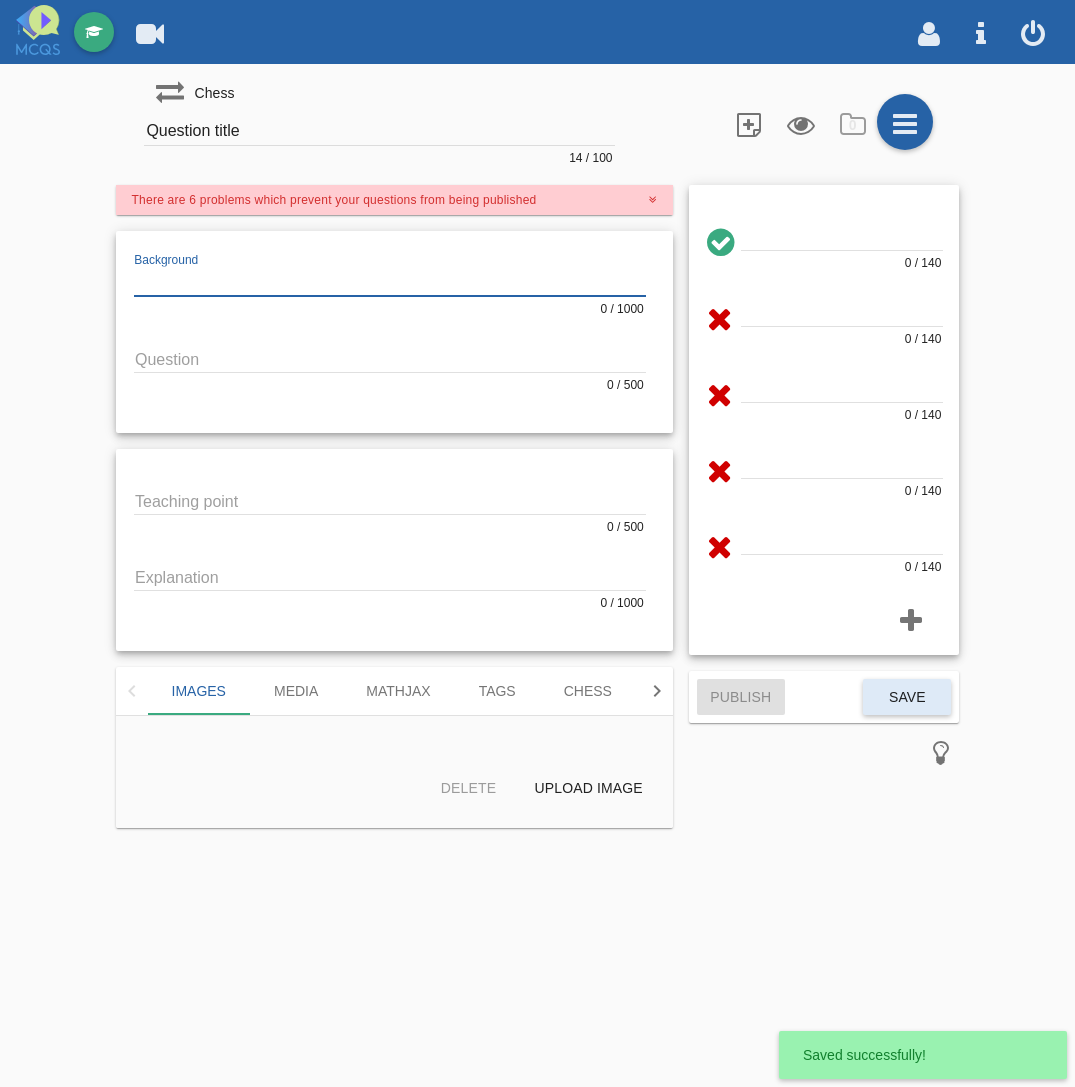 paste on "1k6/1bp4p/1p4p1/p1NrpB2/P4p1b/2P5/1P3PPP/R3B2K w - - 2 33" 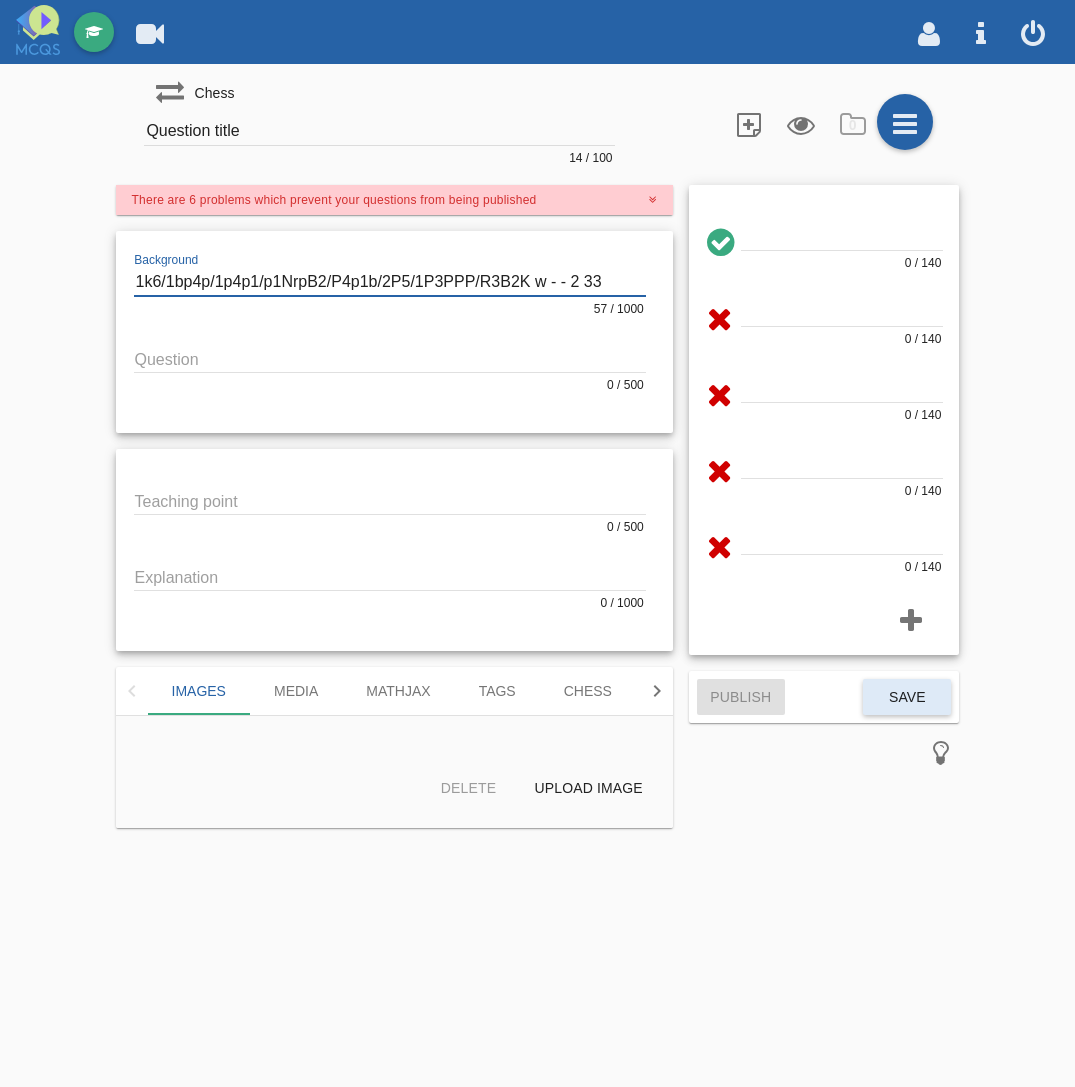 drag, startPoint x: 475, startPoint y: 301, endPoint x: -43, endPoint y: 318, distance: 518.2789 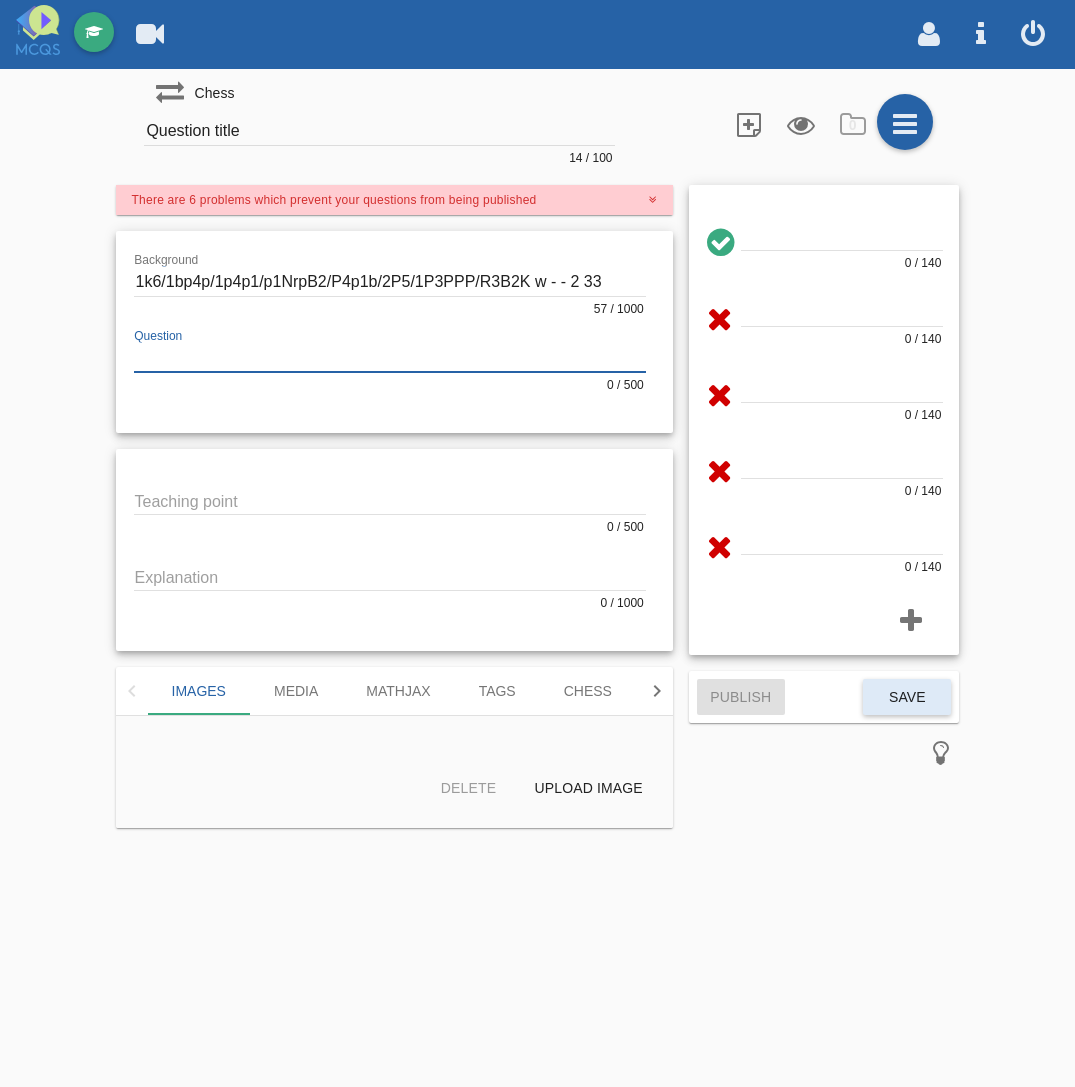 click at bounding box center (390, 358) 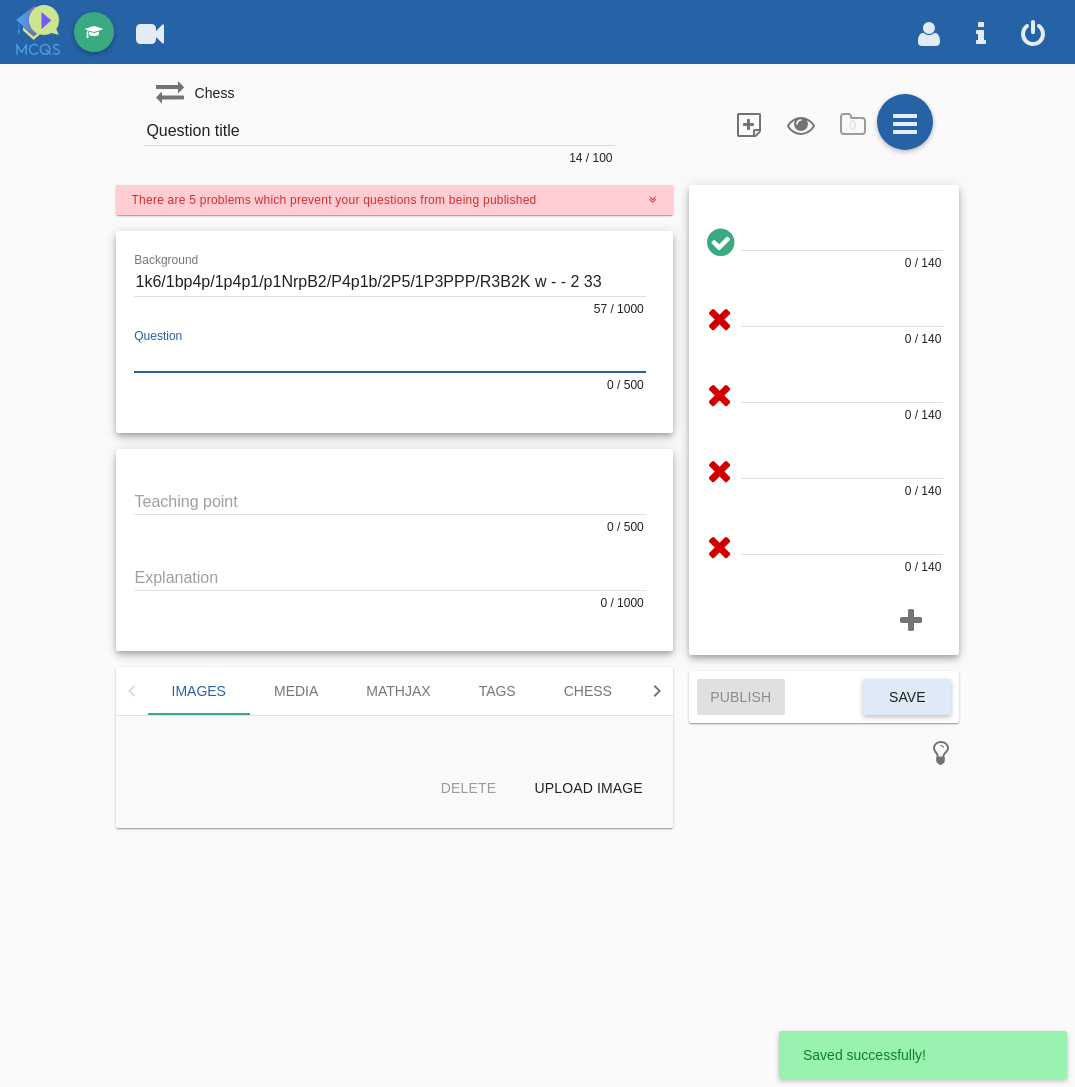 click on "Question title" at bounding box center [379, 131] 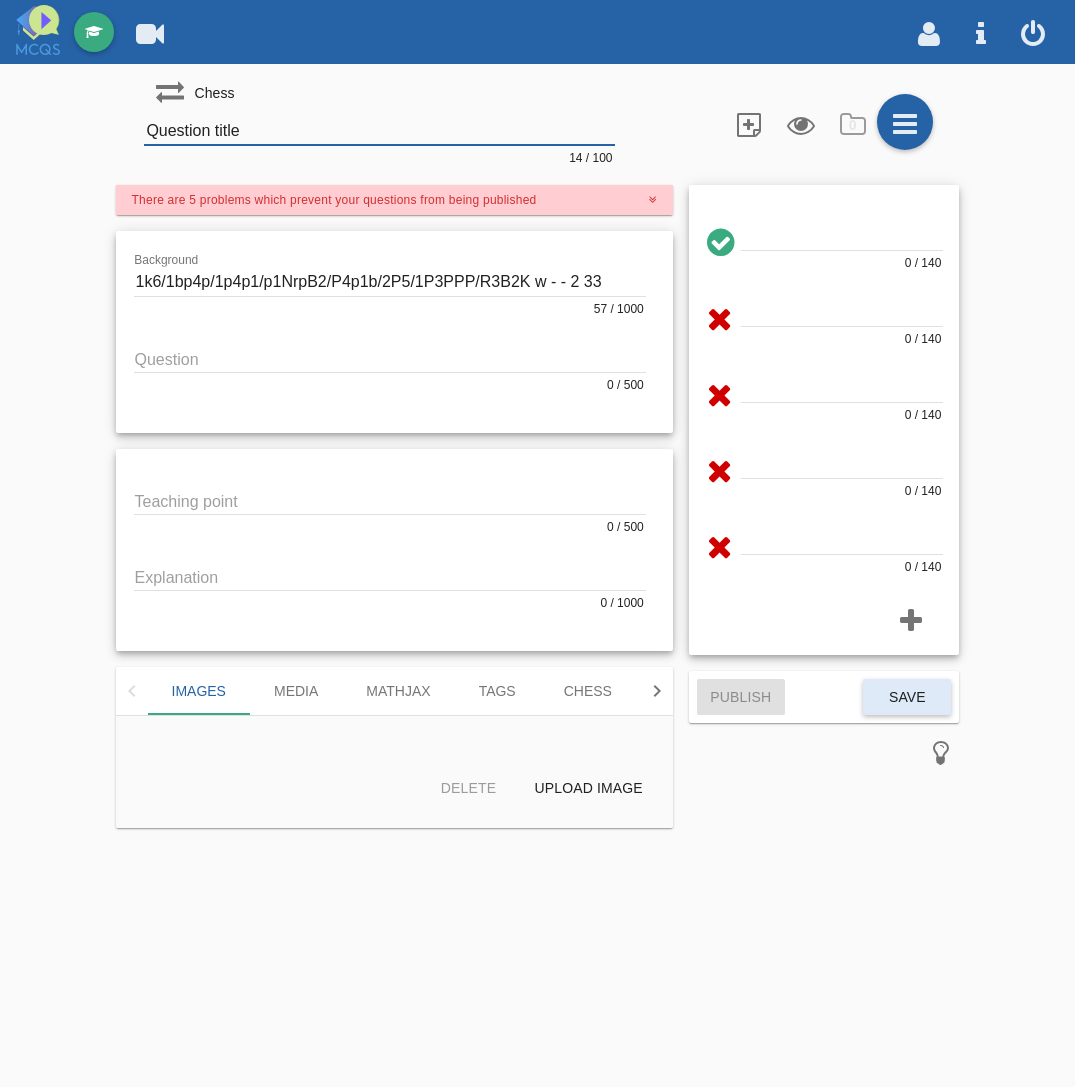 paste on "1k6/1bp4p/1p4p1/p1NrpB2/P4p1b/2P5/1P3PPP/R3B2K w - - 2 33" 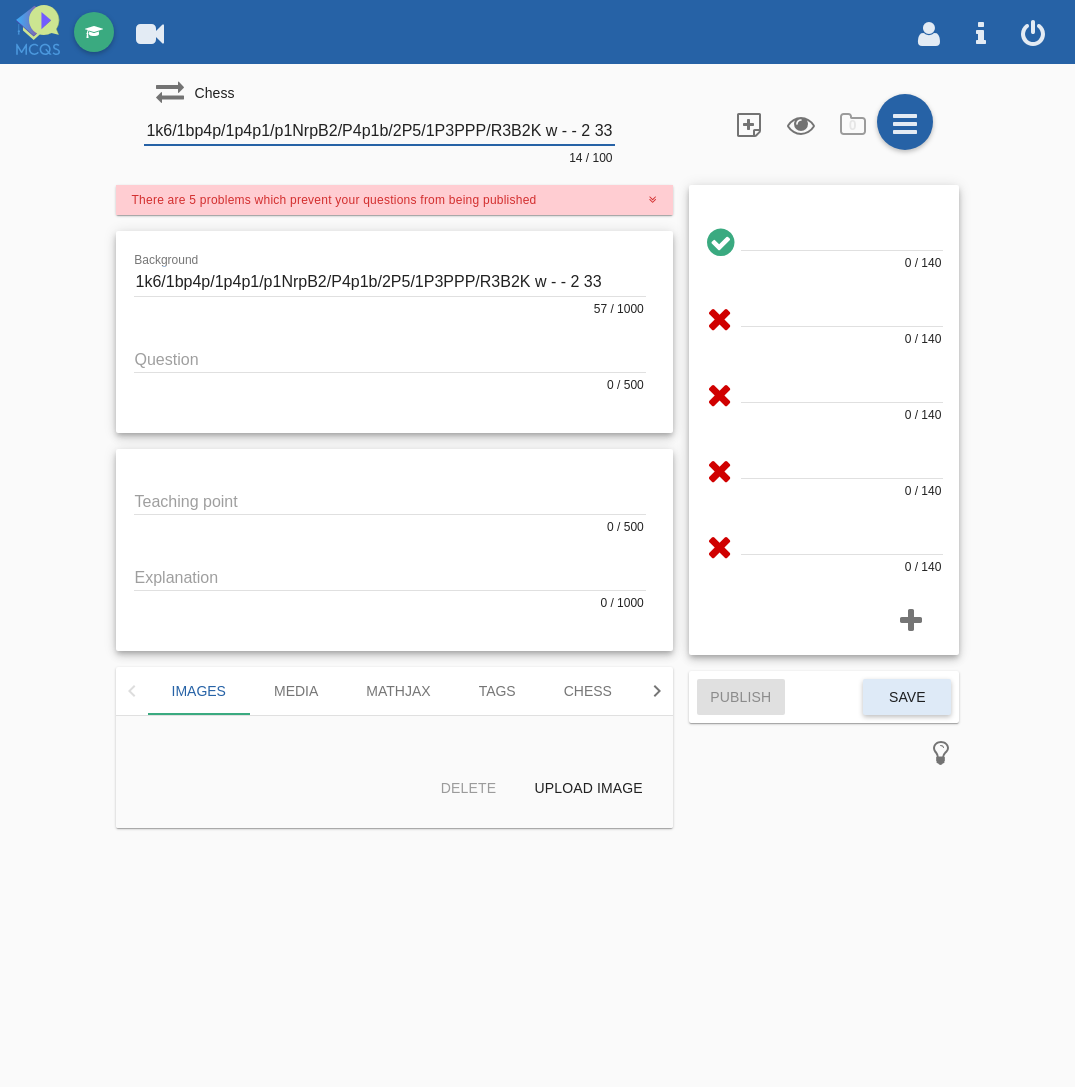 scroll, scrollTop: 0, scrollLeft: 8, axis: horizontal 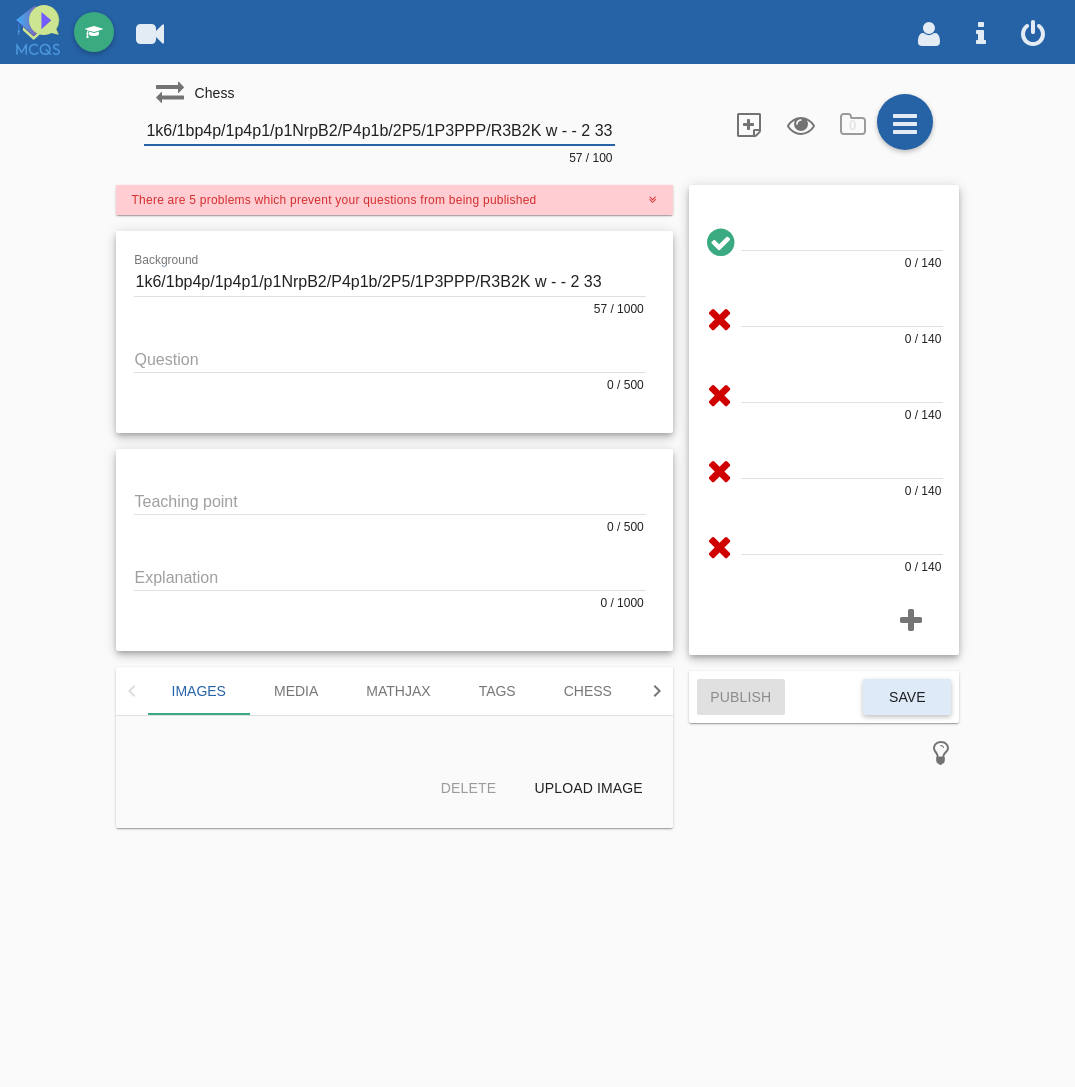 type on "1k6/1bp4p/1p4p1/p1NrpB2/P4p1b/2P5/1P3PPP/R3B2K w - - 2 33" 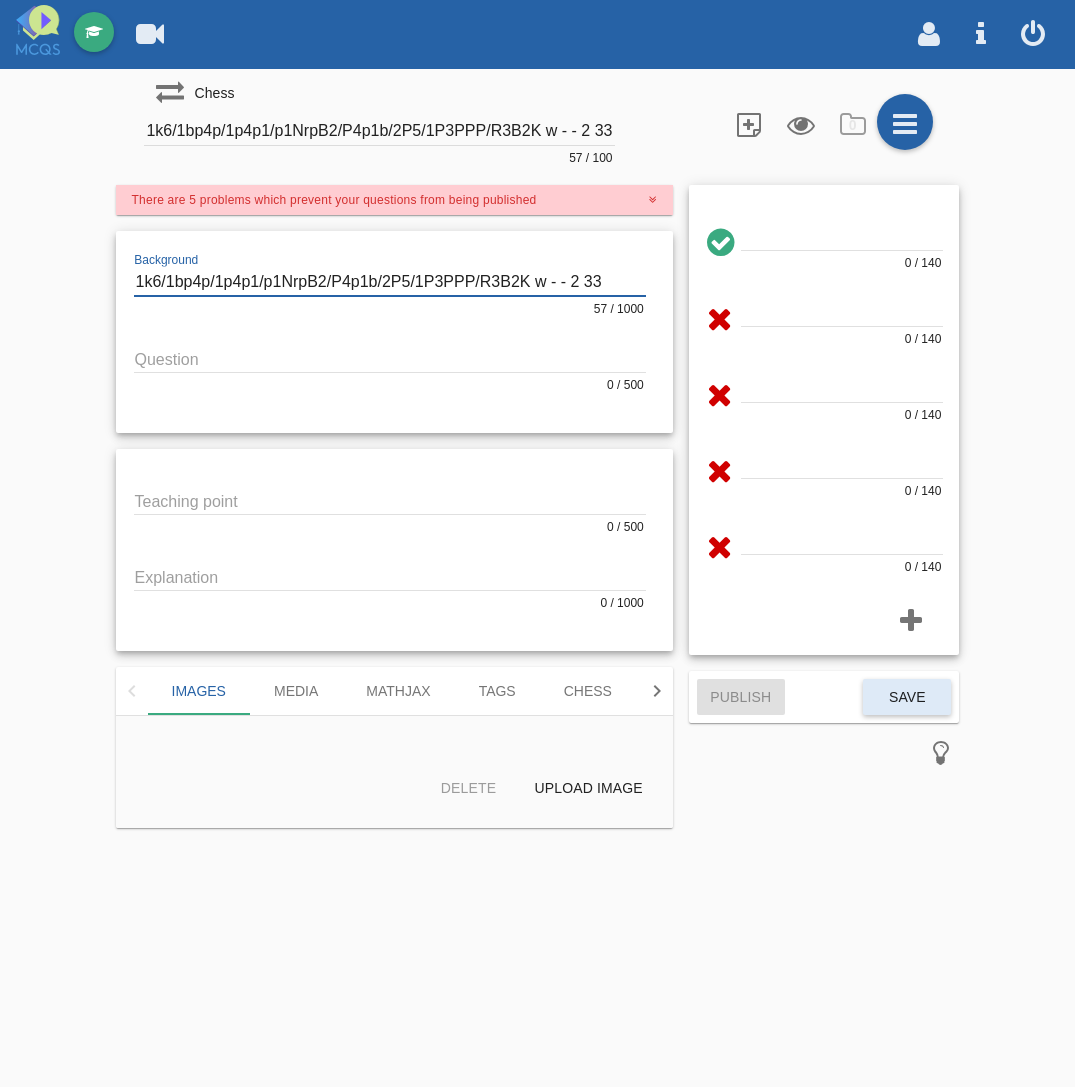 click at bounding box center [390, 282] 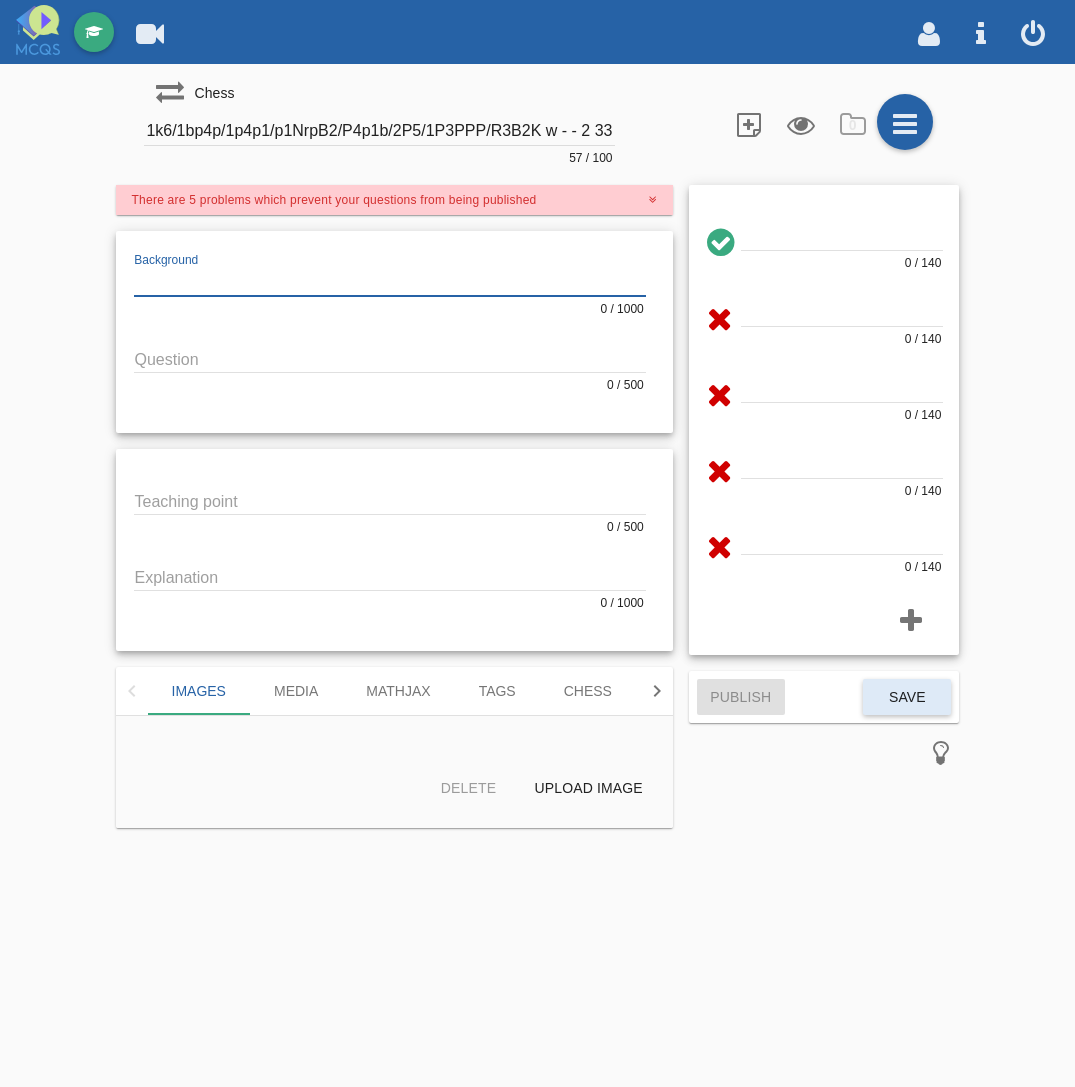 type 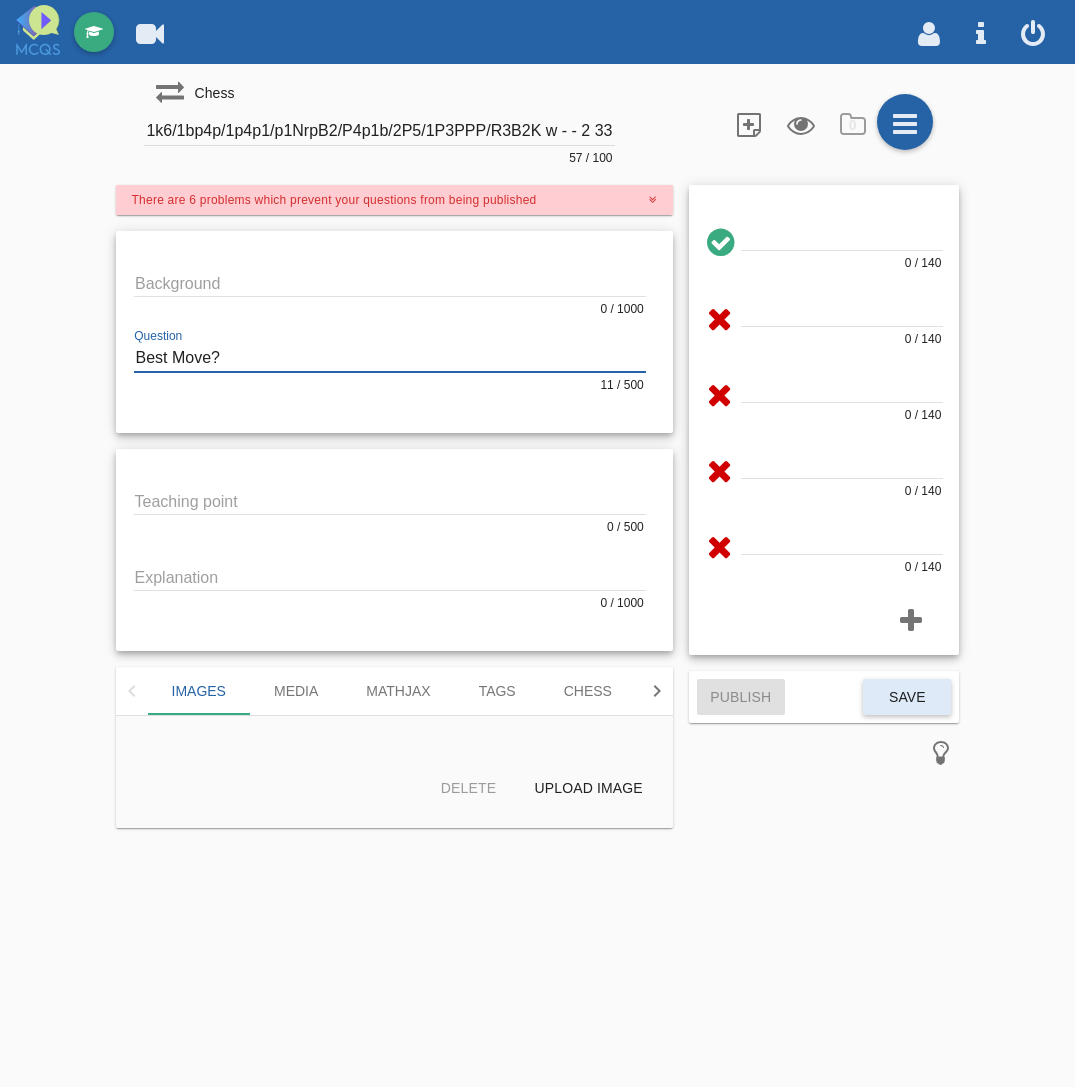 type on "Best Move?" 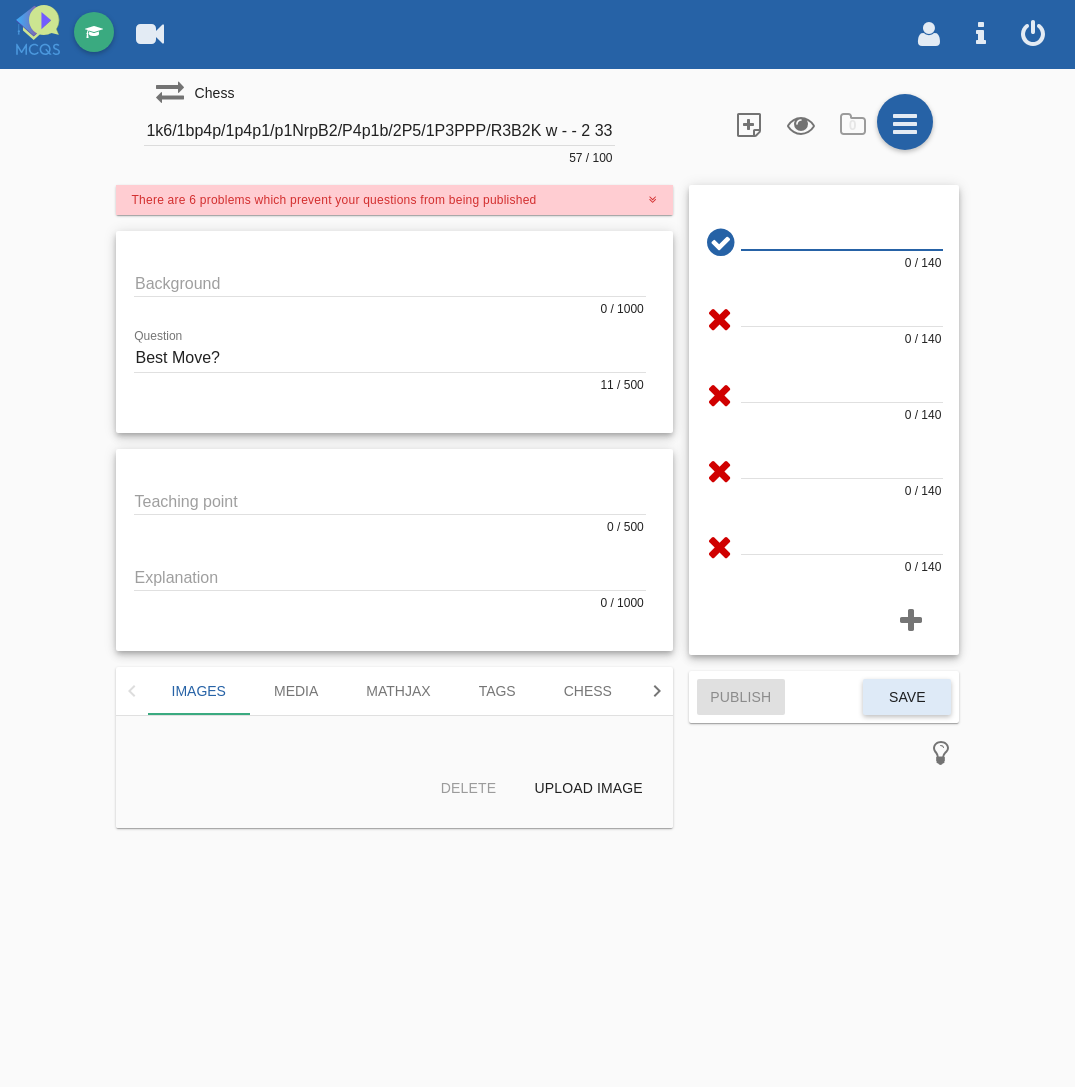 click at bounding box center [842, 236] 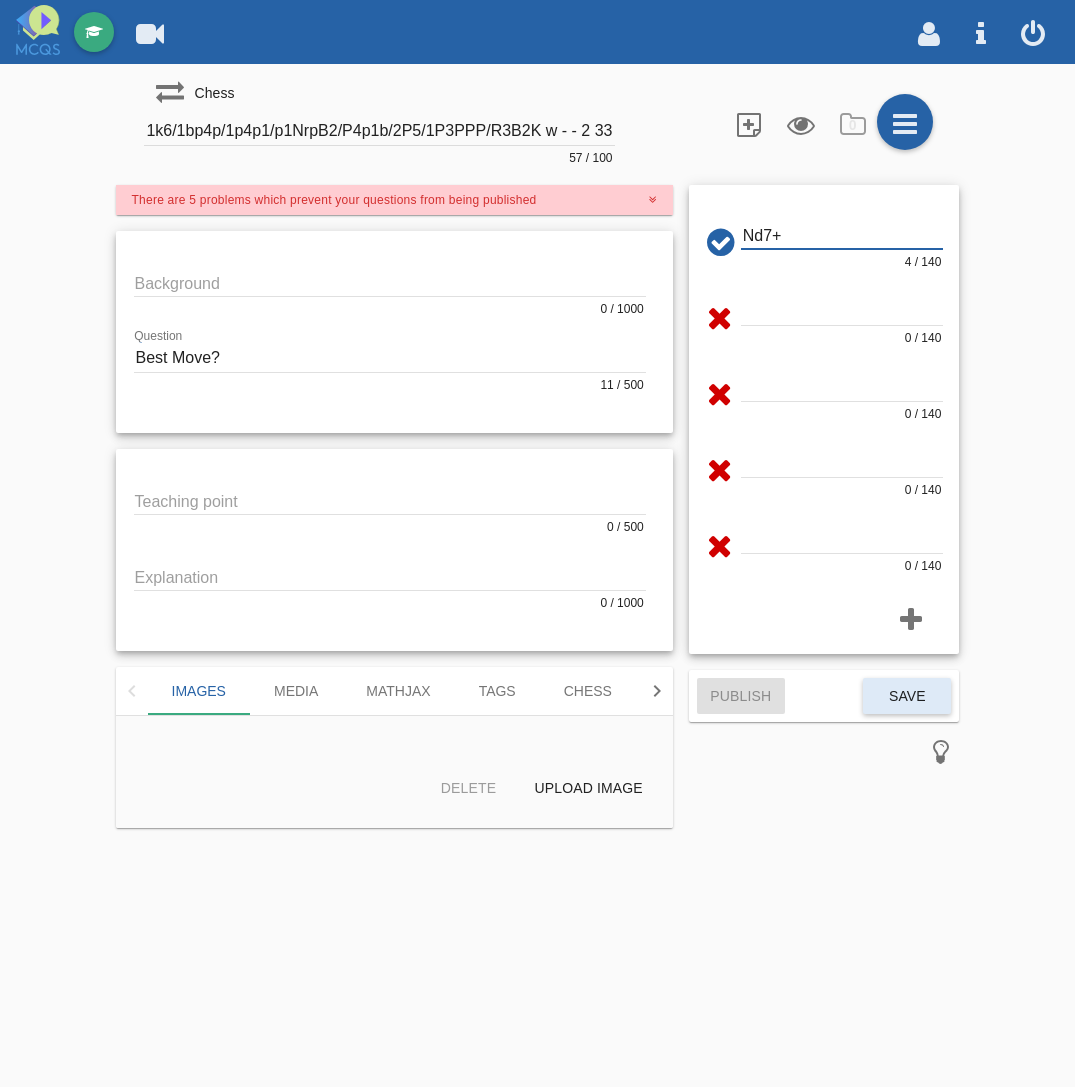 type on "Nd7+" 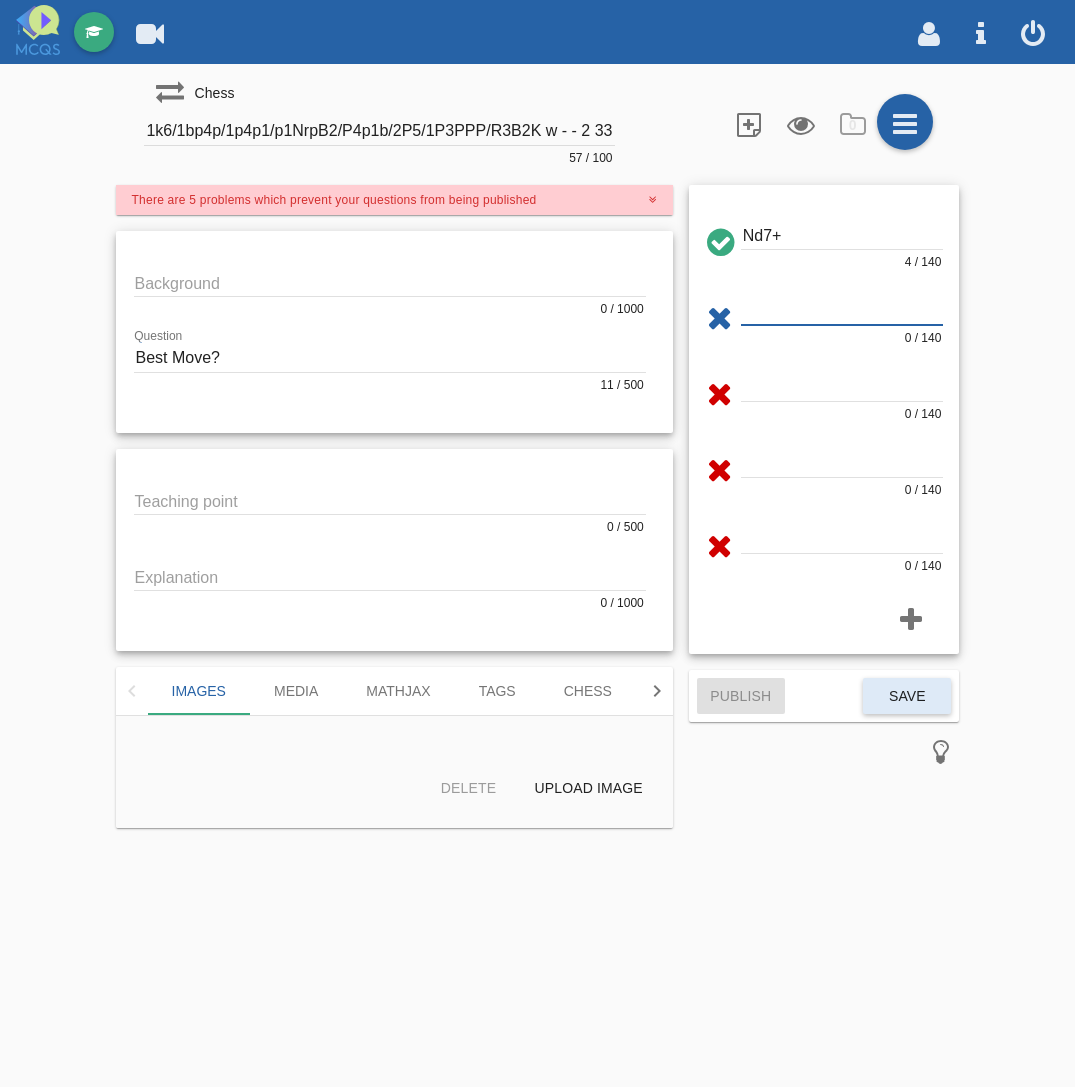 click at bounding box center (842, 311) 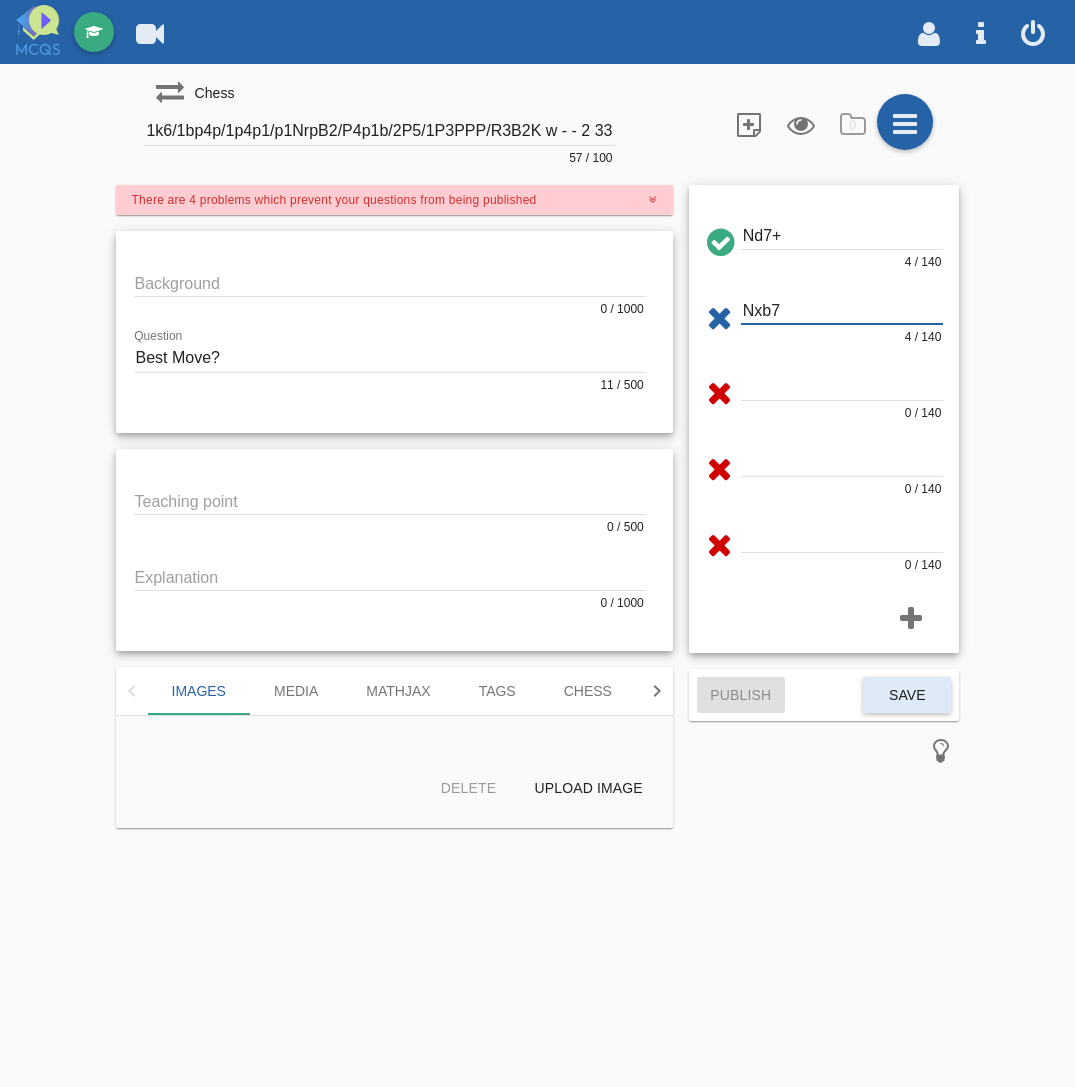 type on "Nxb7" 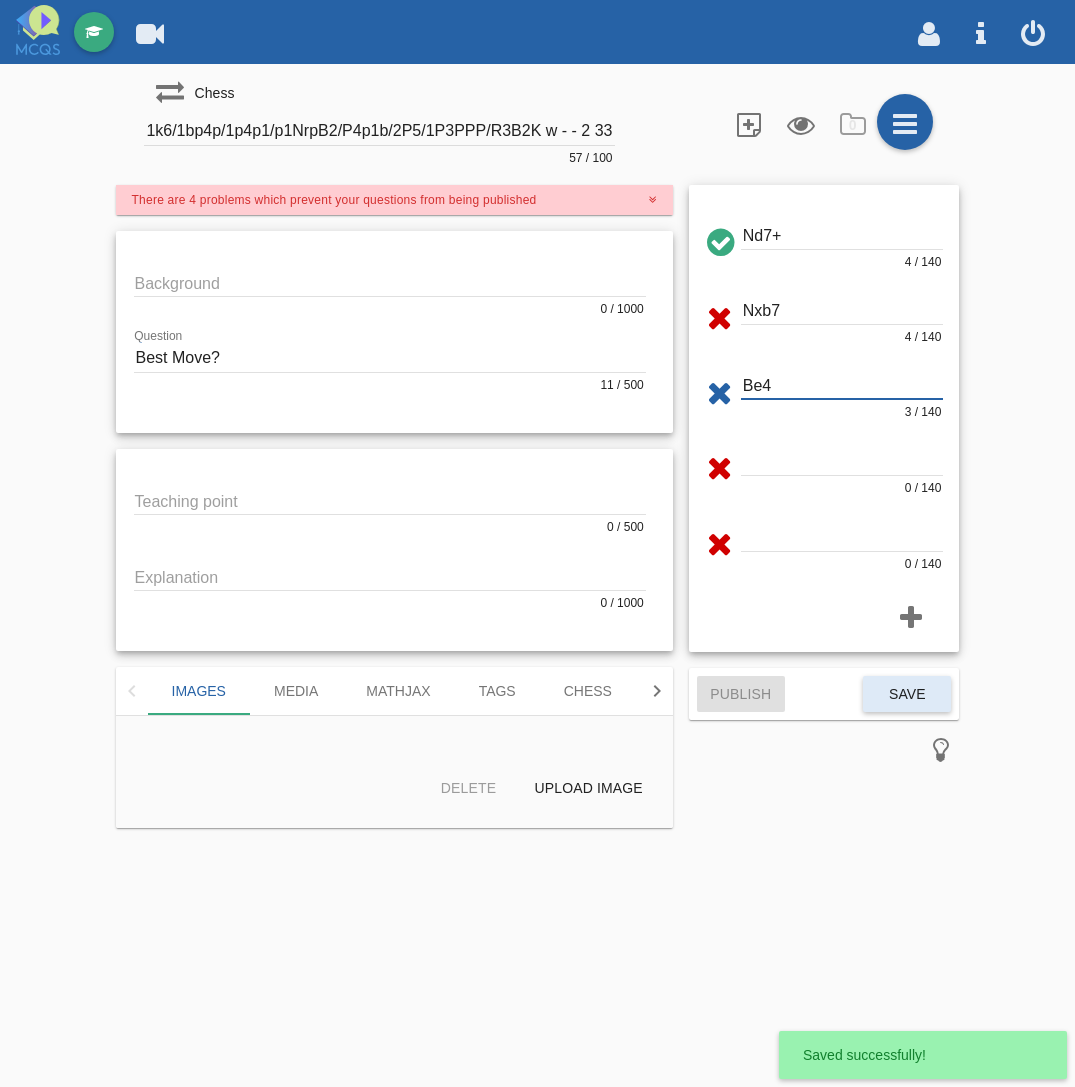 type on "Be4" 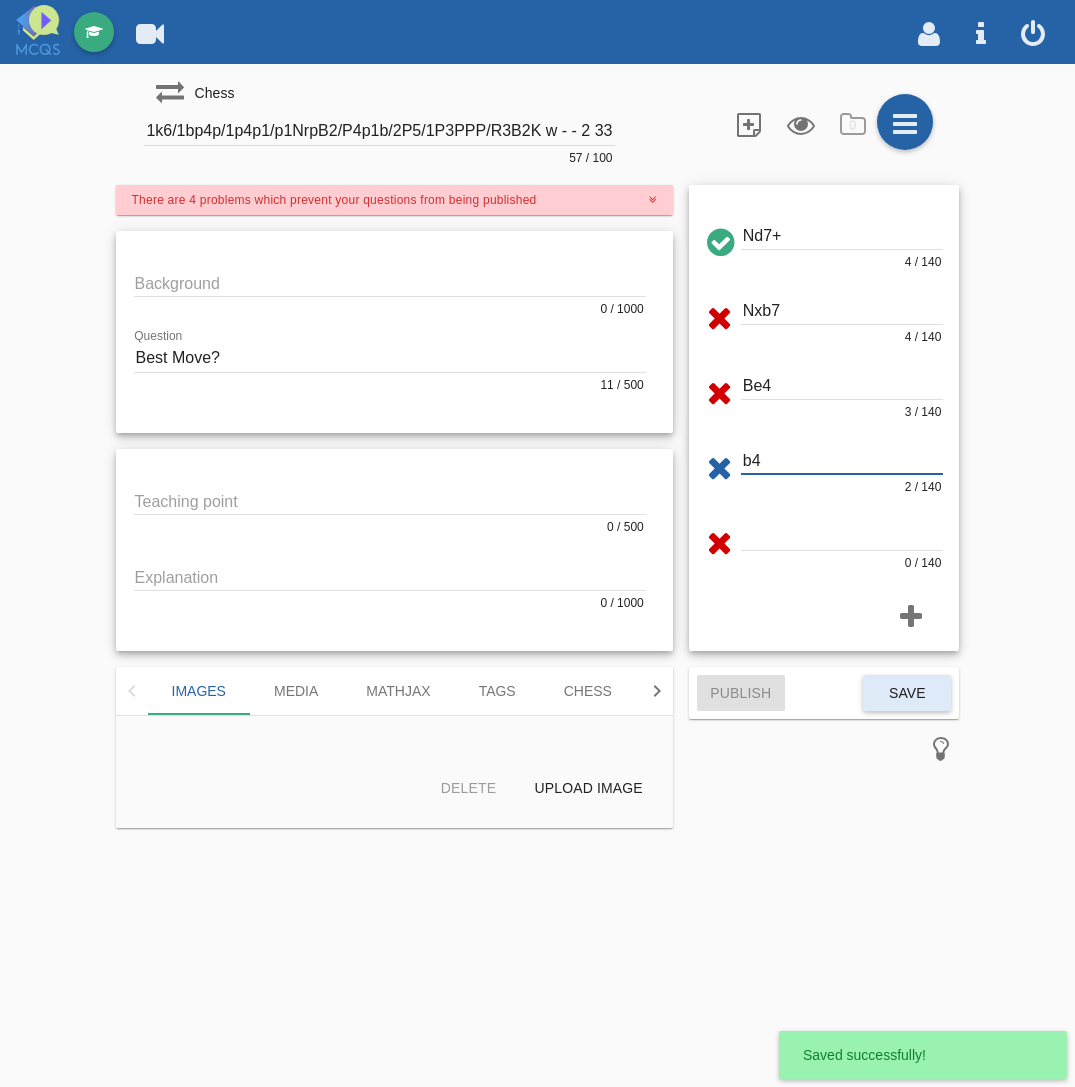 type on "b4" 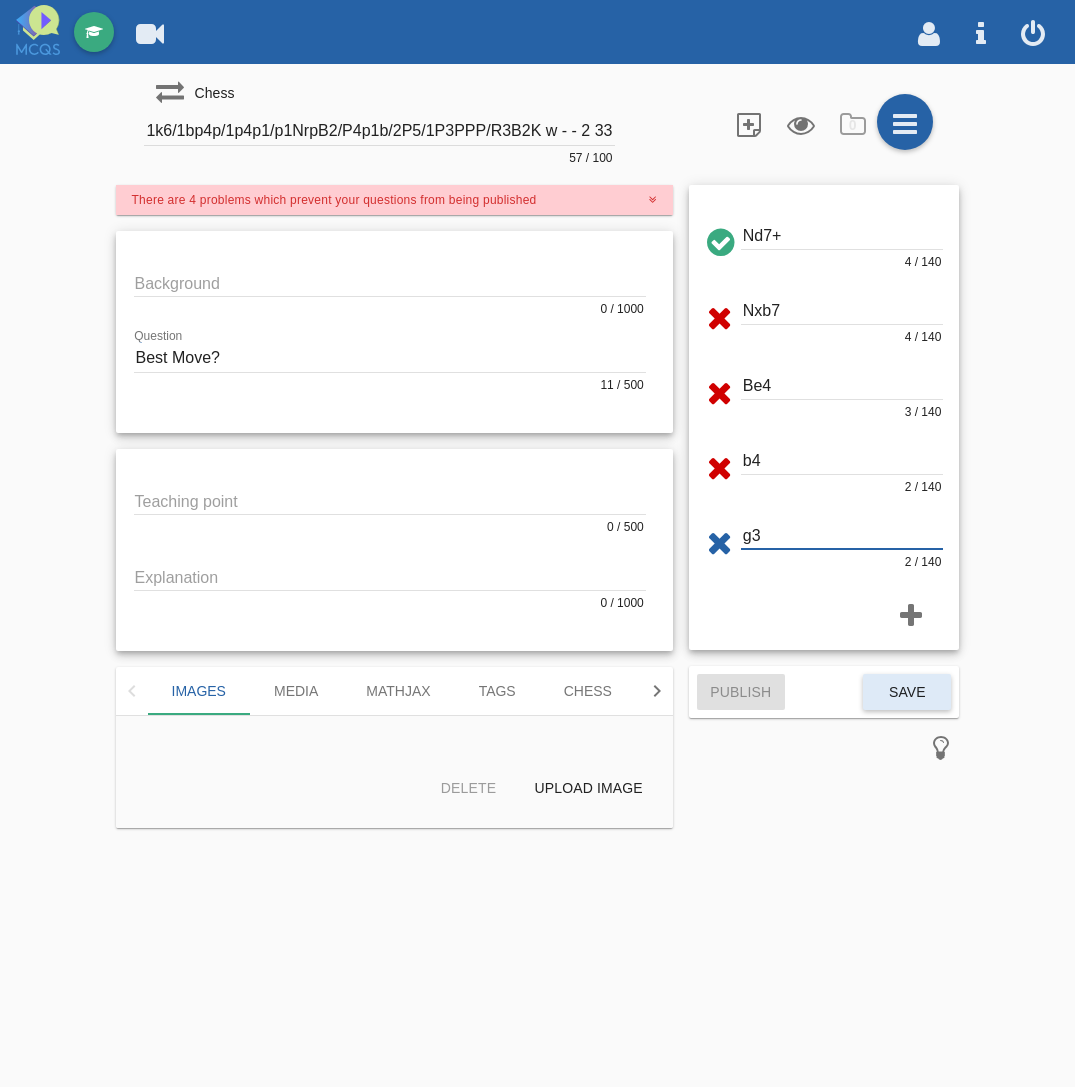 type on "g3" 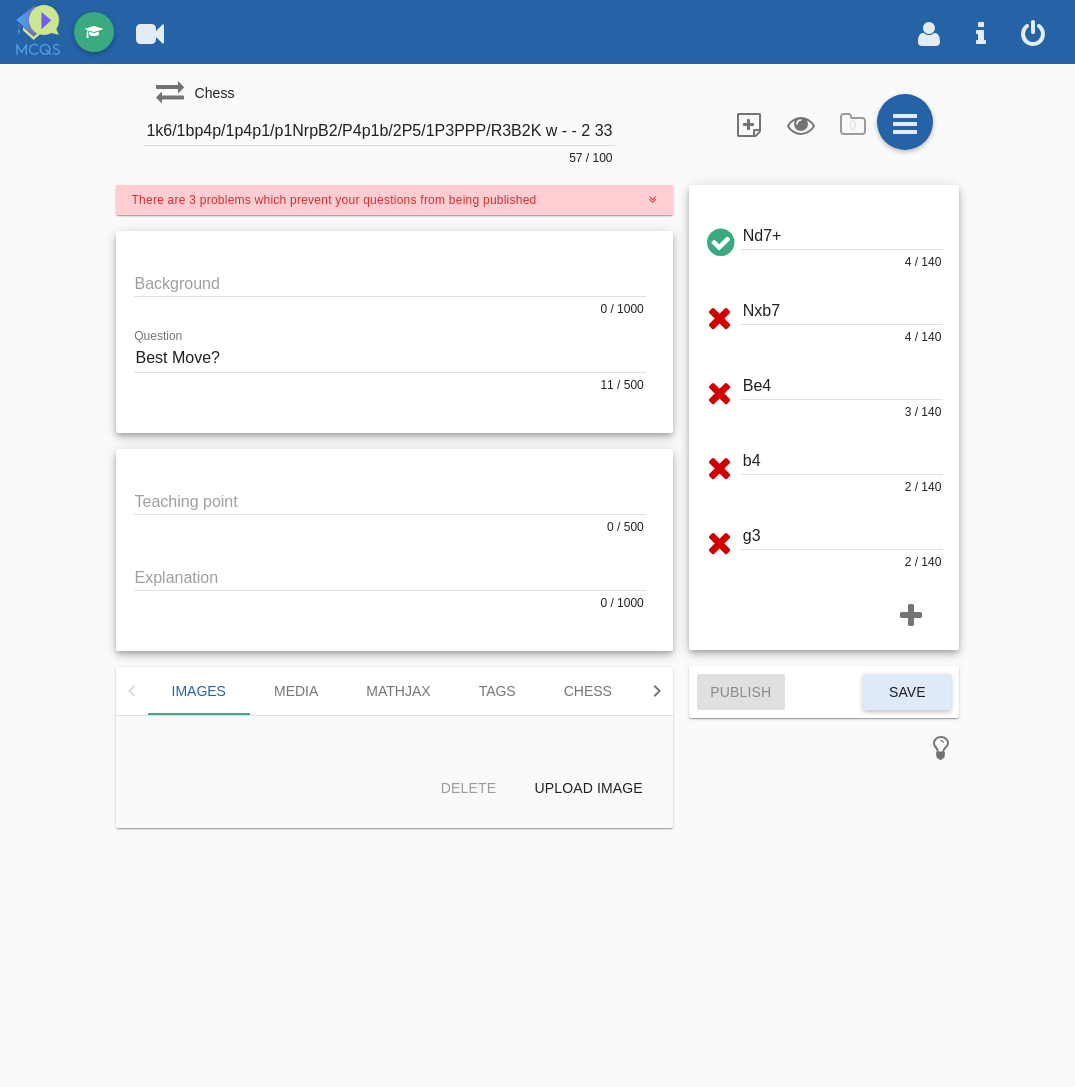 click at bounding box center [390, 500] 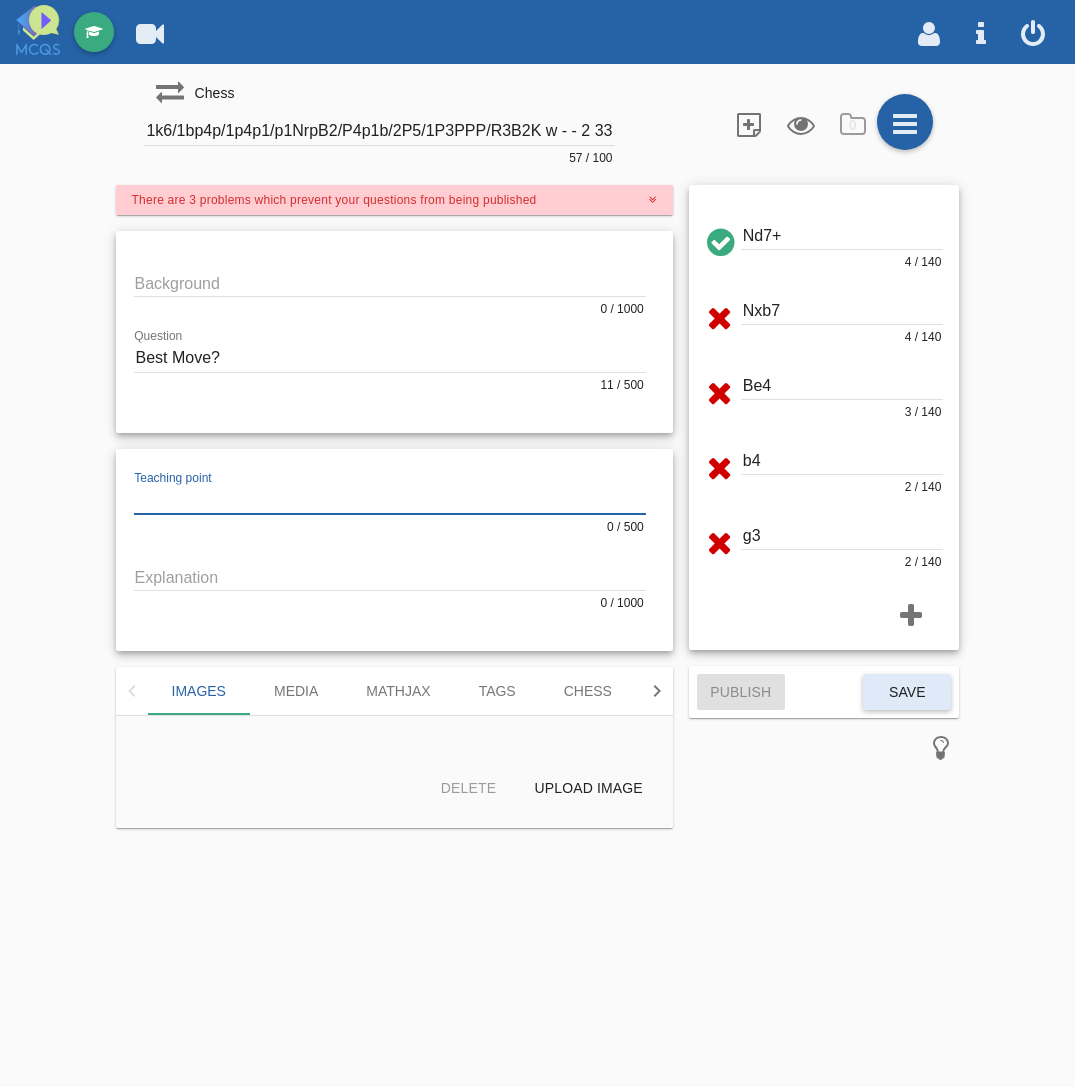 click at bounding box center (390, 282) 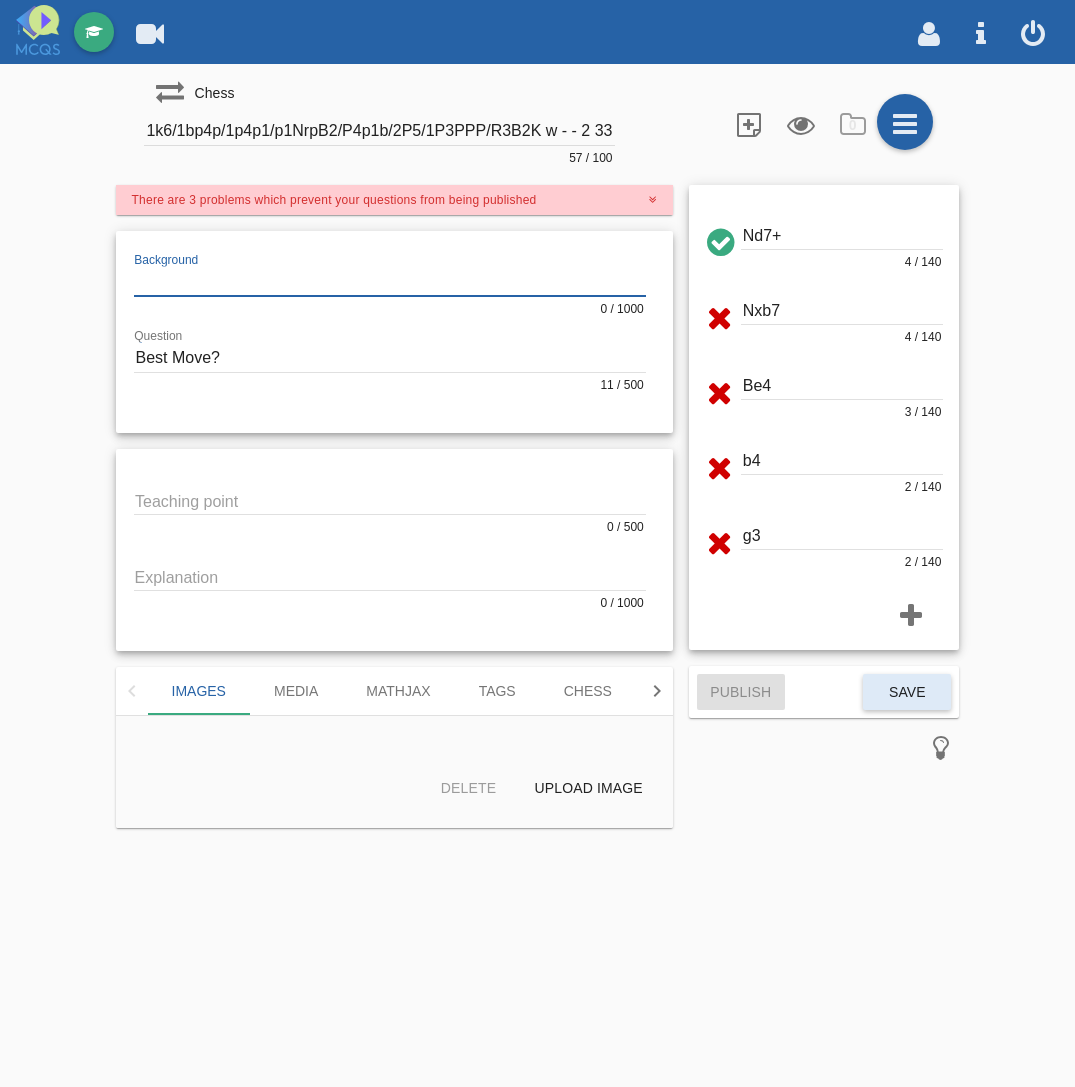 click at bounding box center (390, 500) 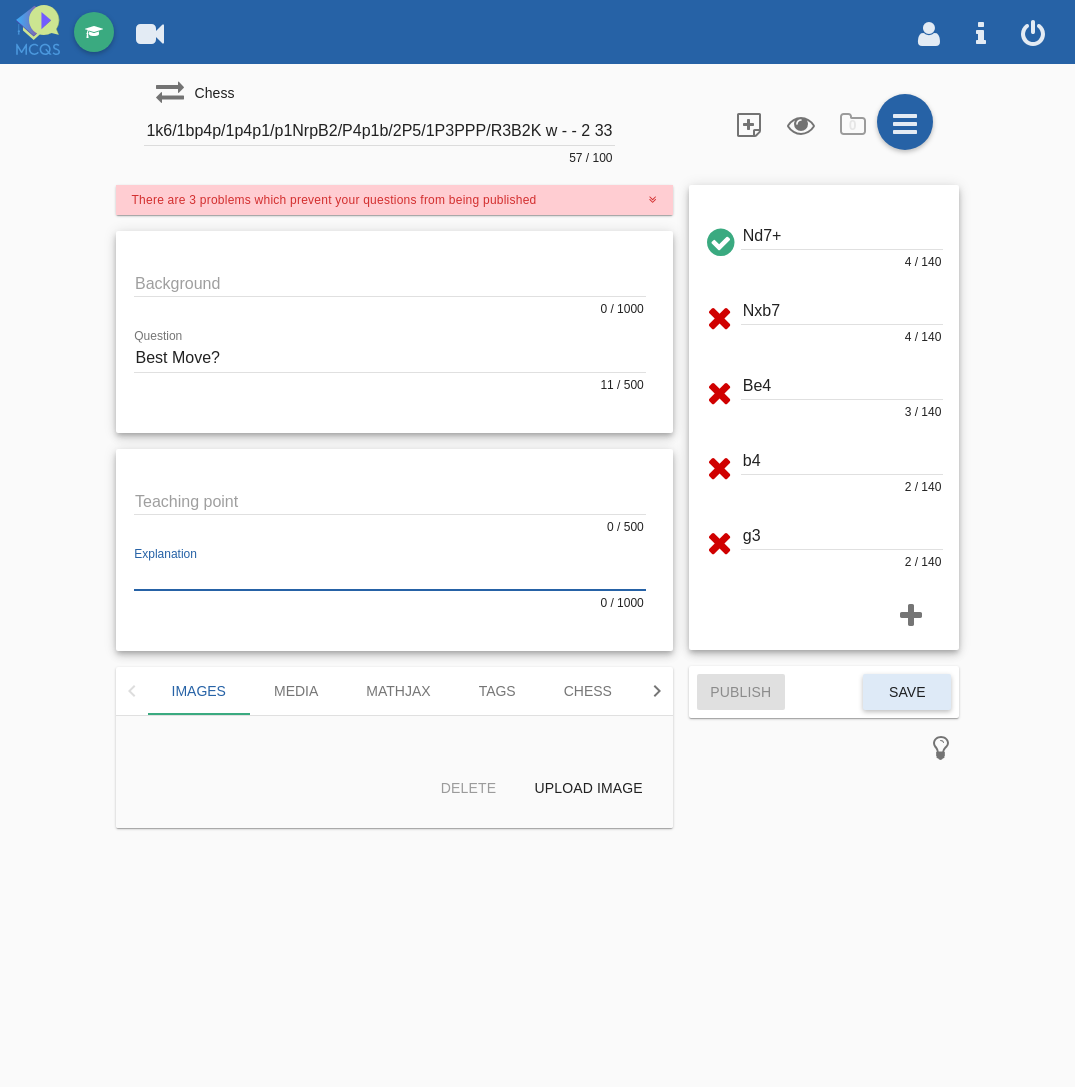 click at bounding box center (390, 576) 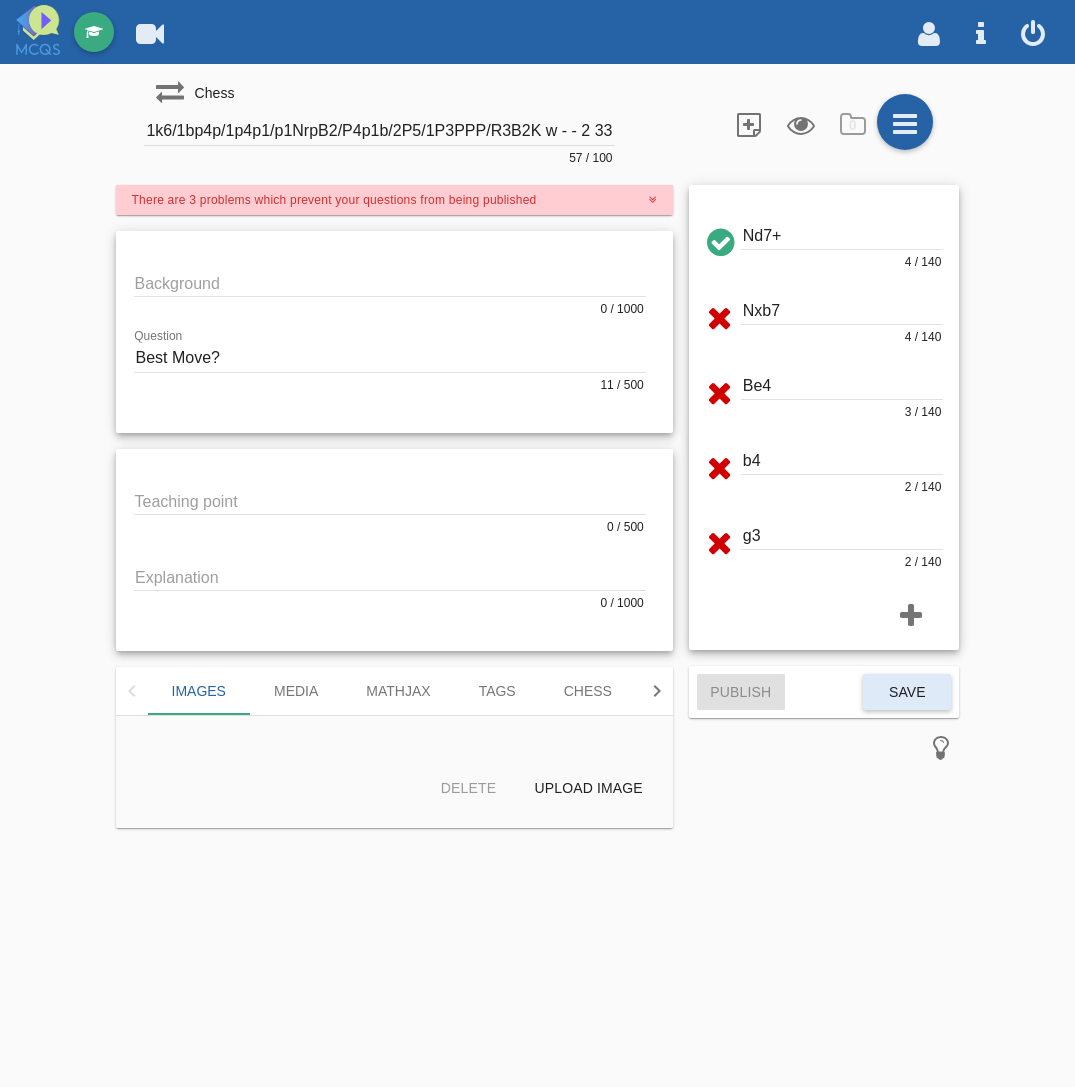 click on "Background
0 / 1000
Question
11 / 500" 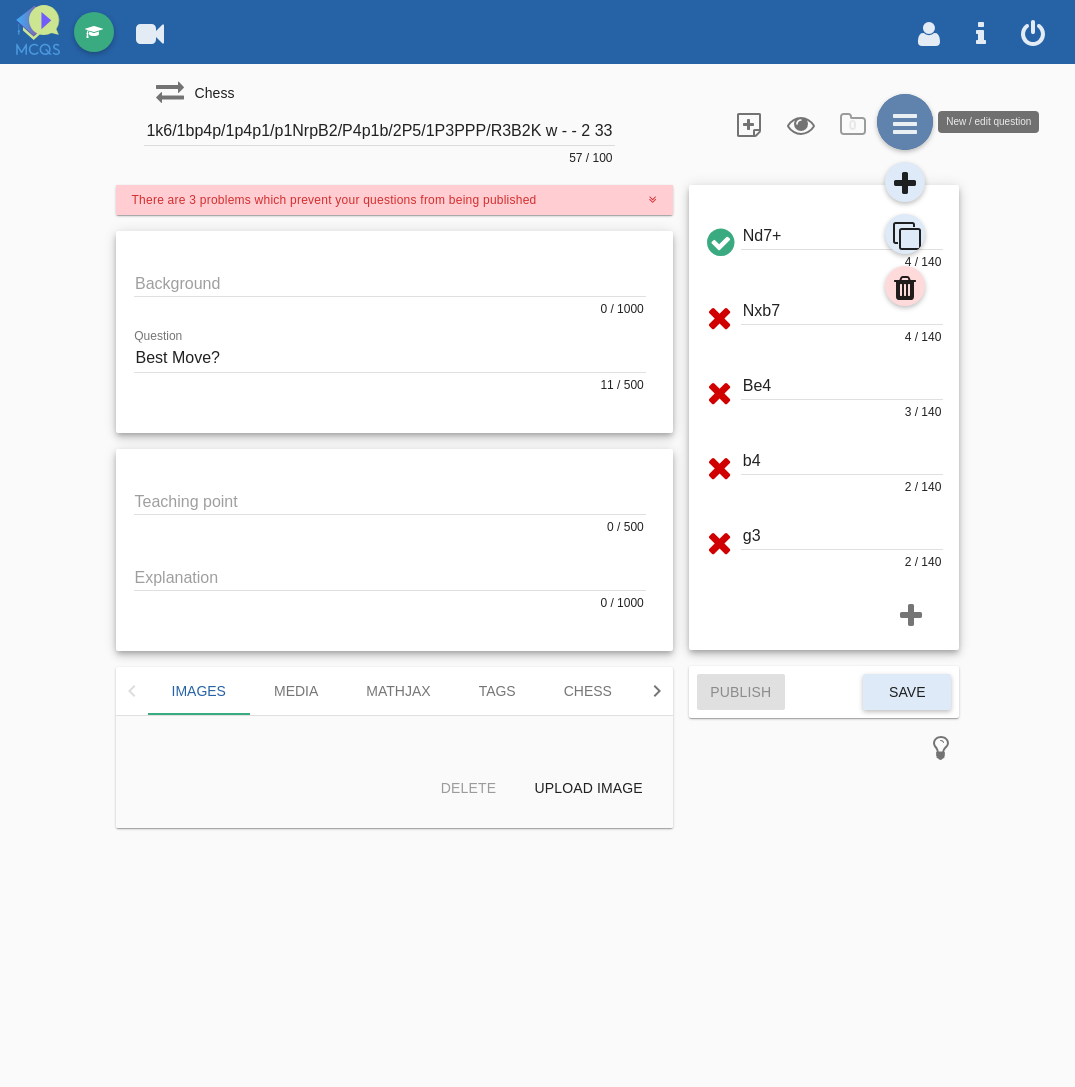 click at bounding box center (905, 122) 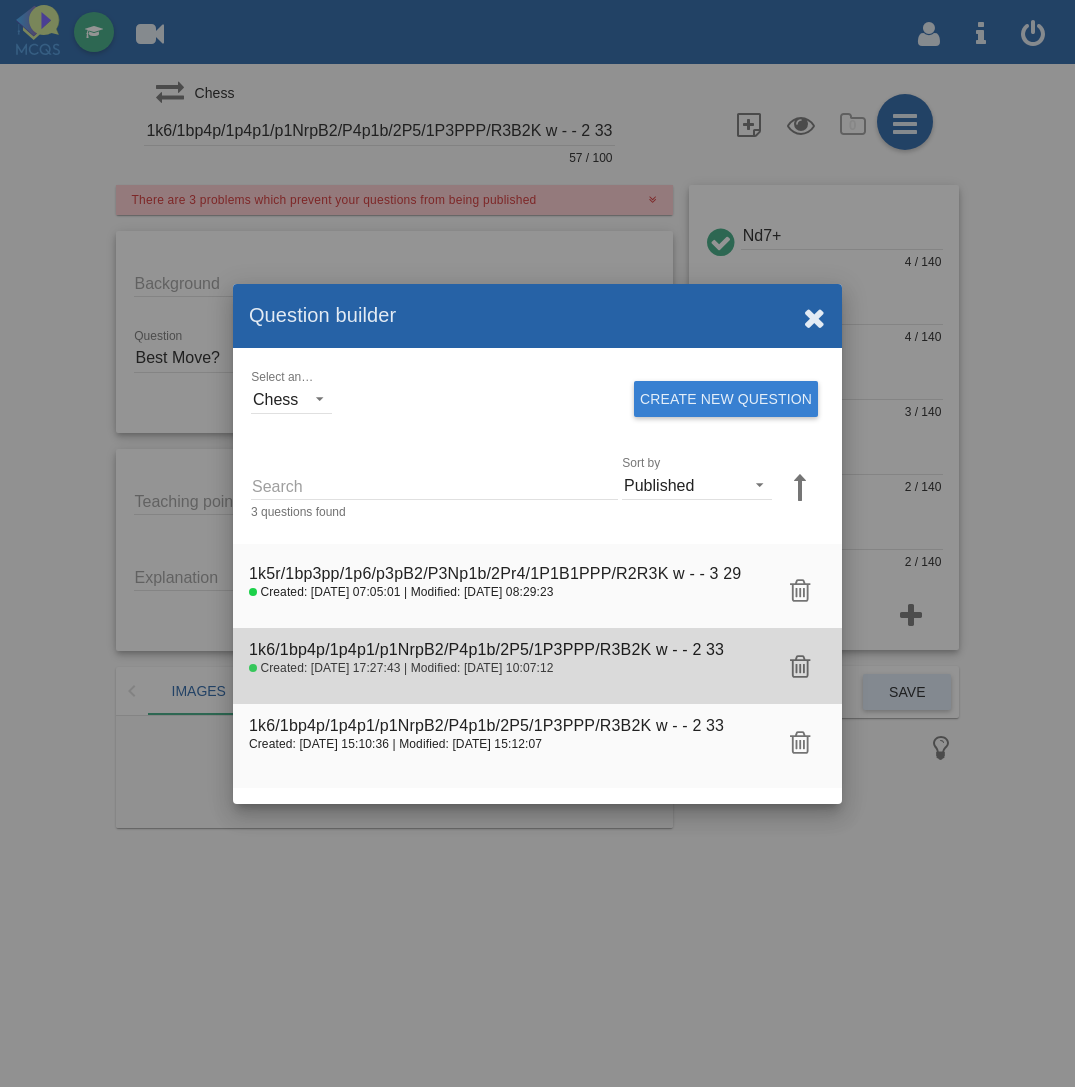 click on "1k6/1bp4p/1p4p1/p1NrpB2/P4p1b/2P5/1P3PPP/R3B2K w - - 2 33" 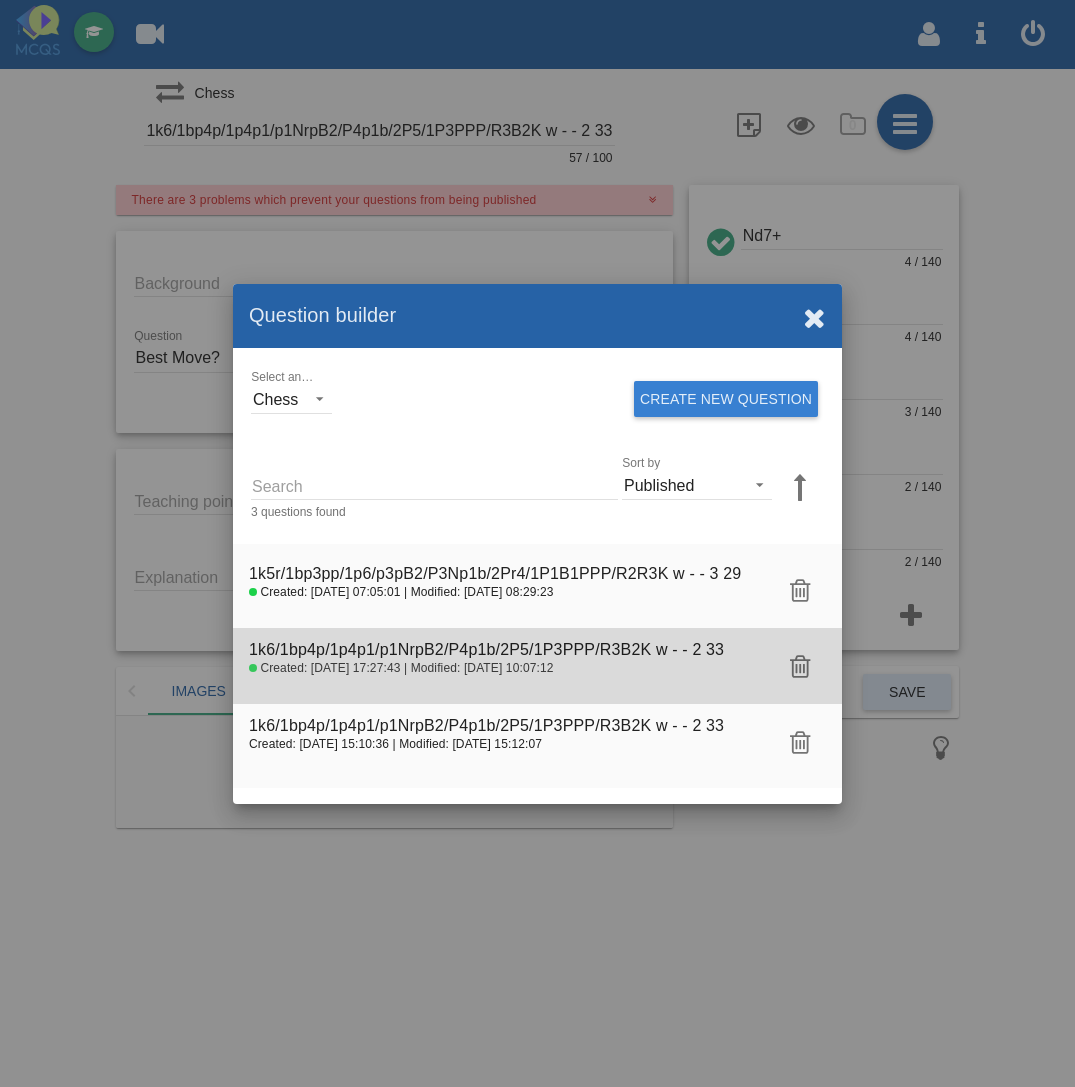 type on "![[PERSON_NAME]](SwBkKNKNzN)" 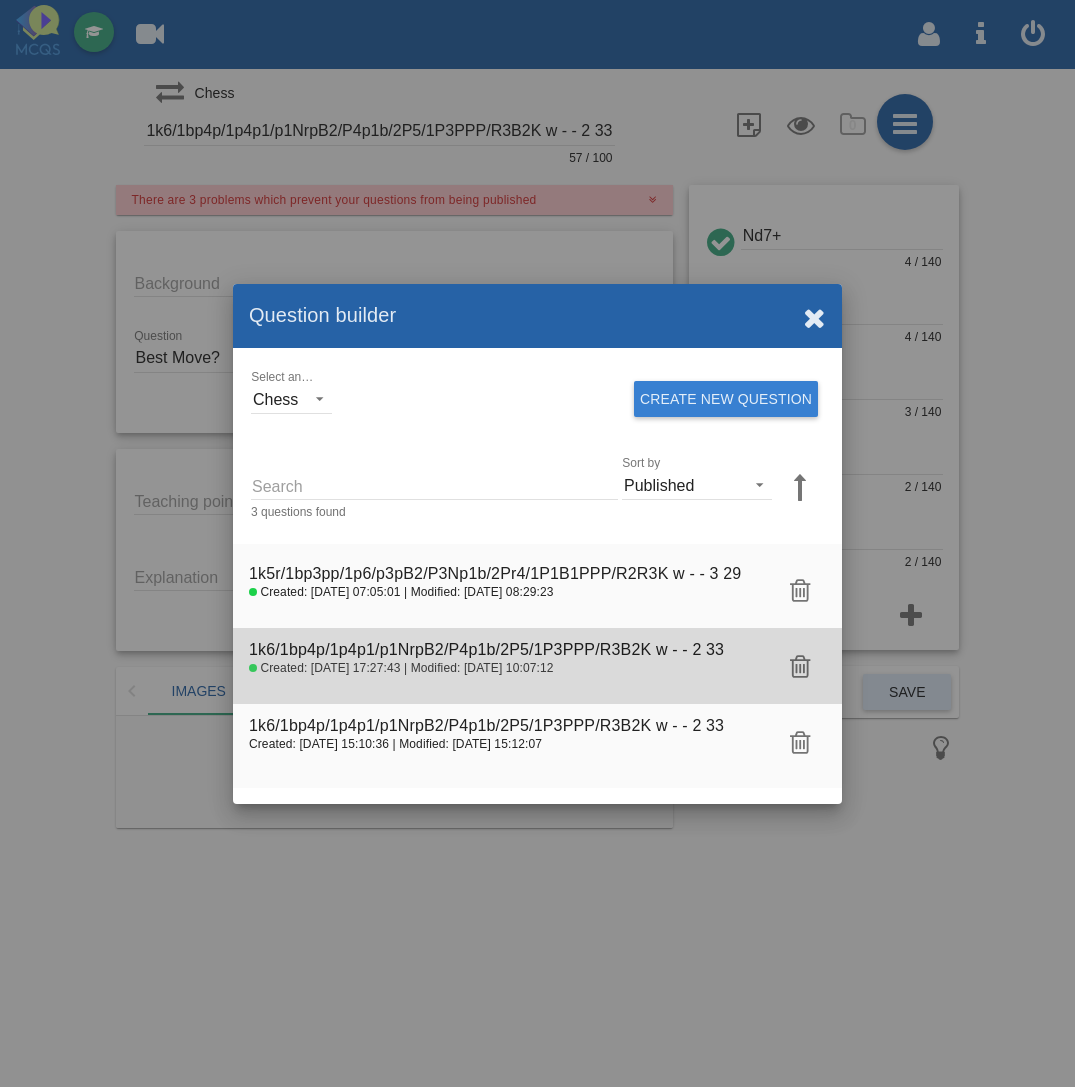 type on "Best Move for White?" 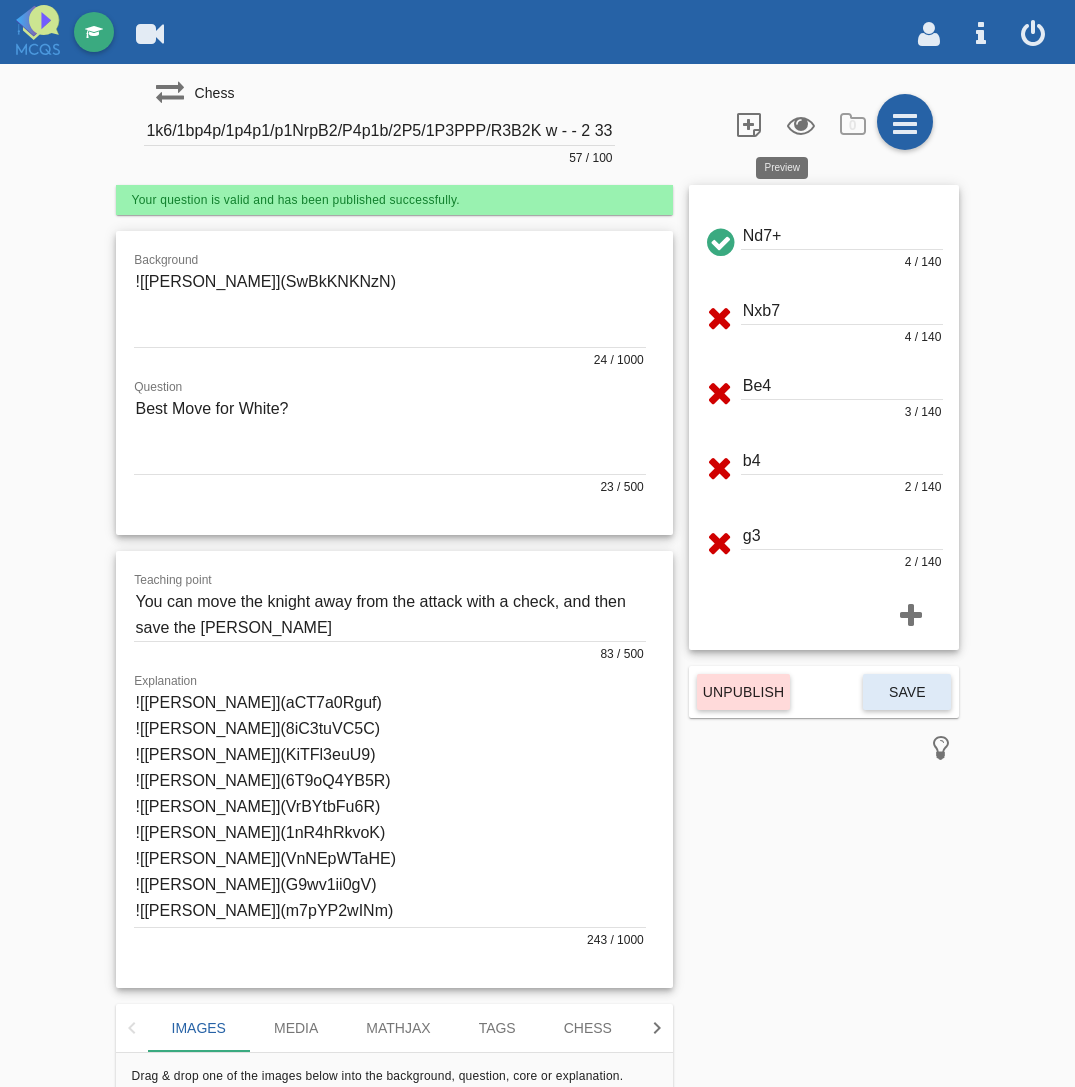 click at bounding box center [799, 123] 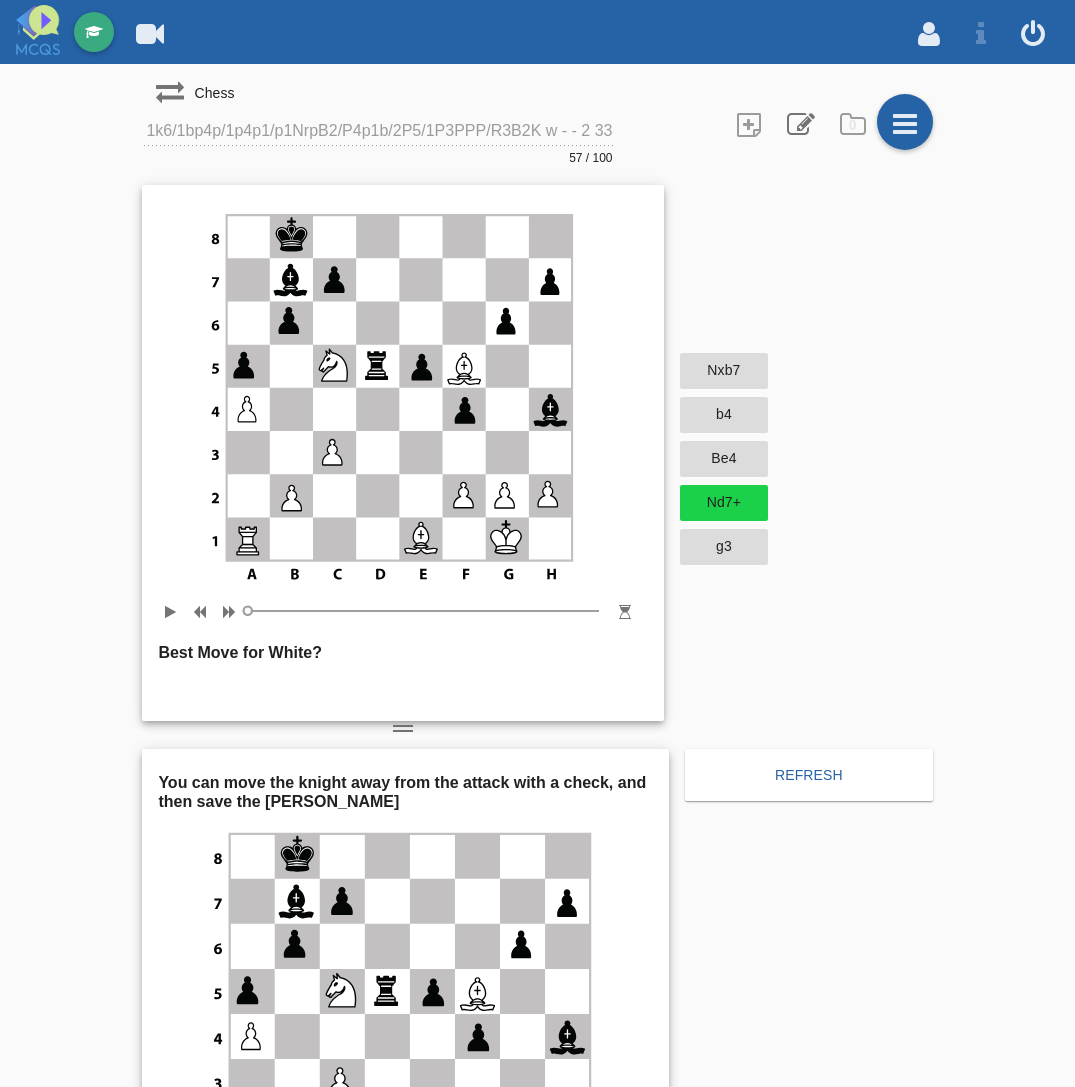 scroll, scrollTop: 0, scrollLeft: 0, axis: both 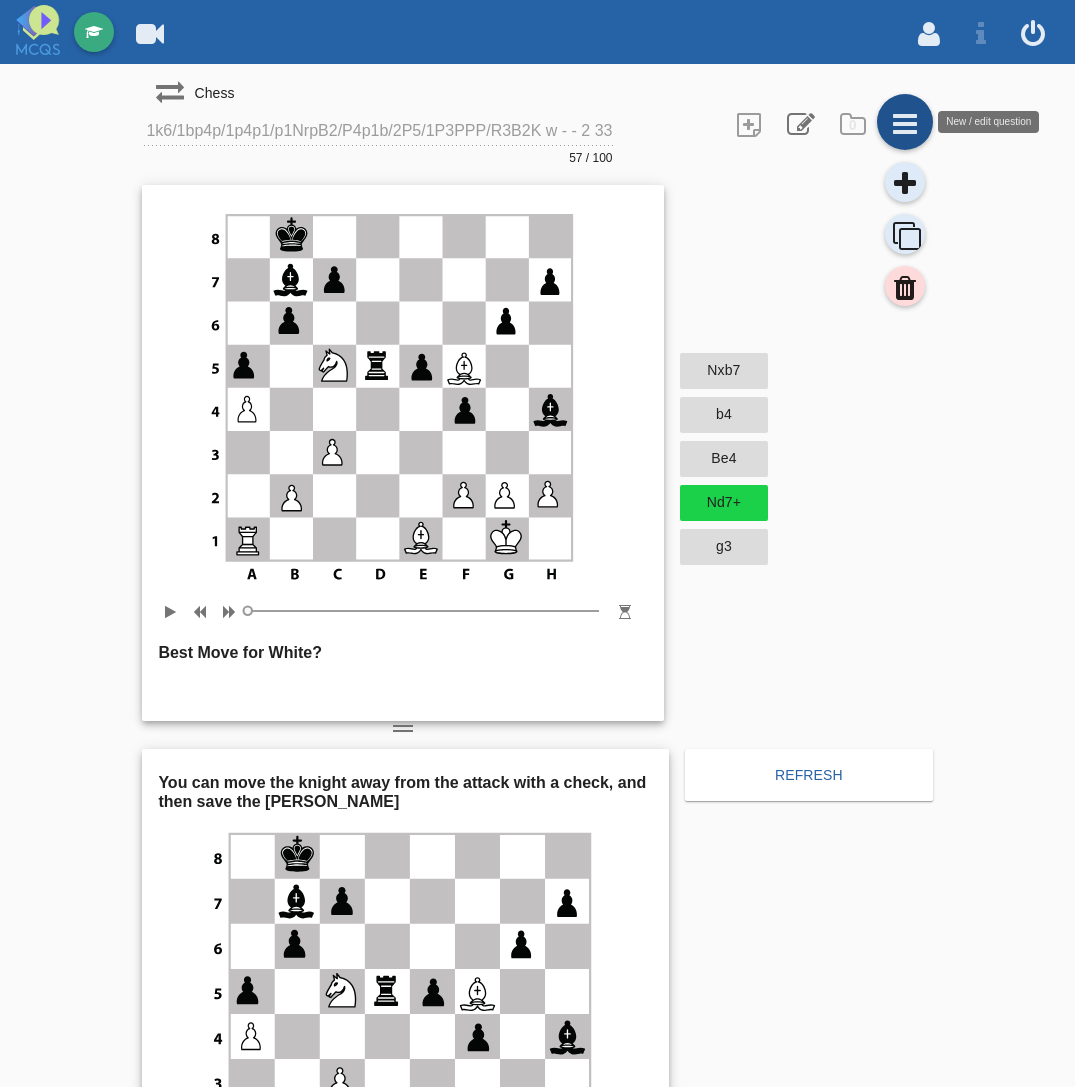 click at bounding box center (905, 122) 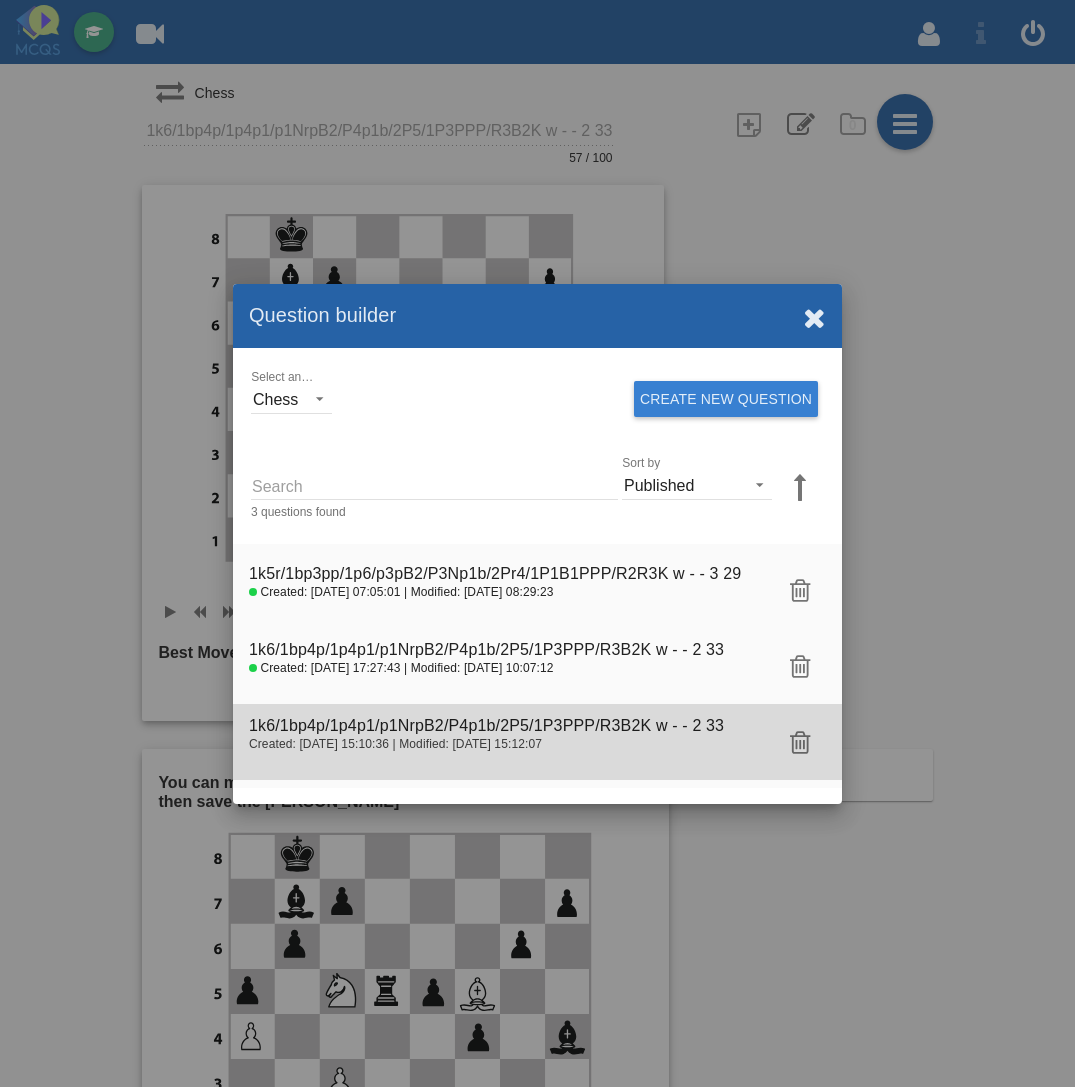 click on "1k6/1bp4p/1p4p1/p1NrpB2/P4p1b/2P5/1P3PPP/R3B2K w - - 2 33" 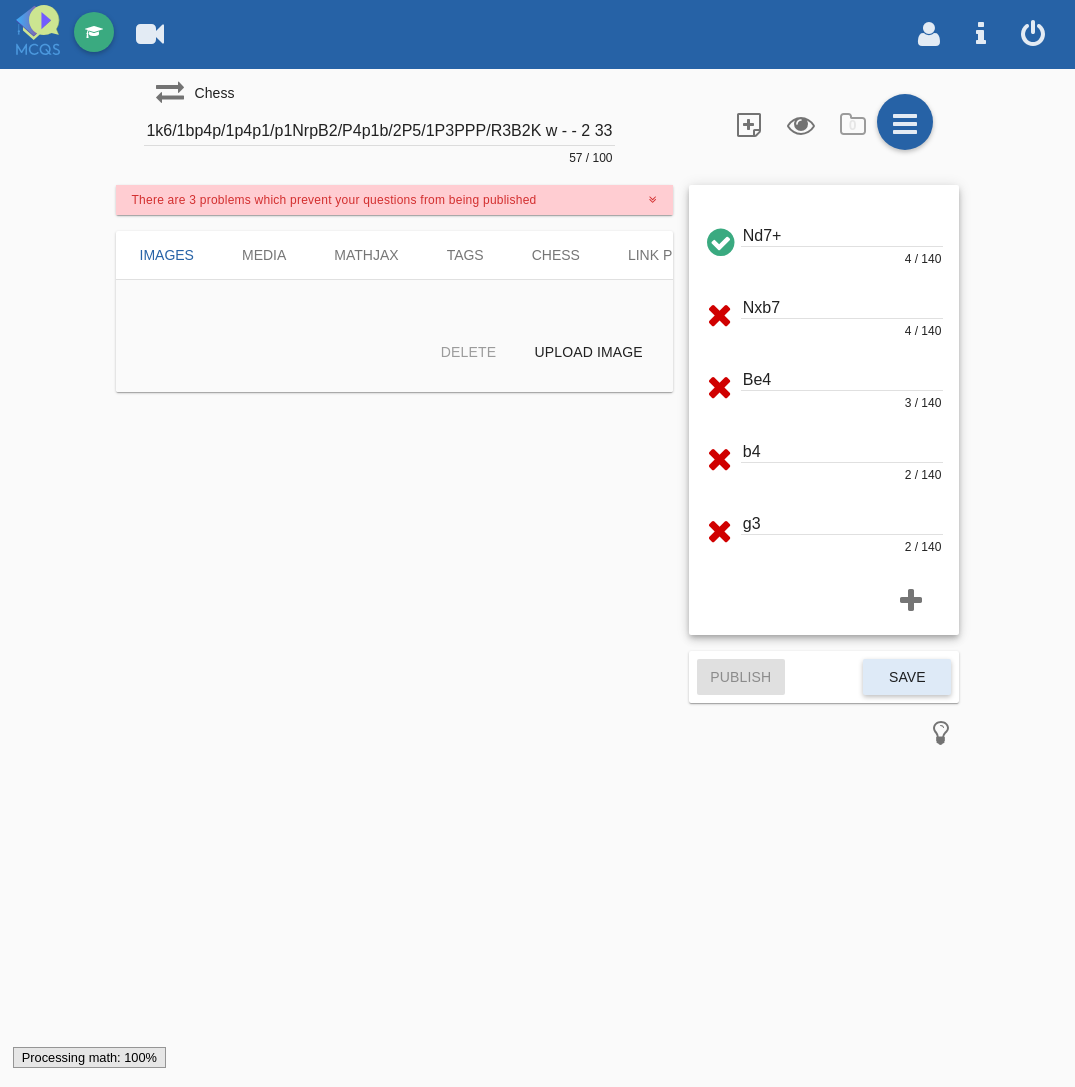 scroll, scrollTop: 0, scrollLeft: 0, axis: both 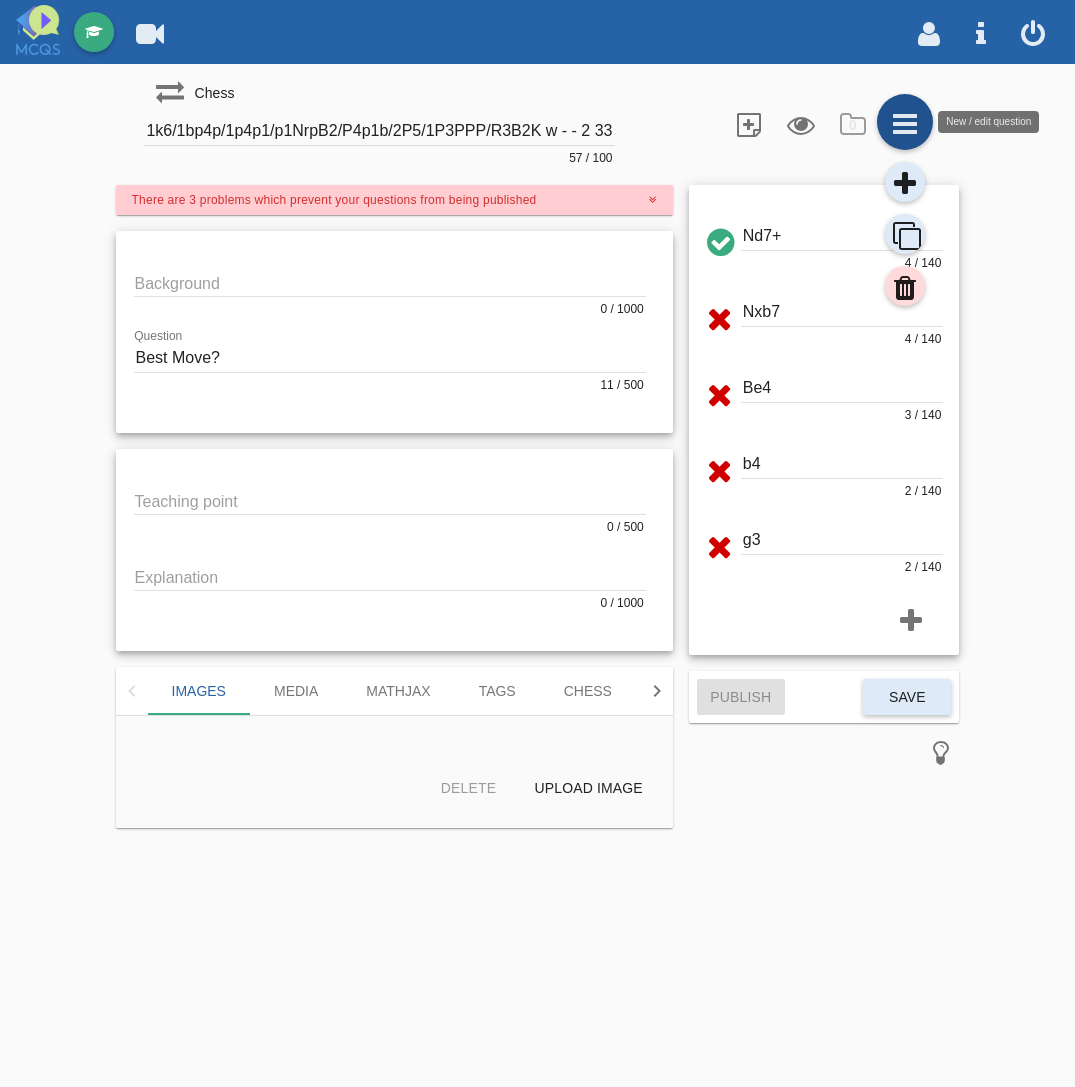 click at bounding box center [905, 122] 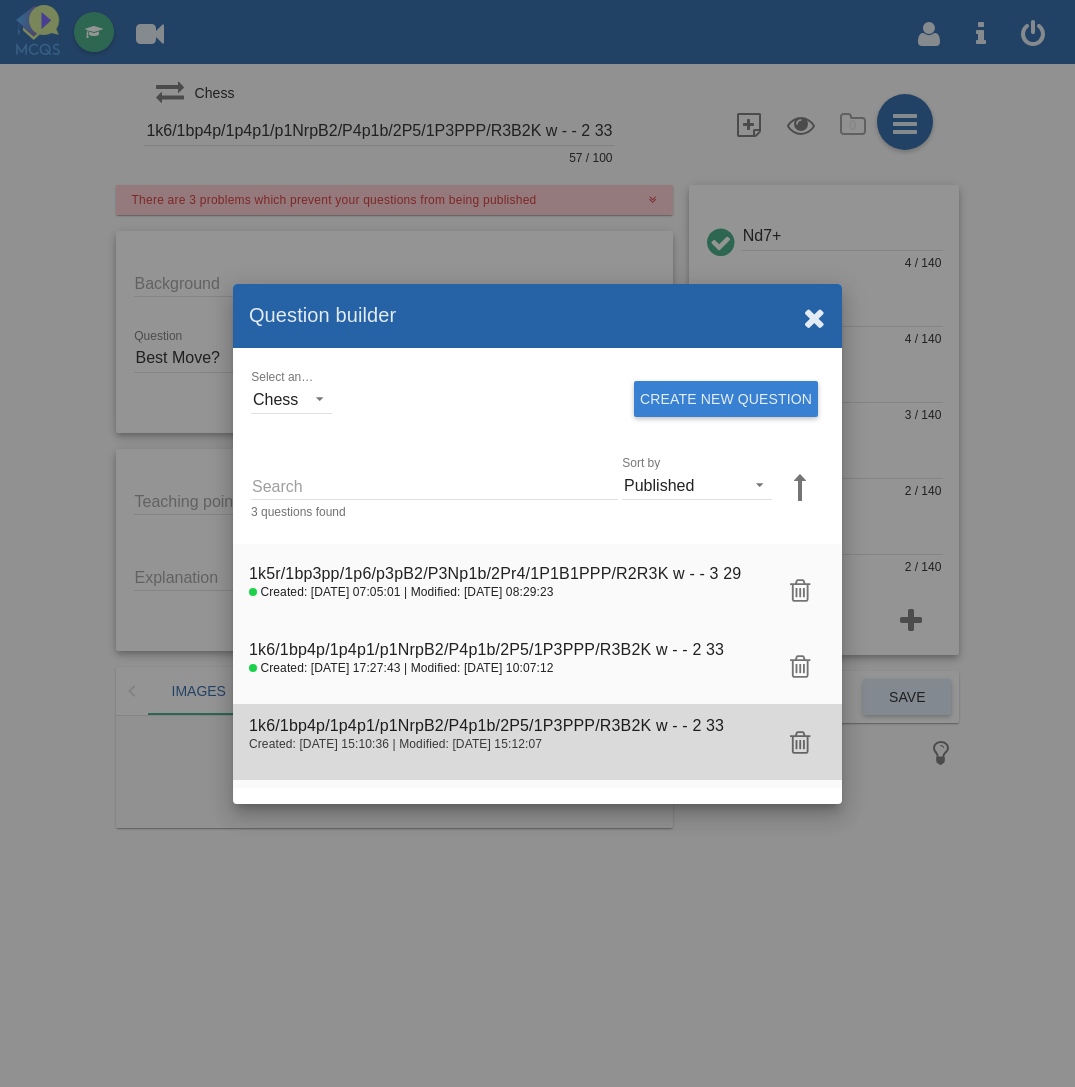 click 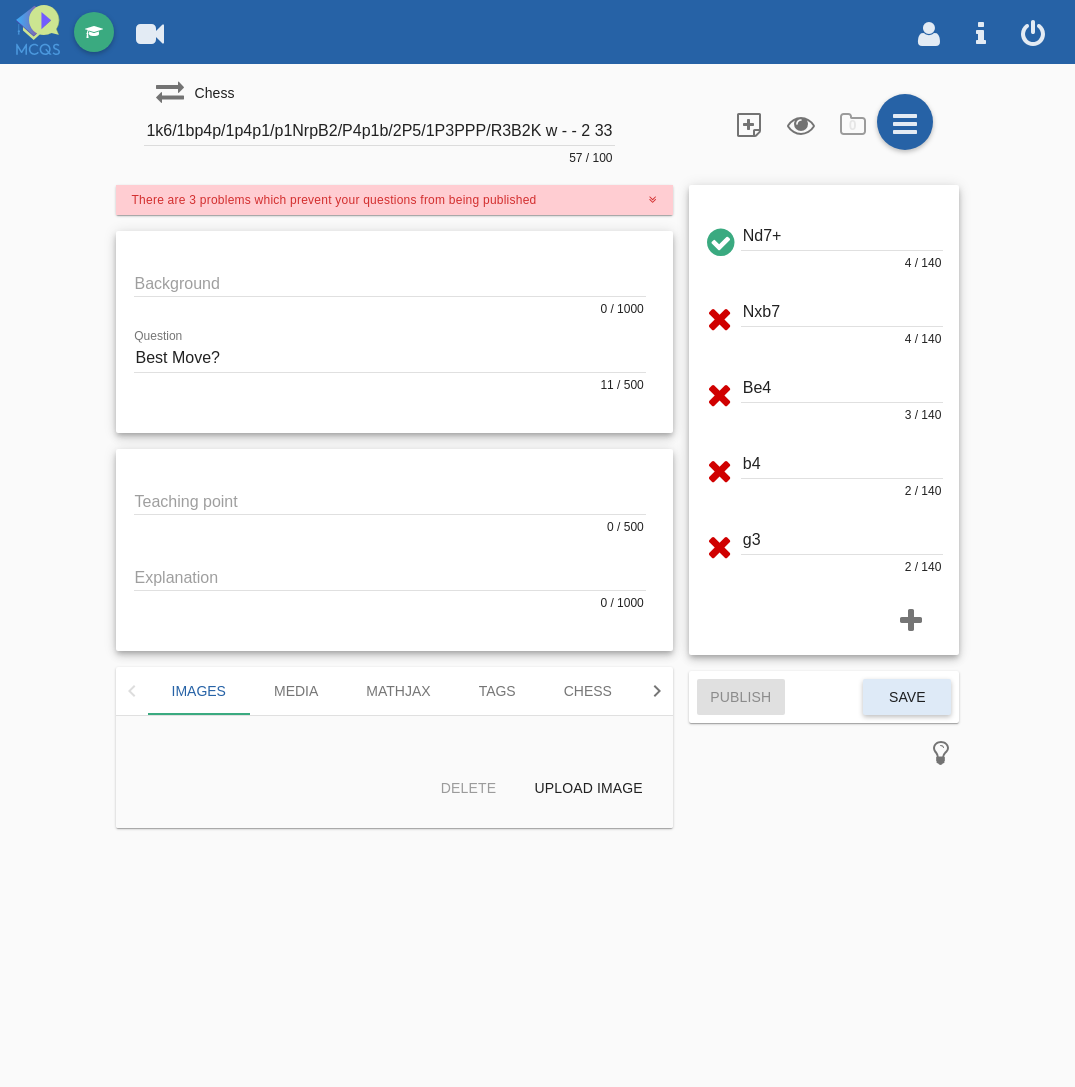 click on "1k6/1bp4p/1p4p1/p1NrpB2/P4p1b/2P5/1P3PPP/R3B2K w - - 2 33" at bounding box center [379, 131] 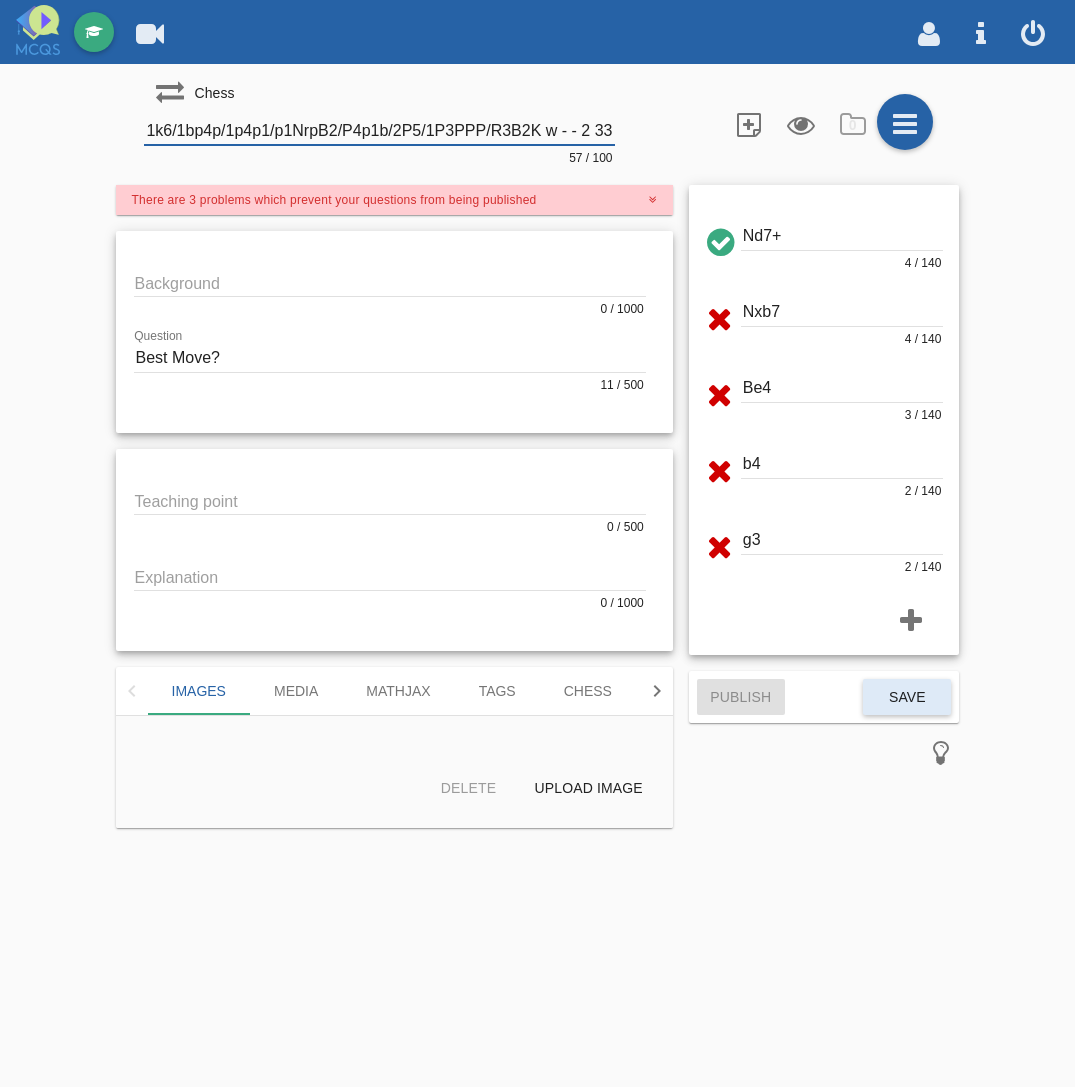 paste on "2p4p/5b2/3r1p2/PP2p3/6P1/R4P2/4B1K1 b - - 2 40" 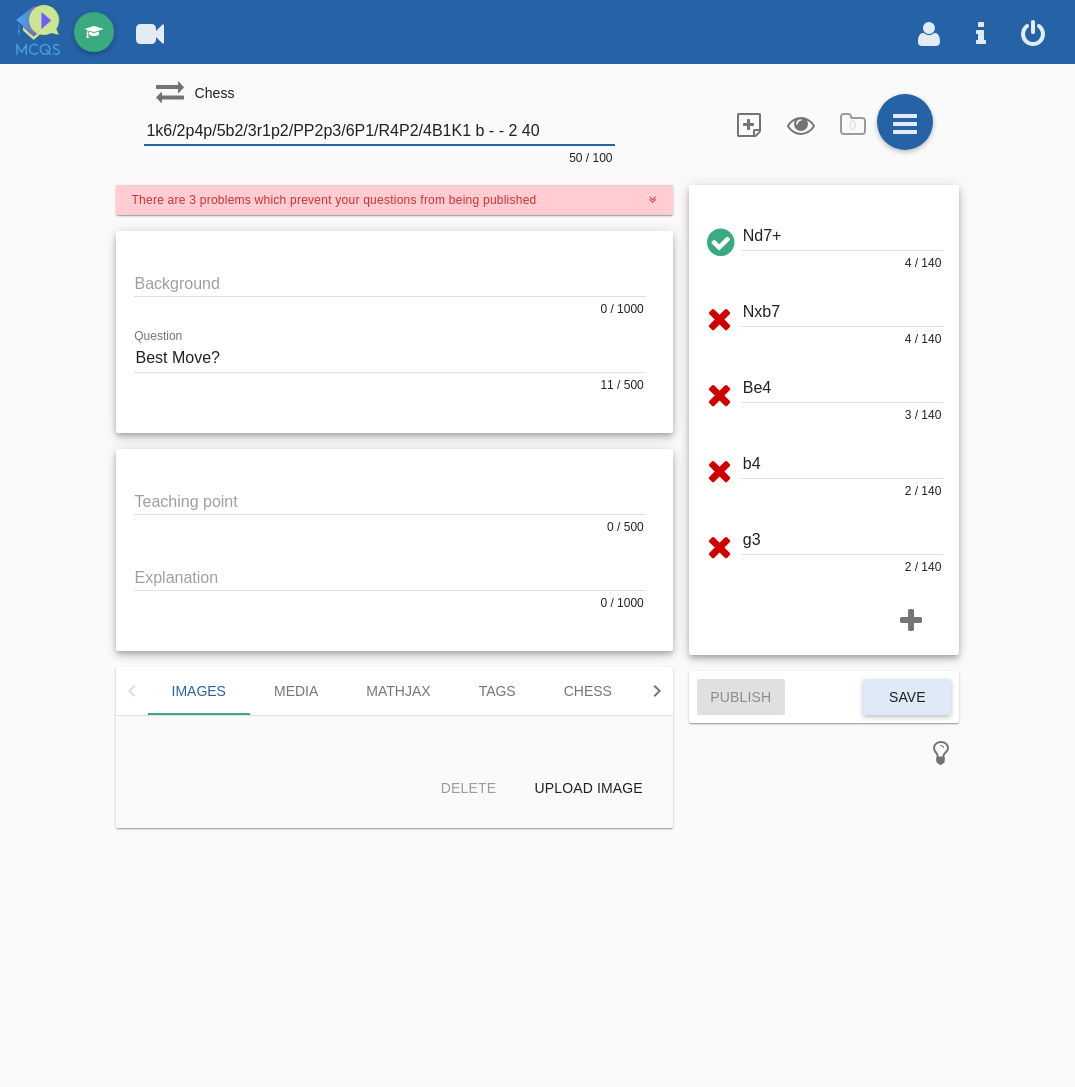 click 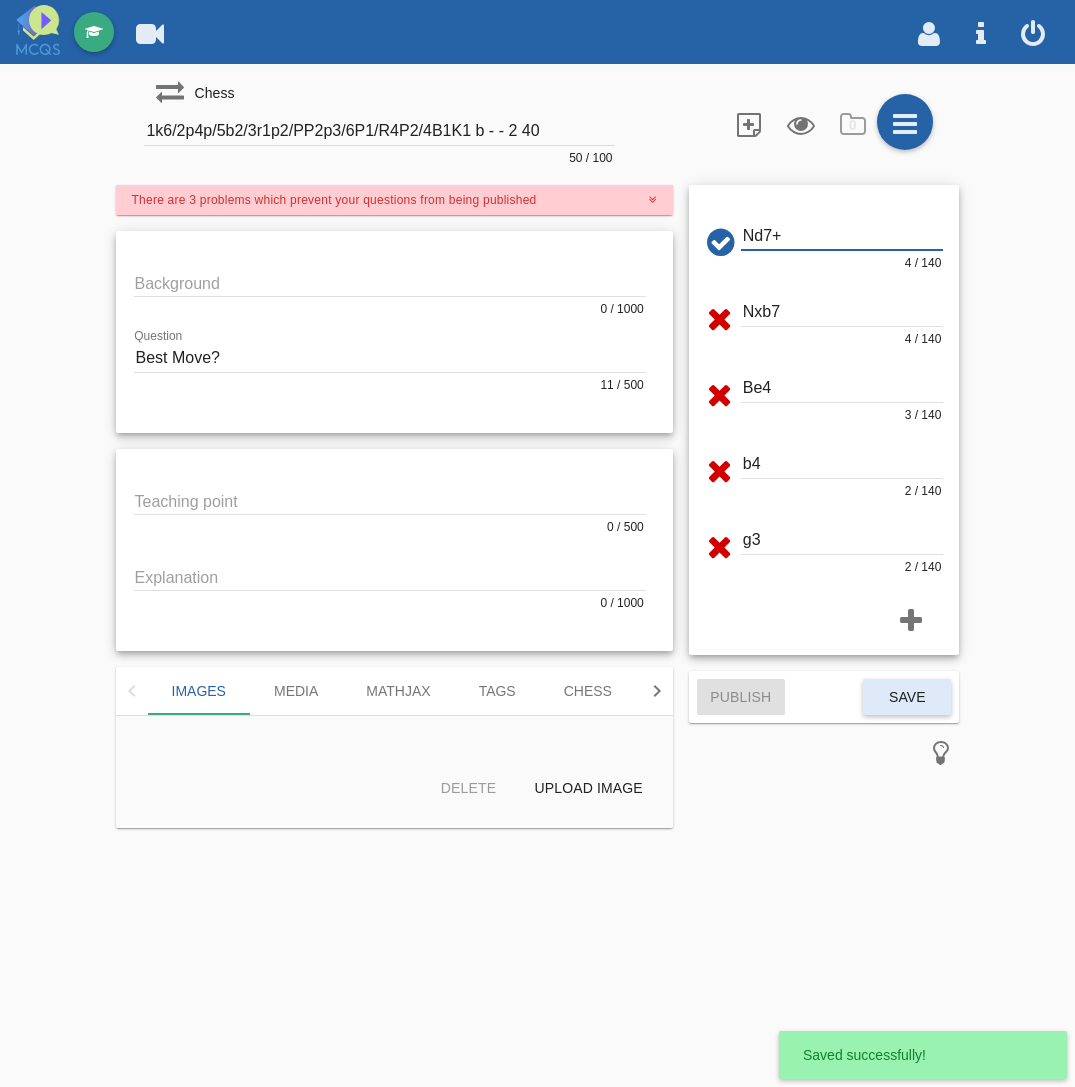 drag, startPoint x: 616, startPoint y: 225, endPoint x: 531, endPoint y: 222, distance: 85.052925 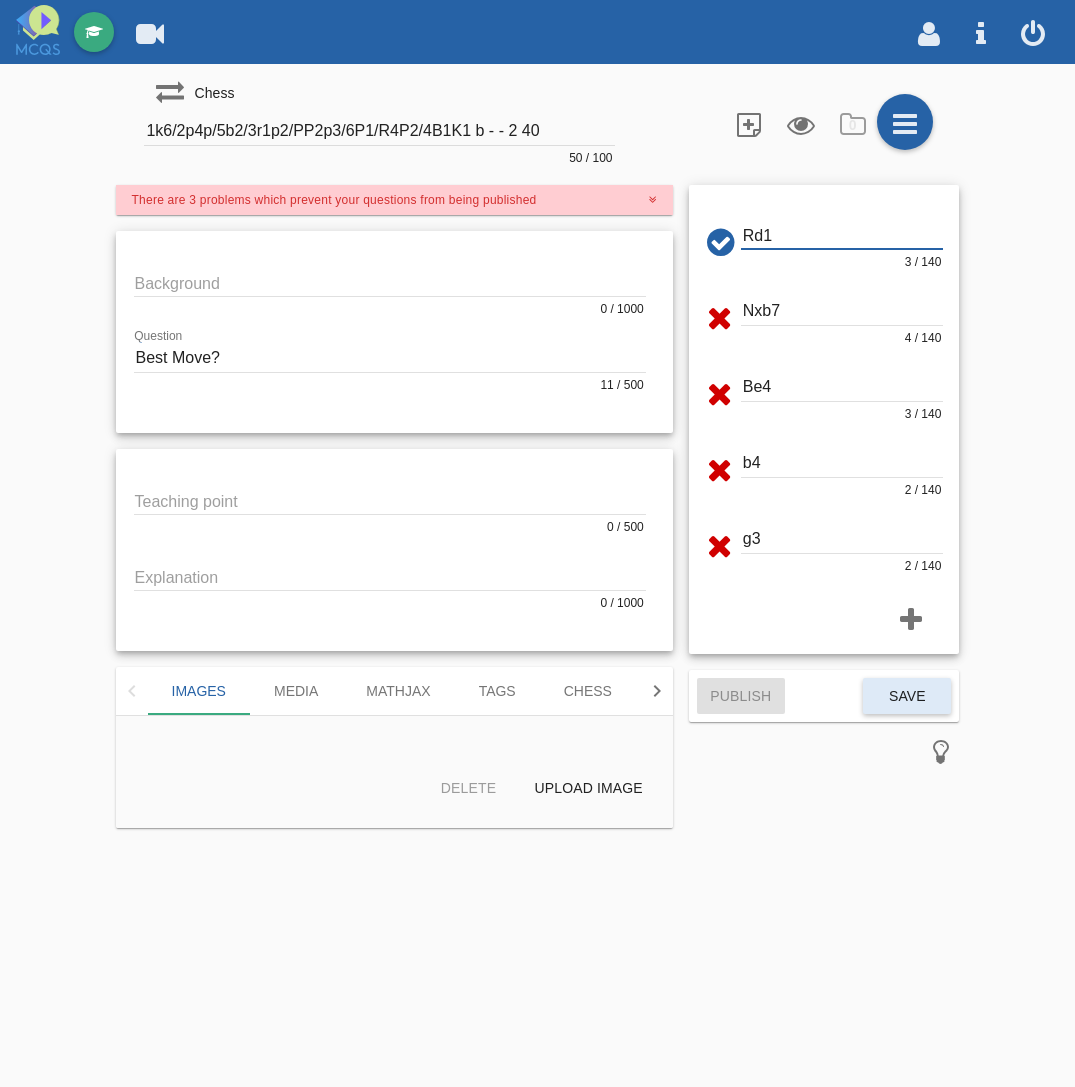 type on "Rd1" 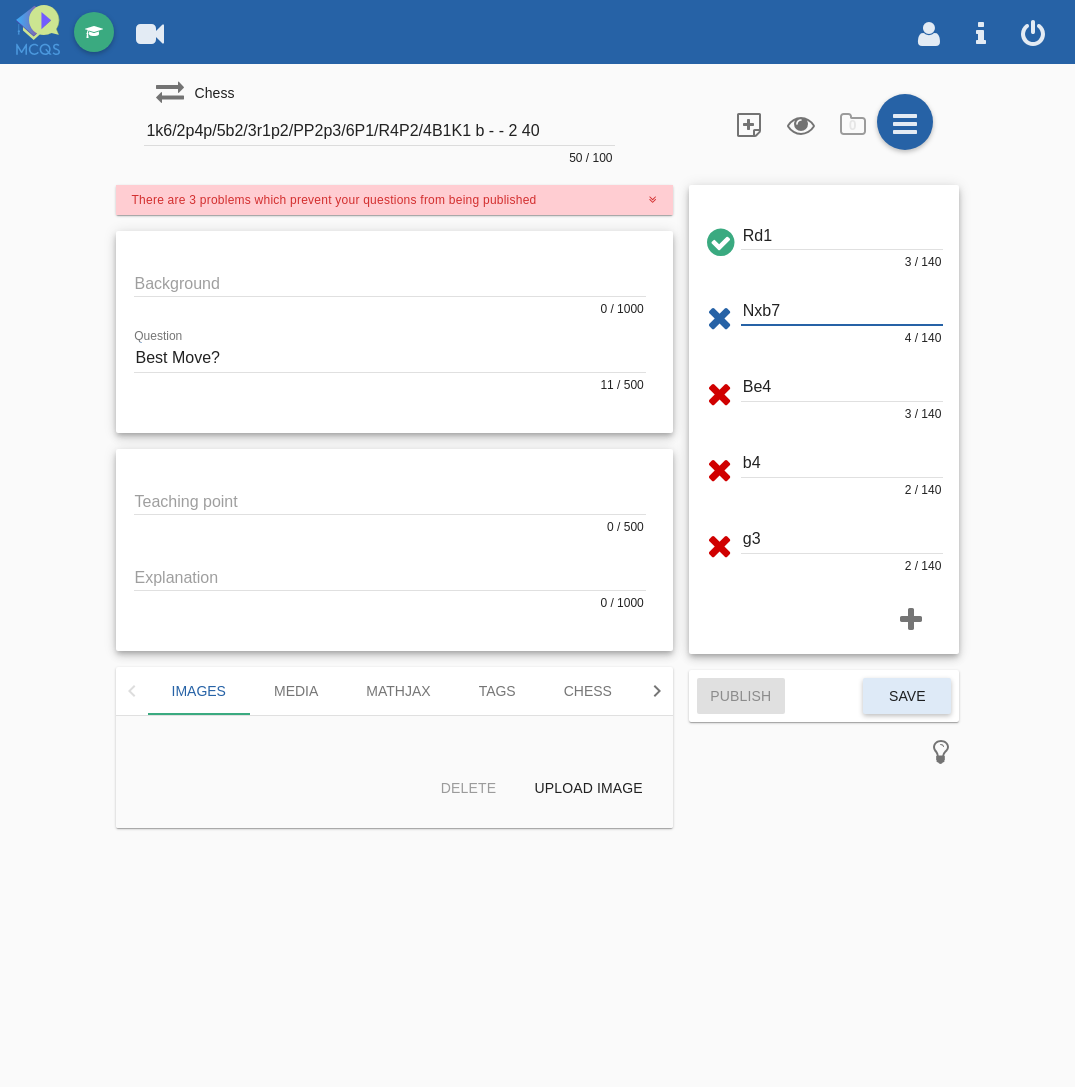 drag, startPoint x: 788, startPoint y: 312, endPoint x: 488, endPoint y: 292, distance: 300.66592 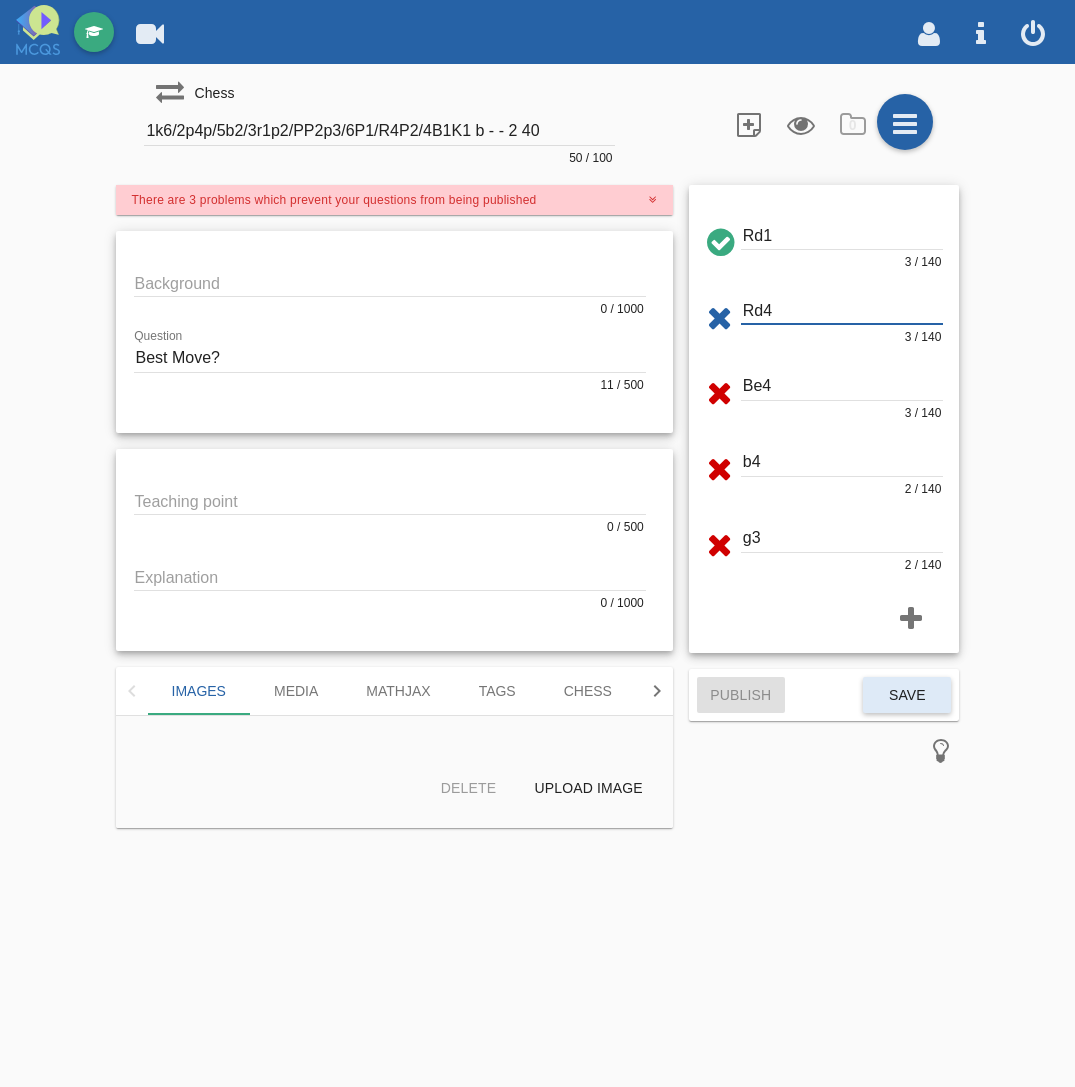 type on "Rd4" 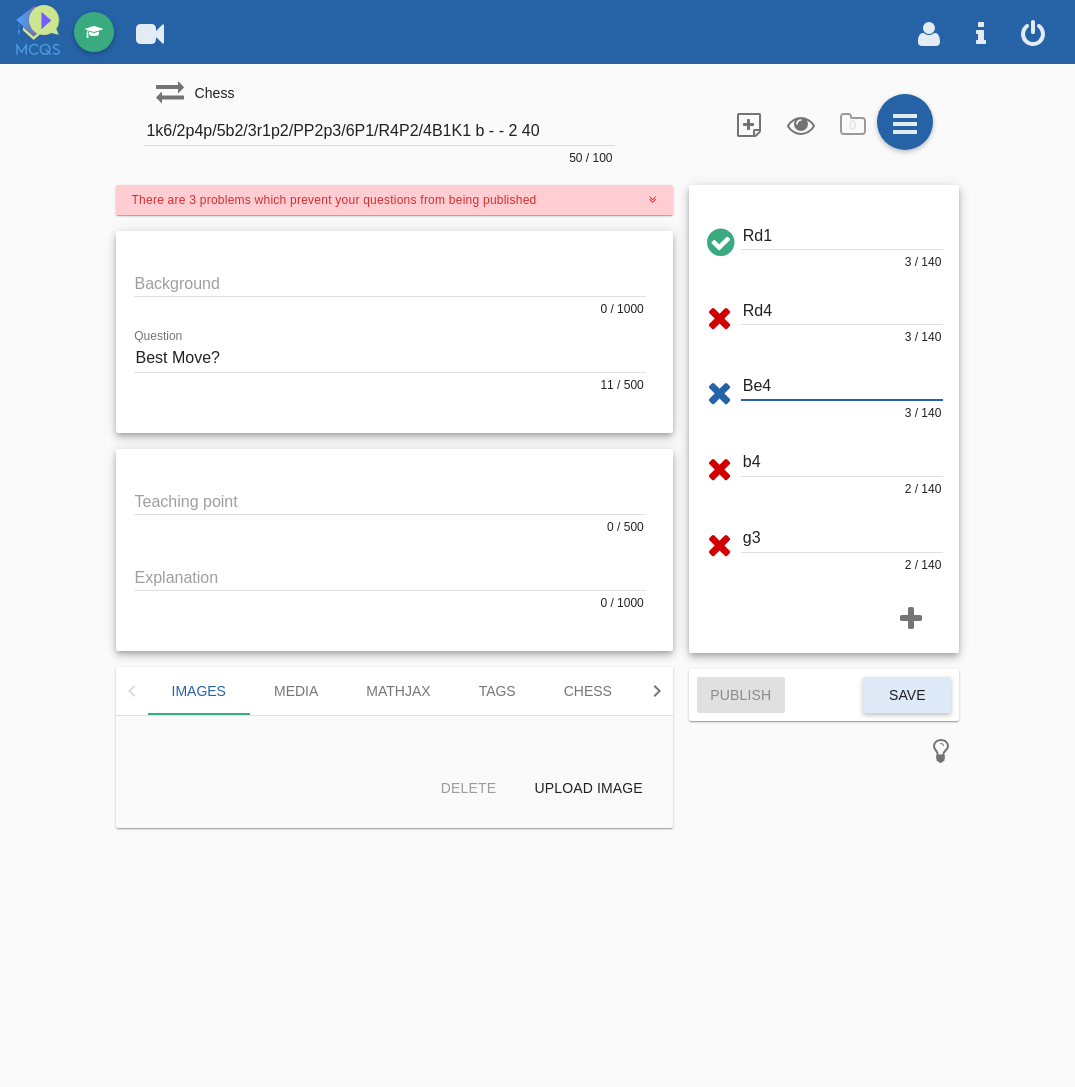 drag, startPoint x: 760, startPoint y: 390, endPoint x: 286, endPoint y: 357, distance: 475.14734 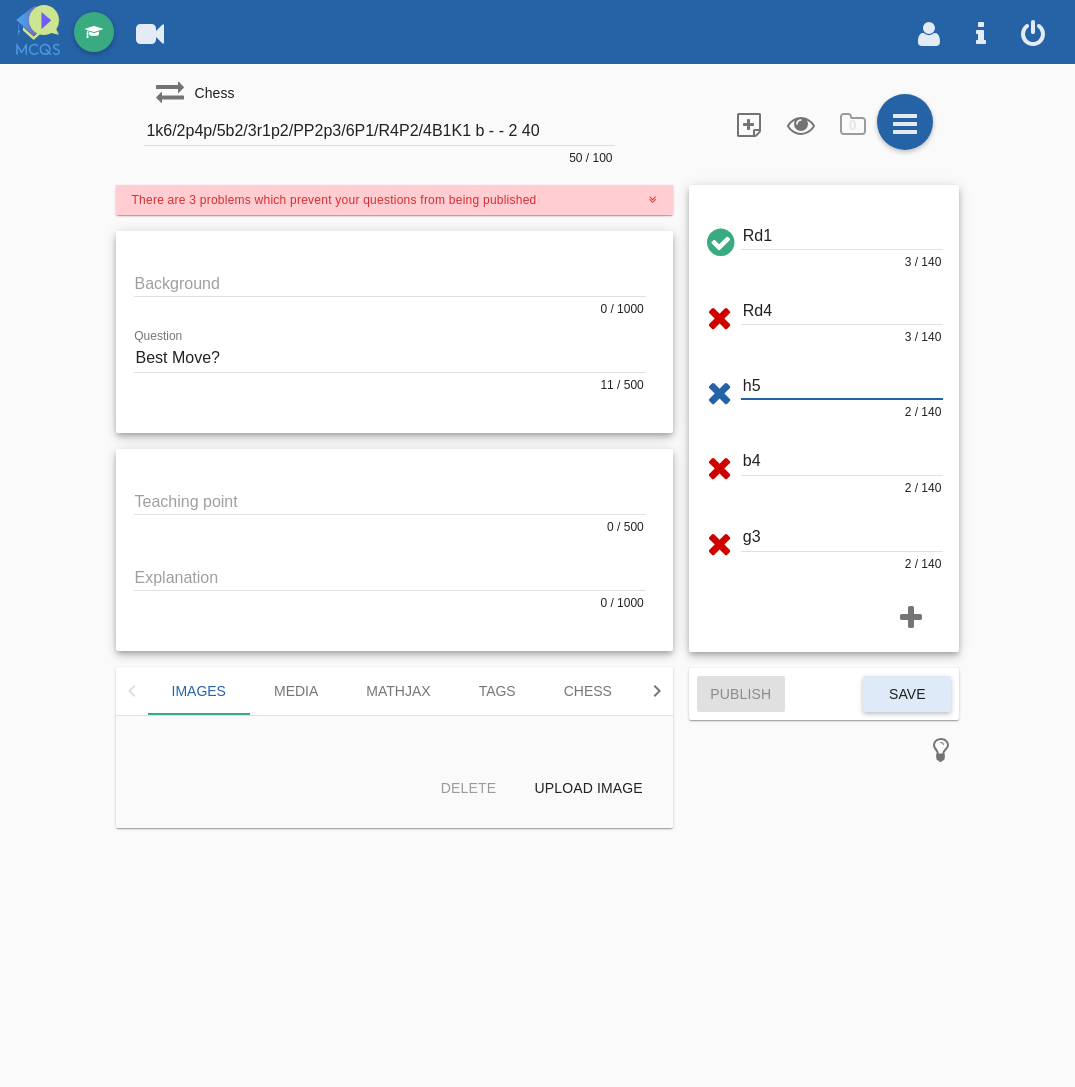 type on "h5" 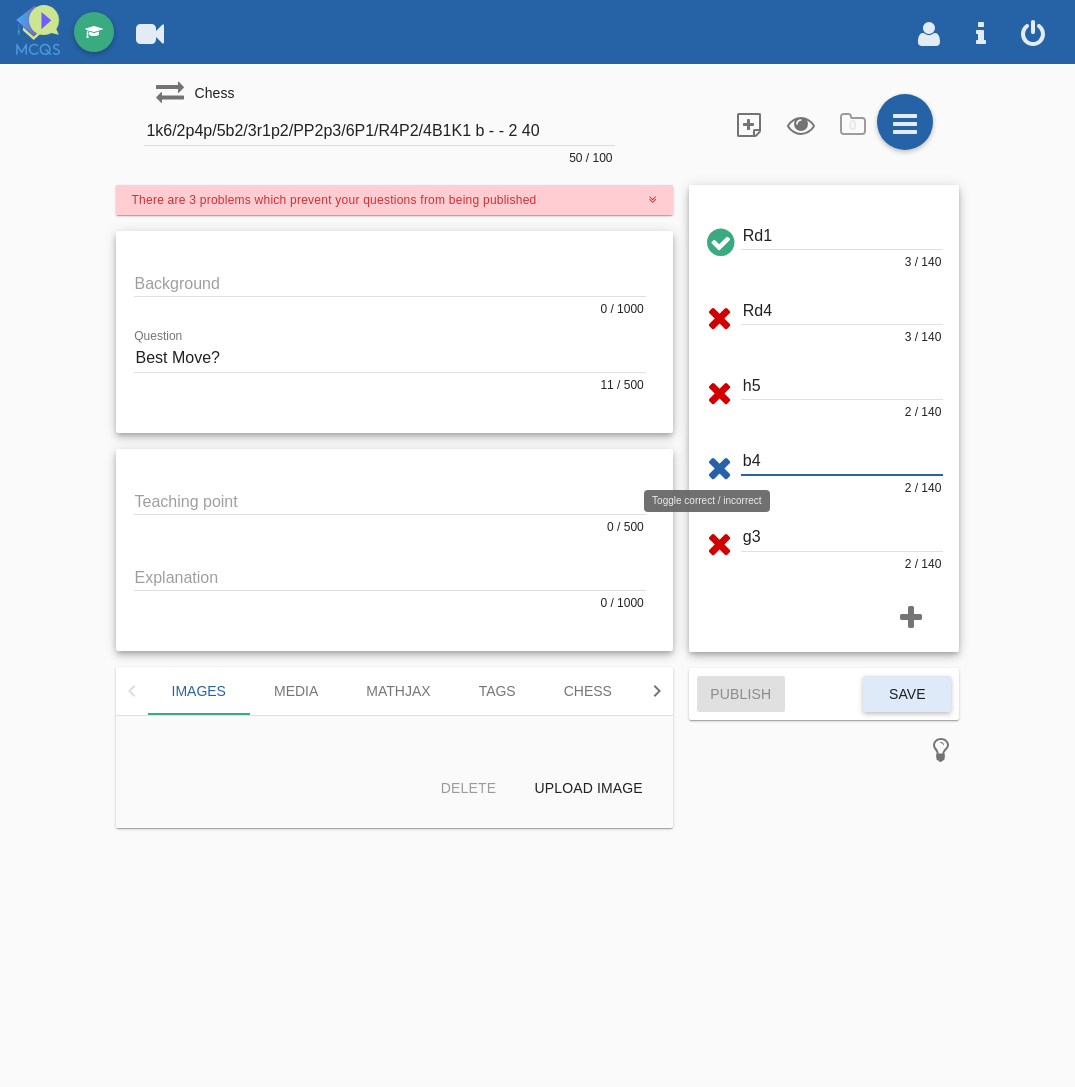 drag, startPoint x: 826, startPoint y: 452, endPoint x: 322, endPoint y: 453, distance: 504.001 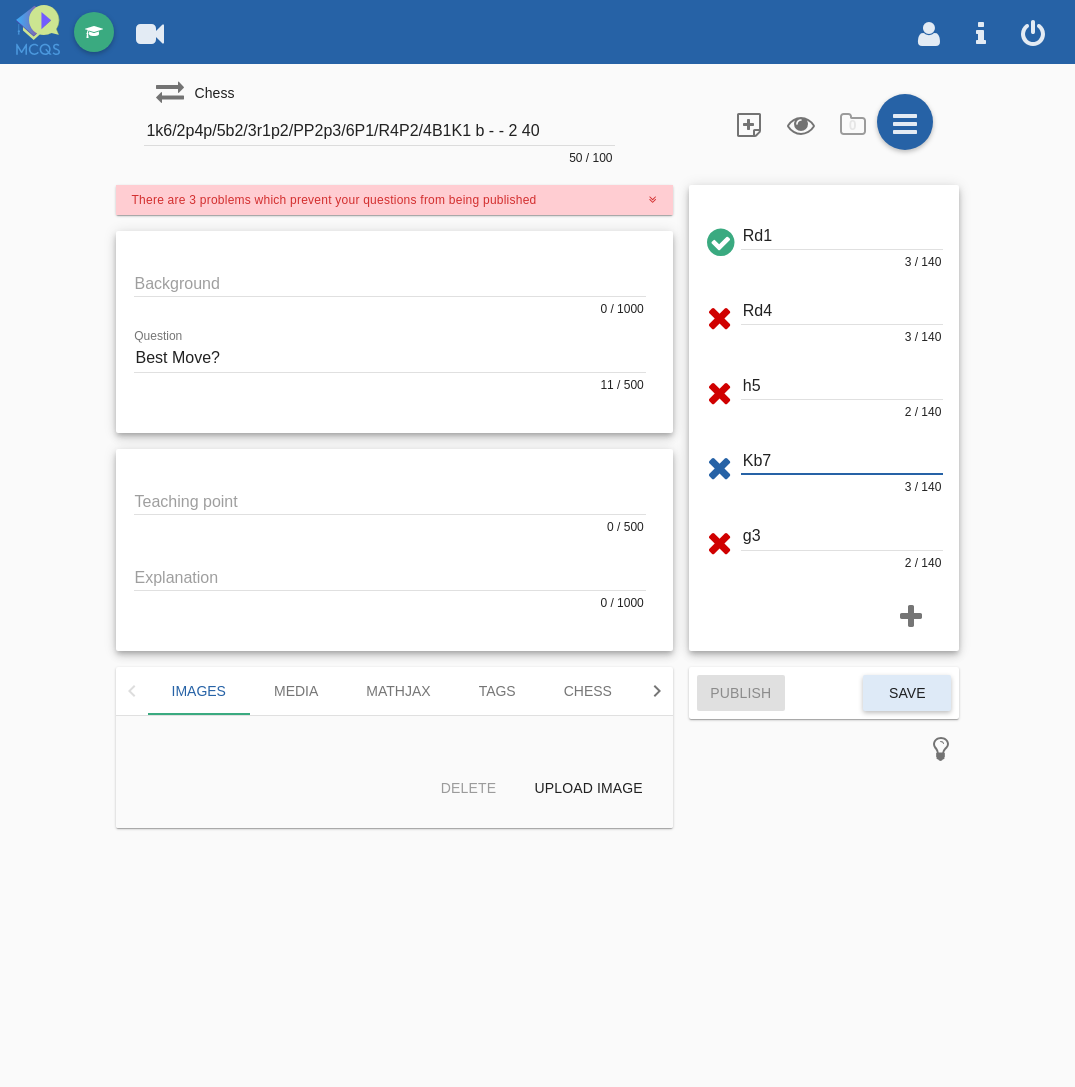 type on "Kb7" 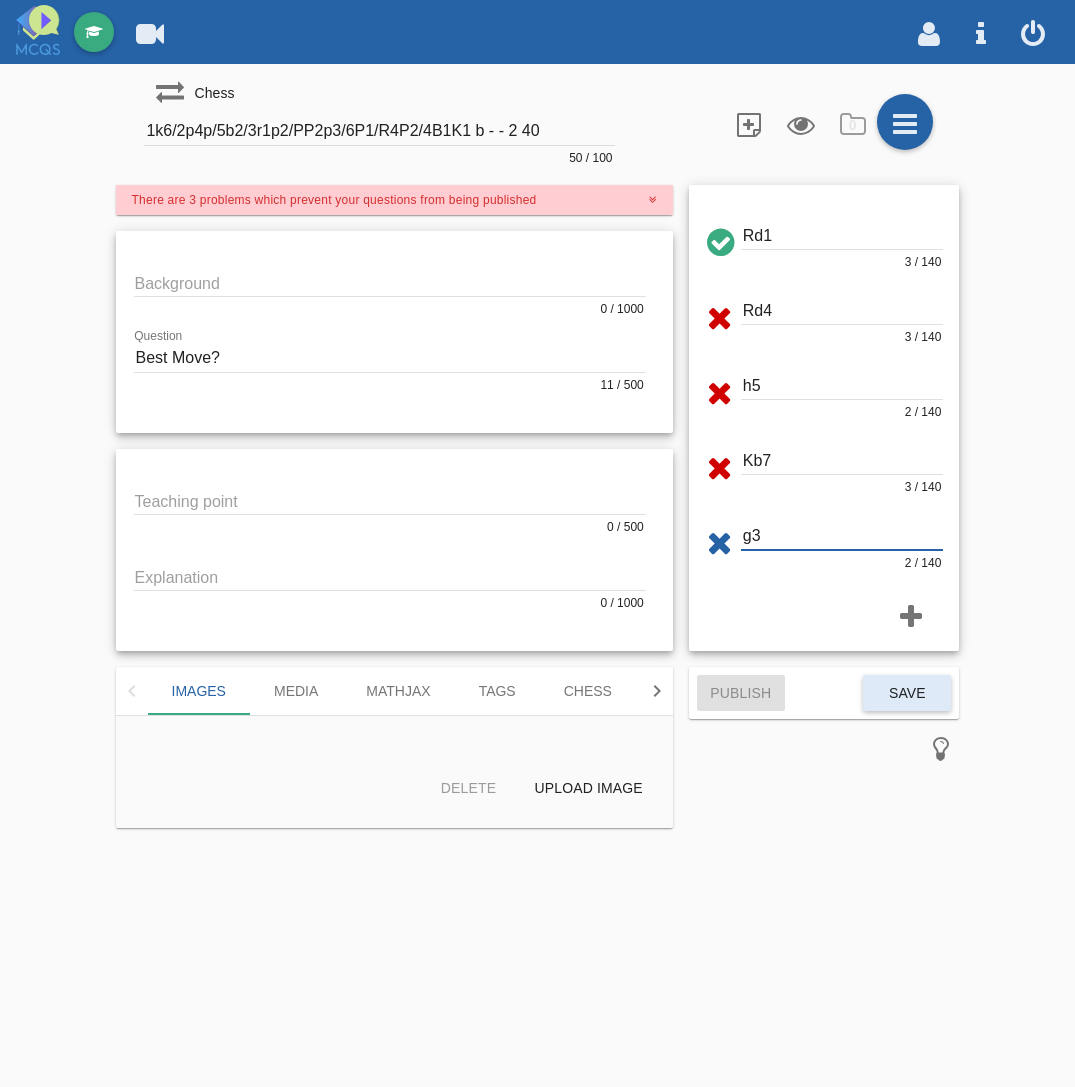 drag, startPoint x: 776, startPoint y: 525, endPoint x: 481, endPoint y: 517, distance: 295.10846 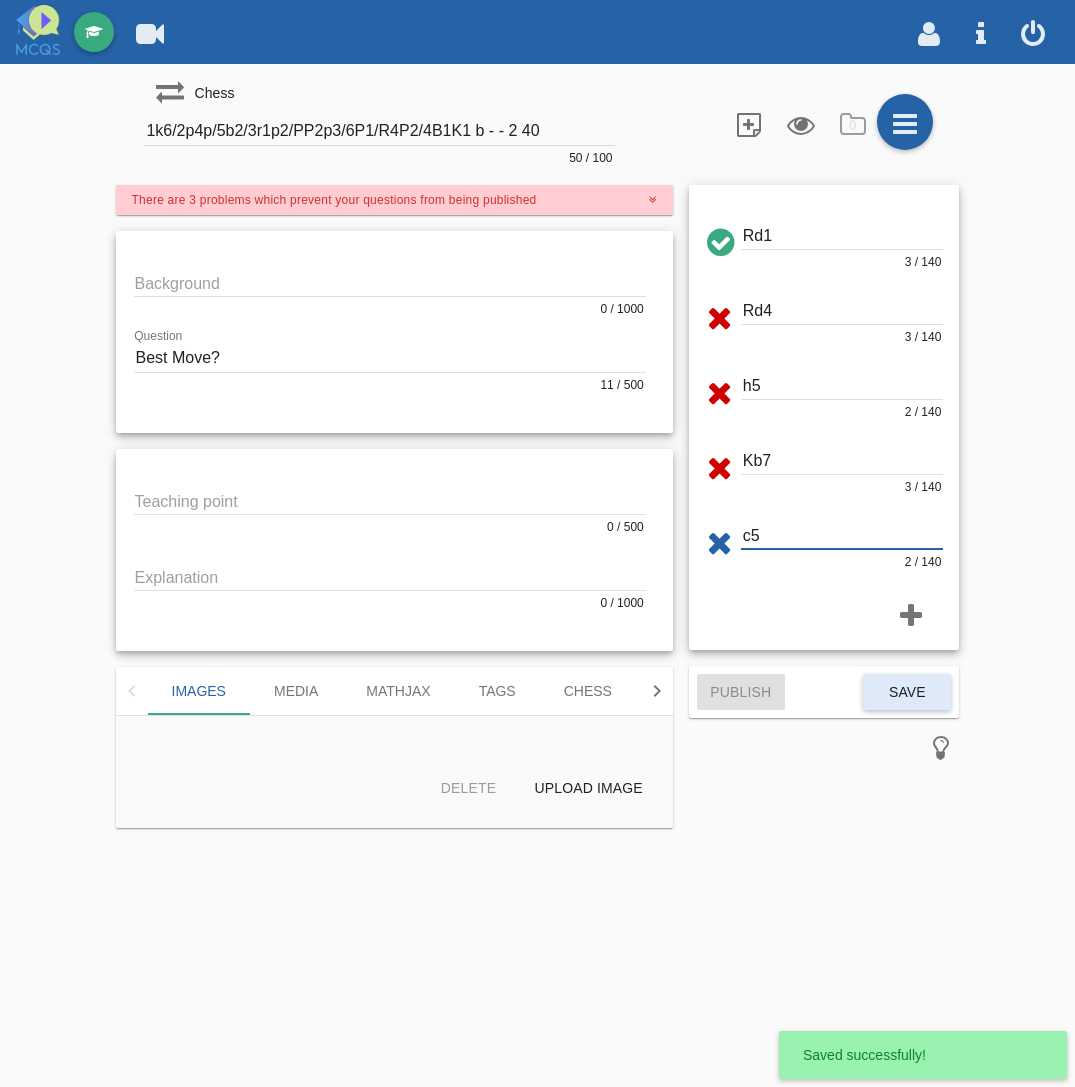 type on "c5" 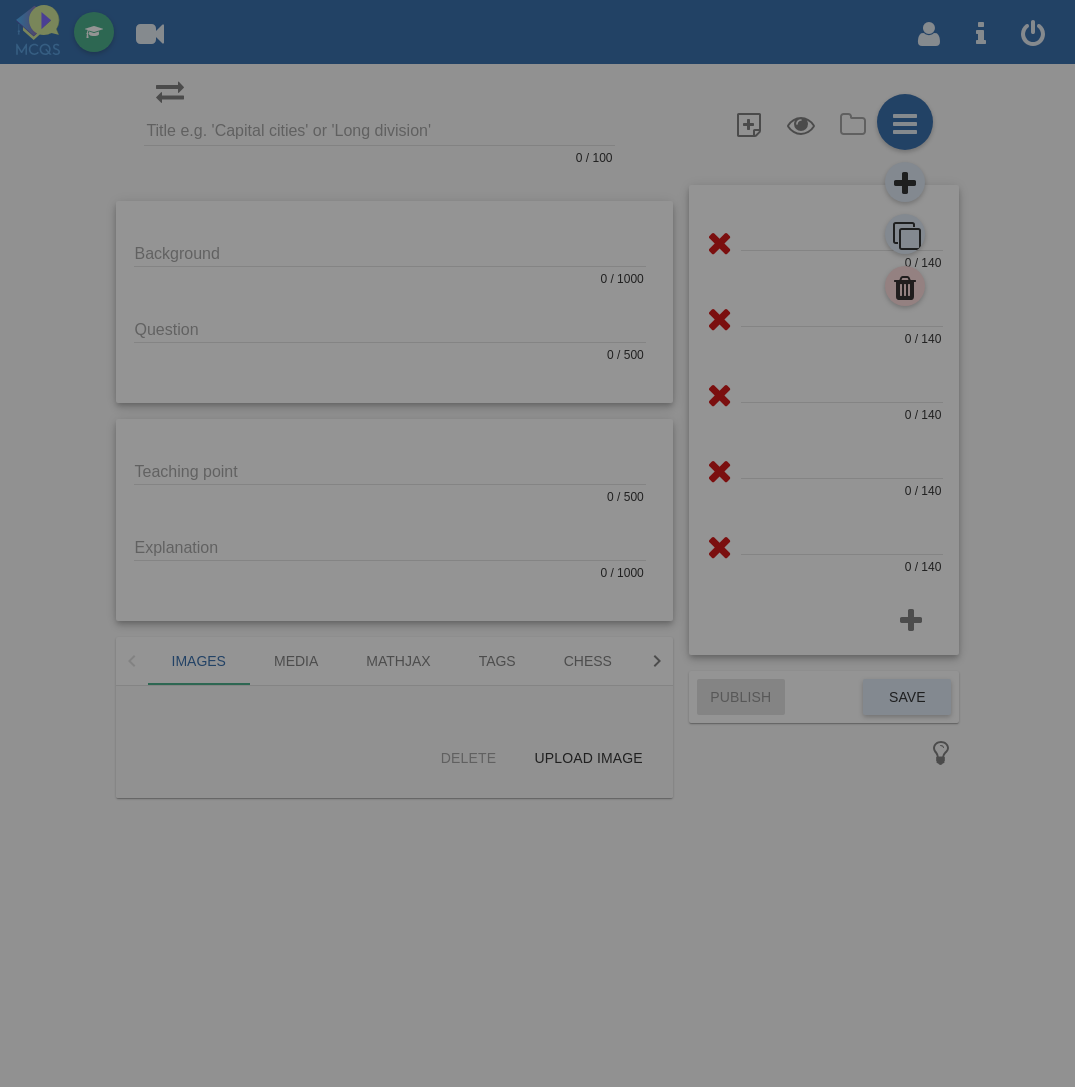 scroll, scrollTop: 0, scrollLeft: 0, axis: both 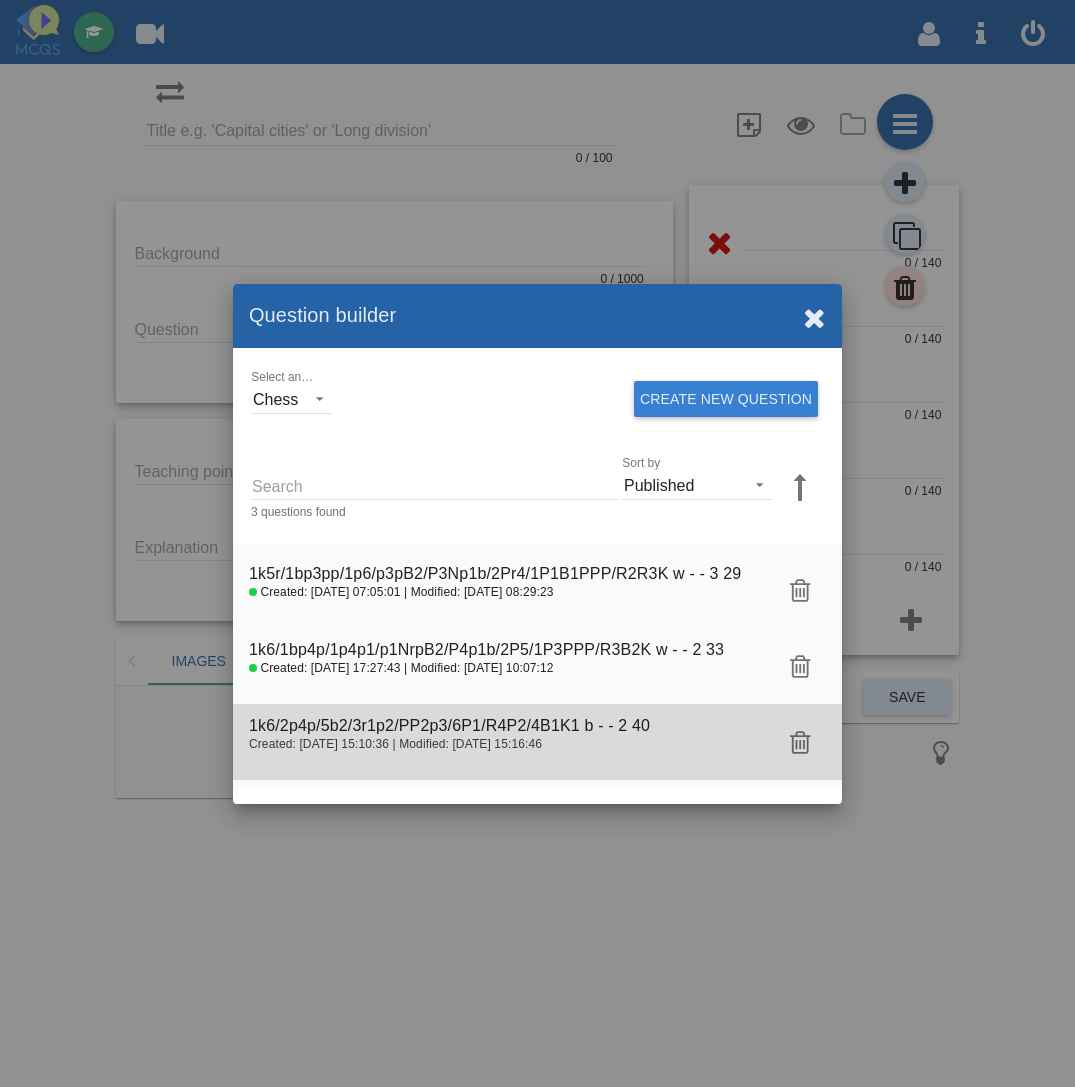 click 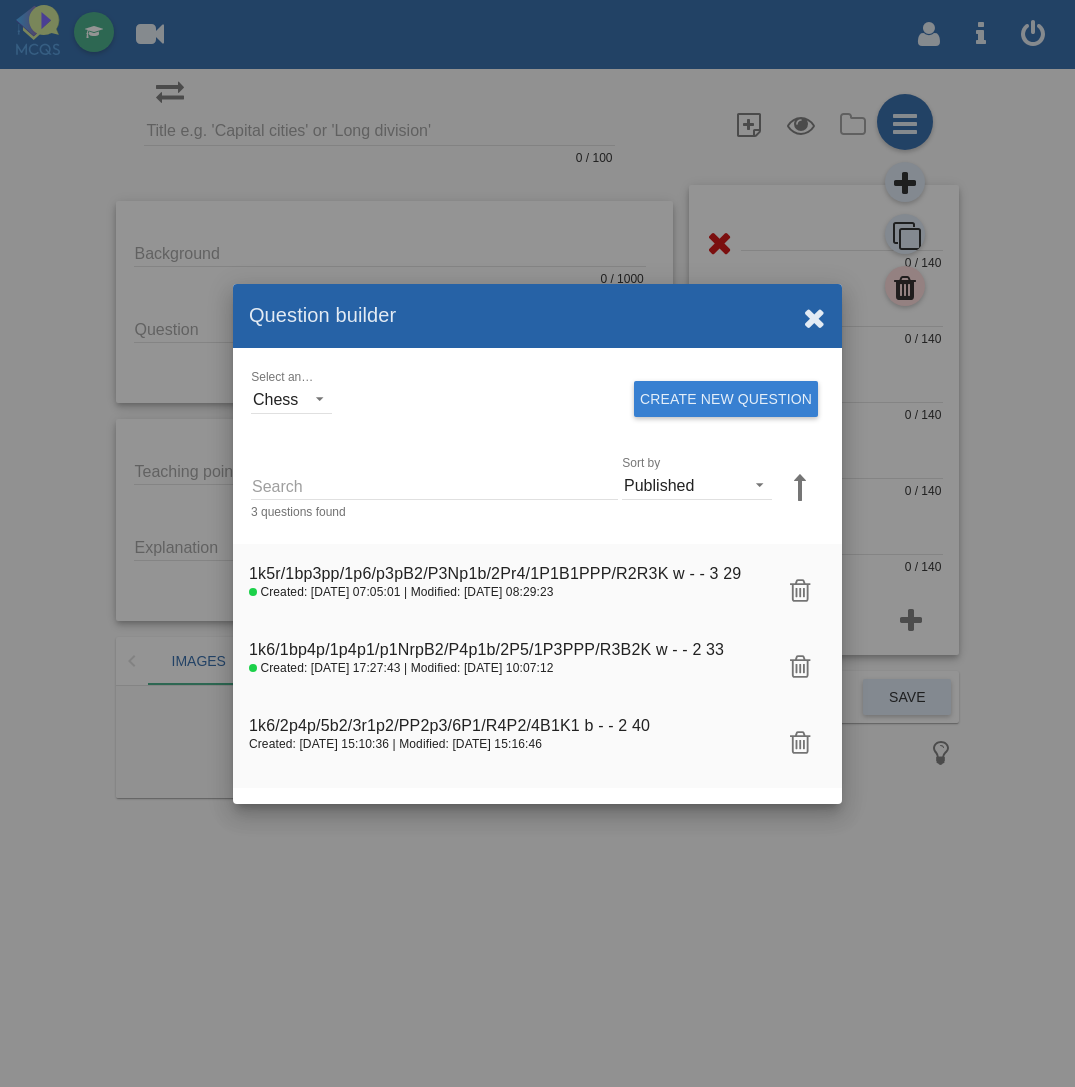 type on "1k6/2p4p/5b2/3r1p2/PP2p3/6P1/R4P2/4B1K1 b - - 2 40" 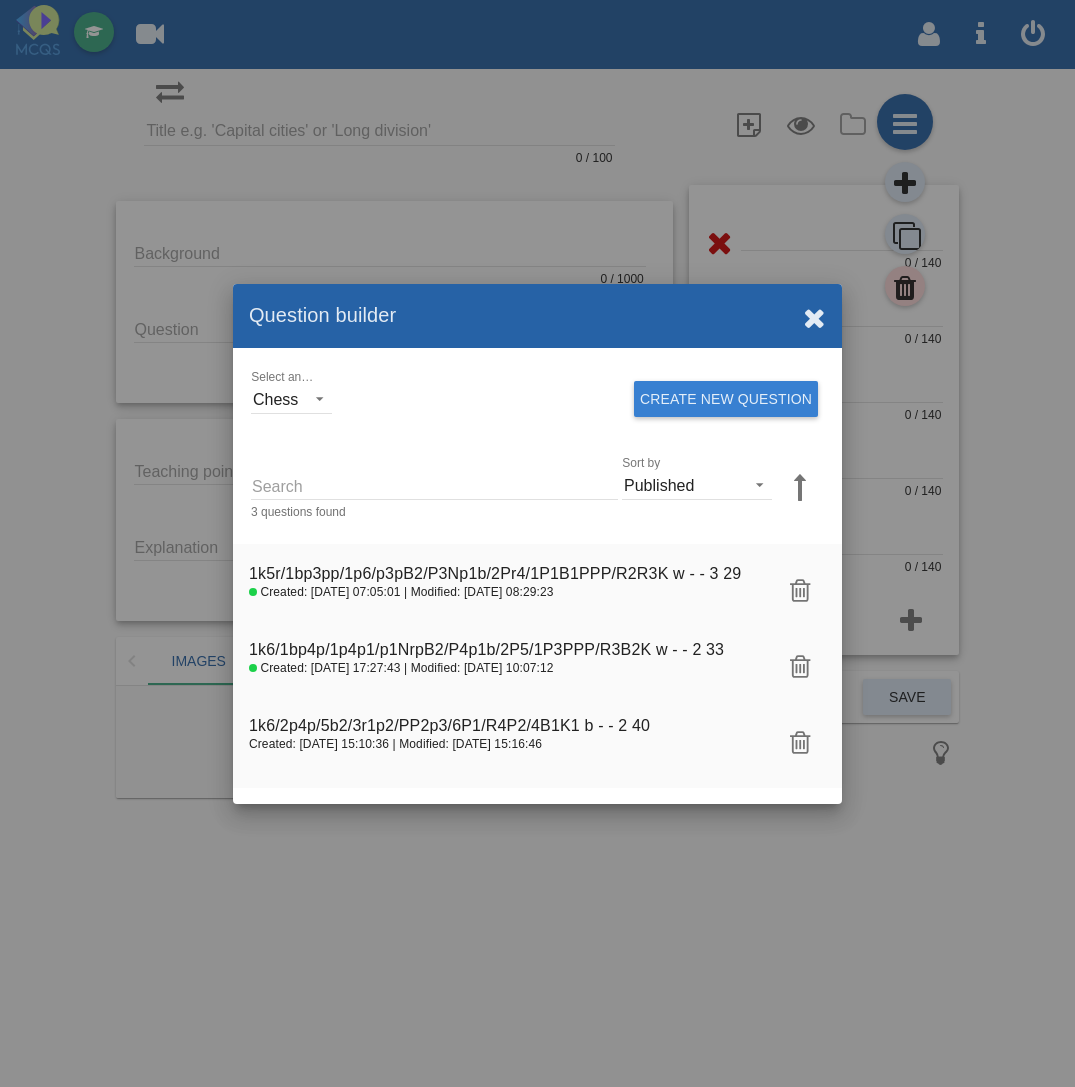 type on "Best Move?" 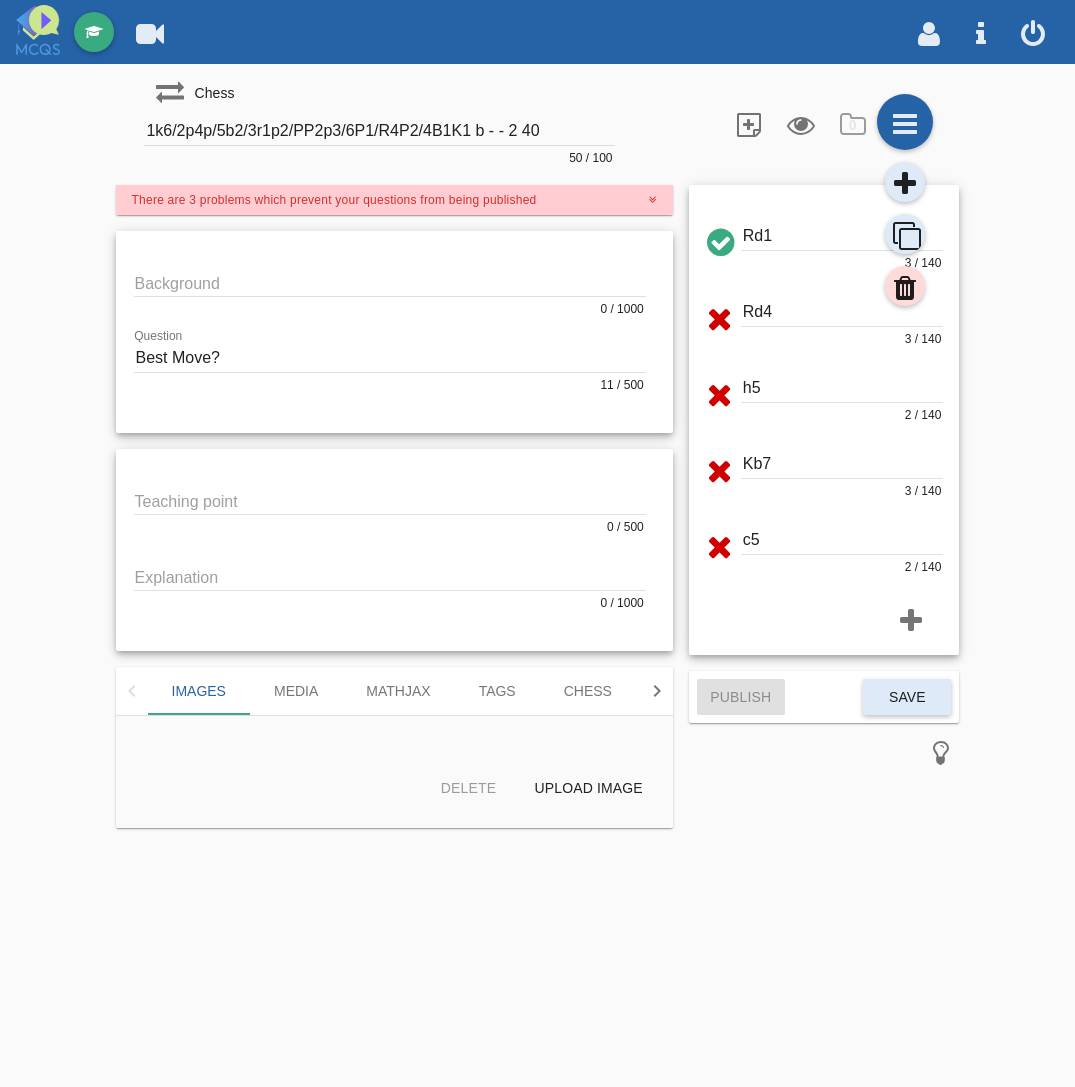 click on "1k6/2p4p/5b2/3r1p2/PP2p3/6P1/R4P2/4B1K1 b - - 2 40" at bounding box center [379, 131] 